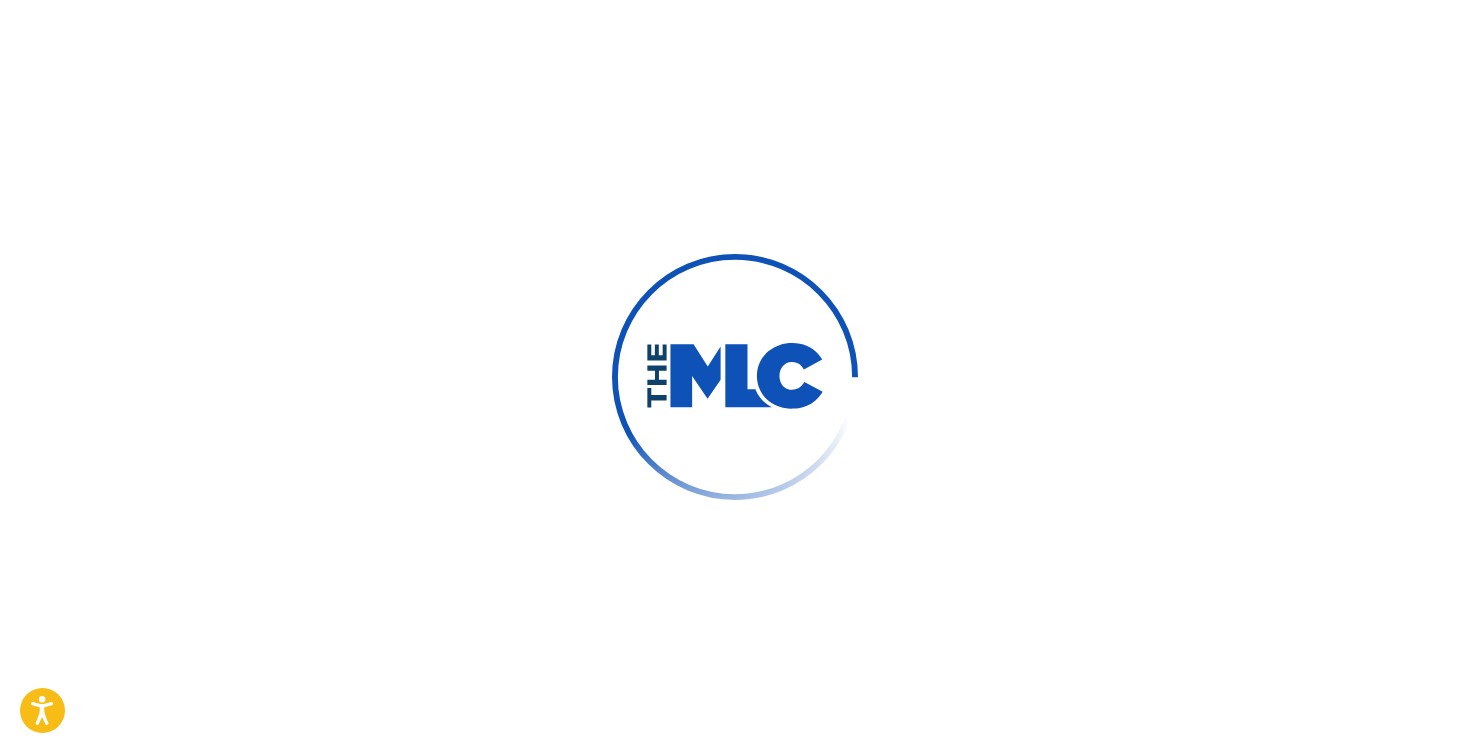 scroll, scrollTop: 0, scrollLeft: 0, axis: both 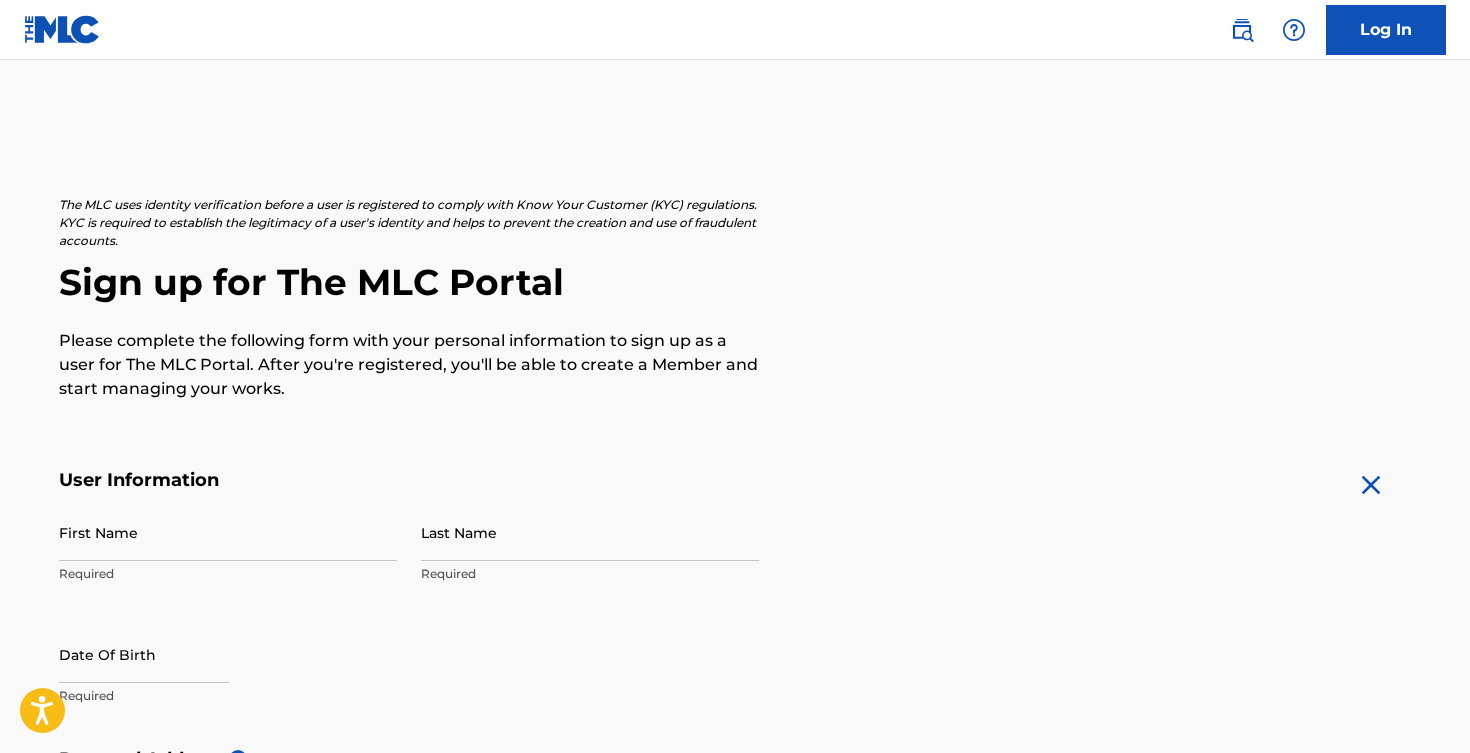 click on "First Name" at bounding box center (228, 532) 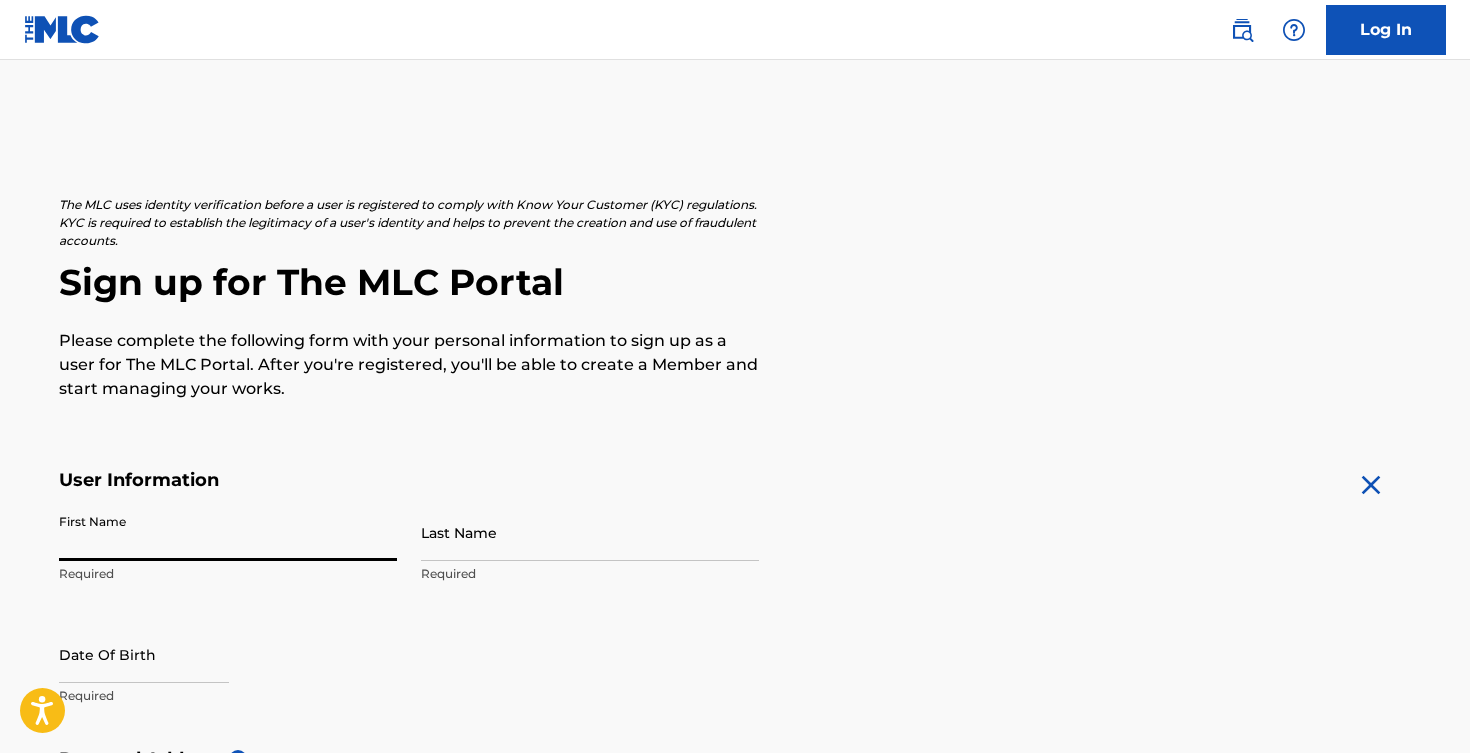 type on "[PERSON_NAME]" 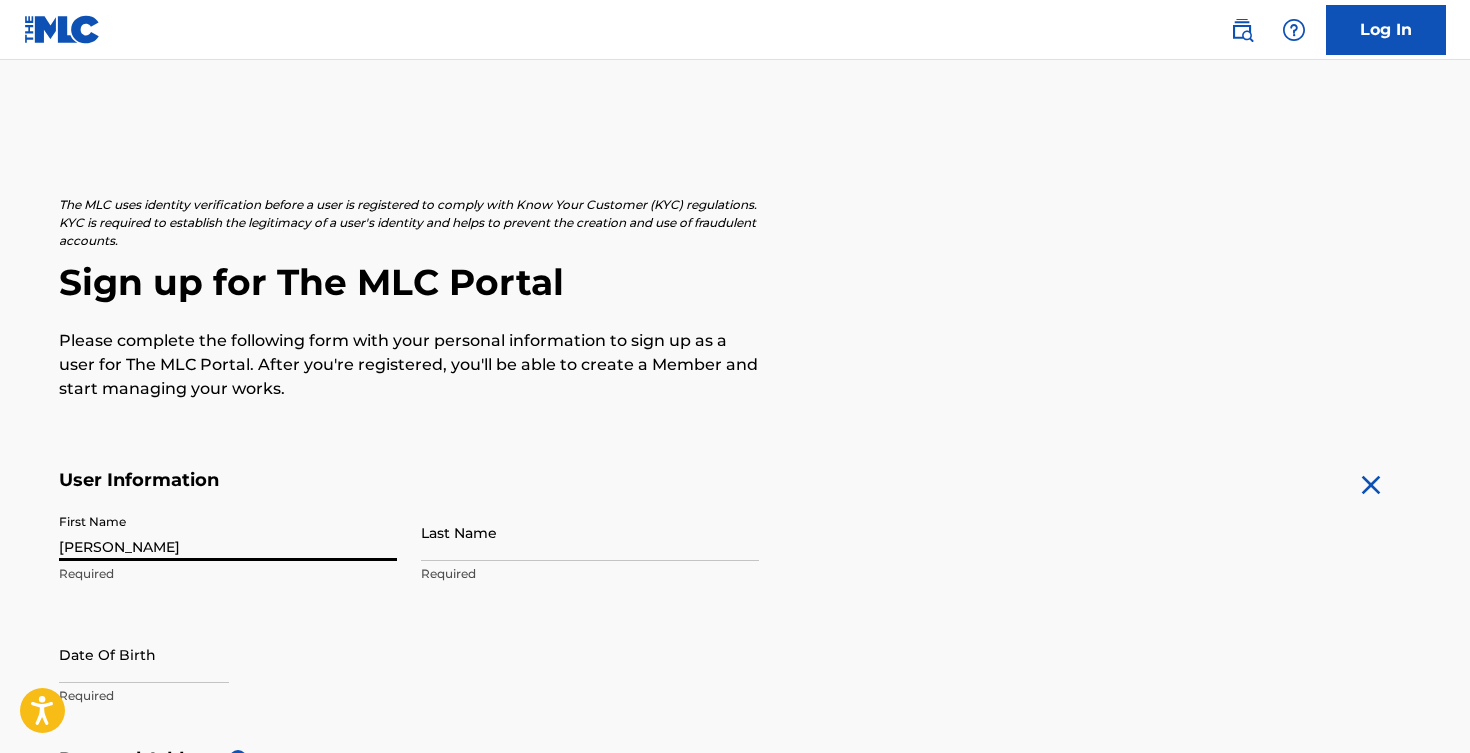 type on "[PERSON_NAME]" 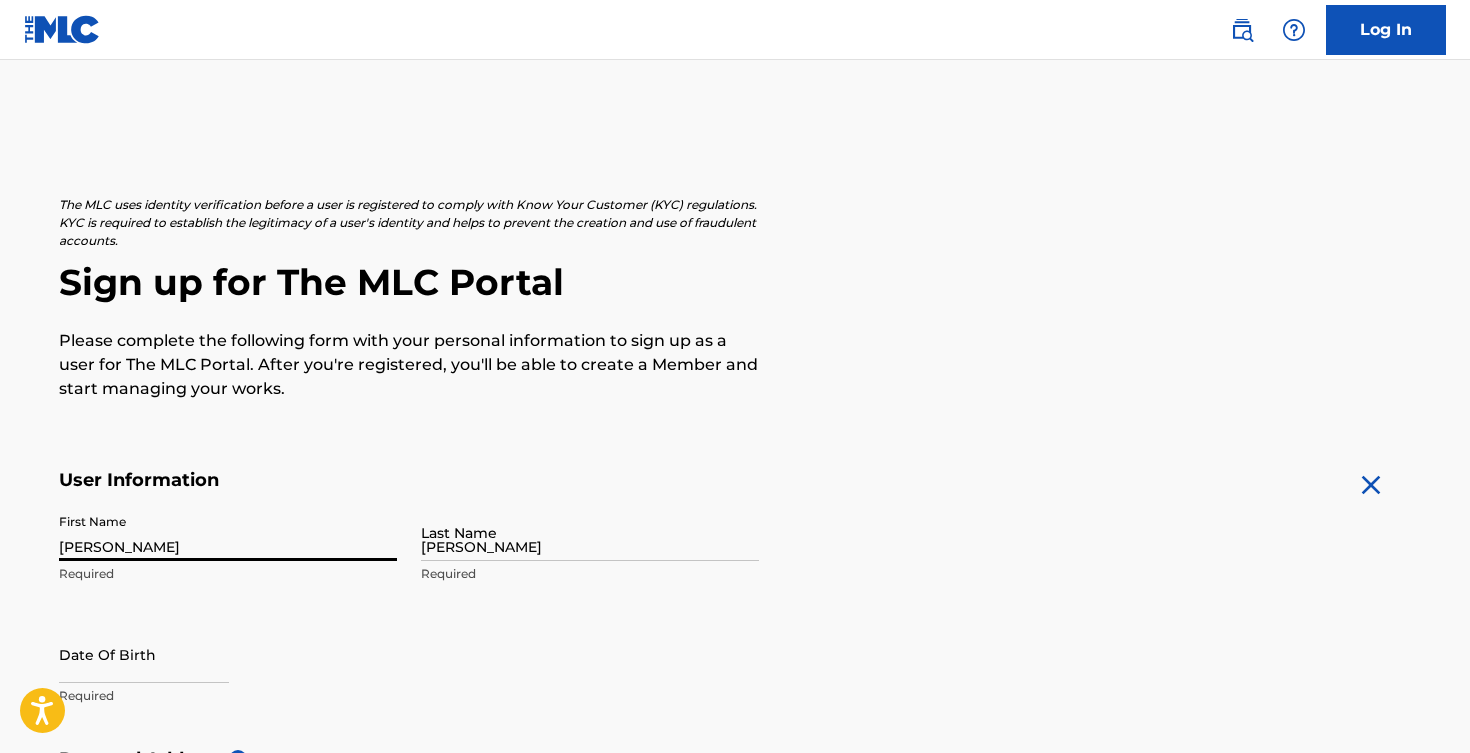 type on "319 East 75th Street" 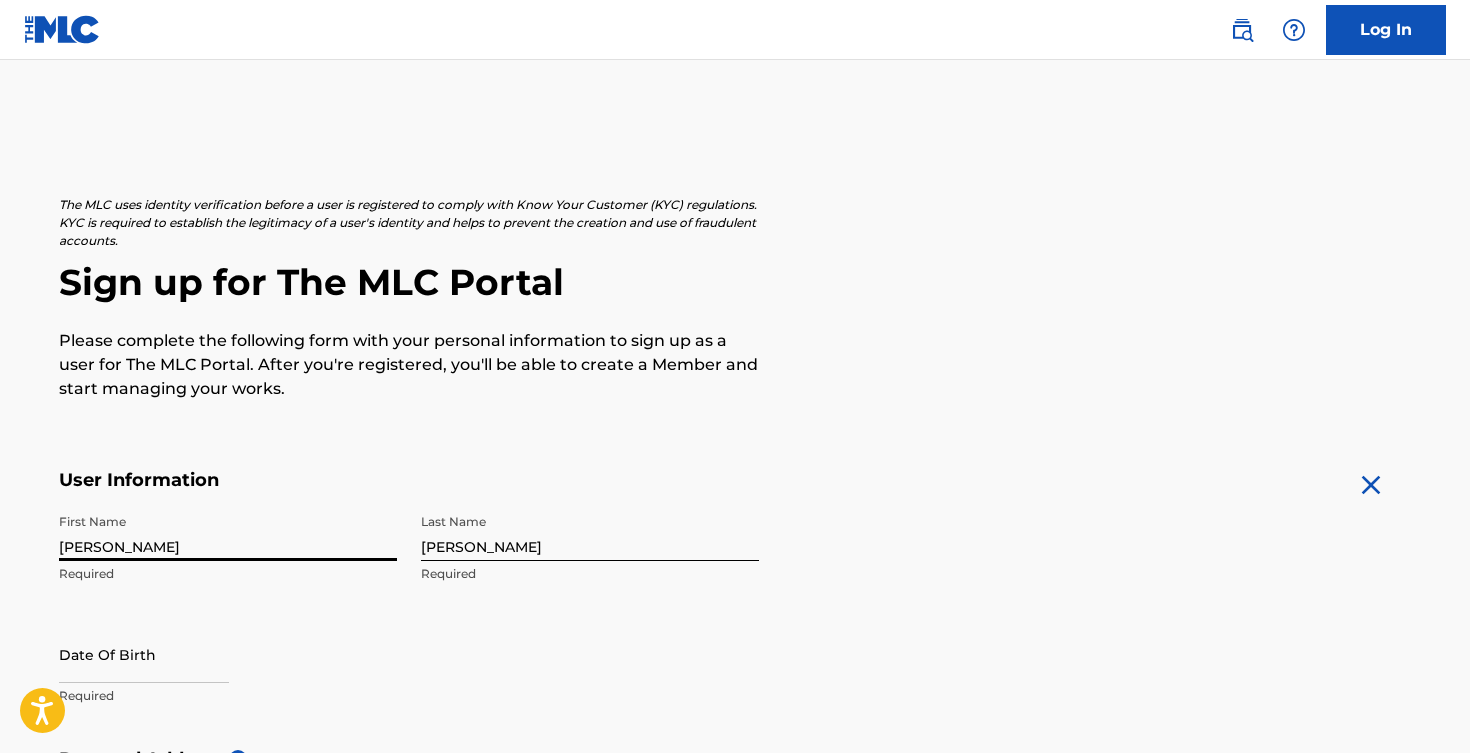scroll, scrollTop: 682, scrollLeft: 0, axis: vertical 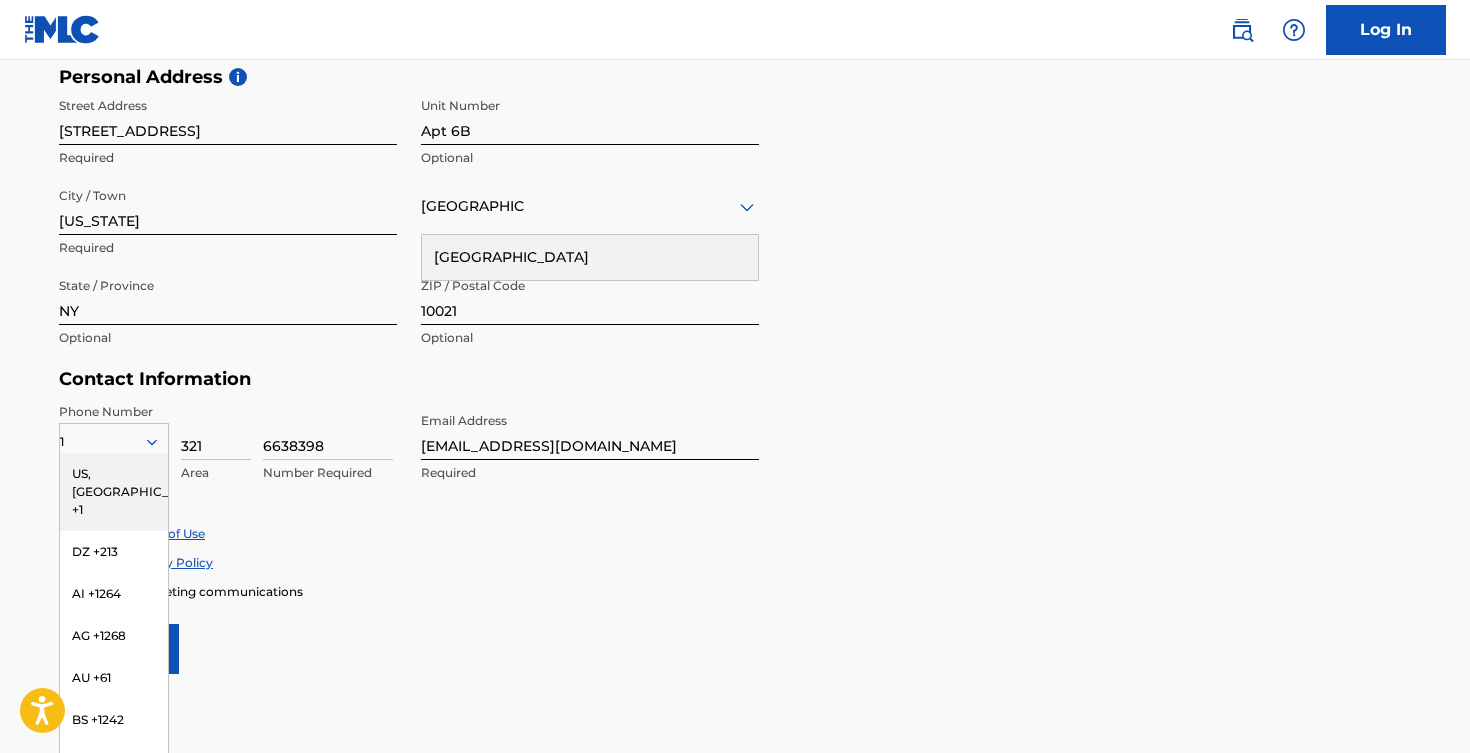 click on "Personal Address i Street Address 319 East 75th Street Required Unit Number Apt 6B Optional City / Town New York Required United States United States Required State / Province NY Optional ZIP / Postal Code 10021 Optional" at bounding box center [735, 217] 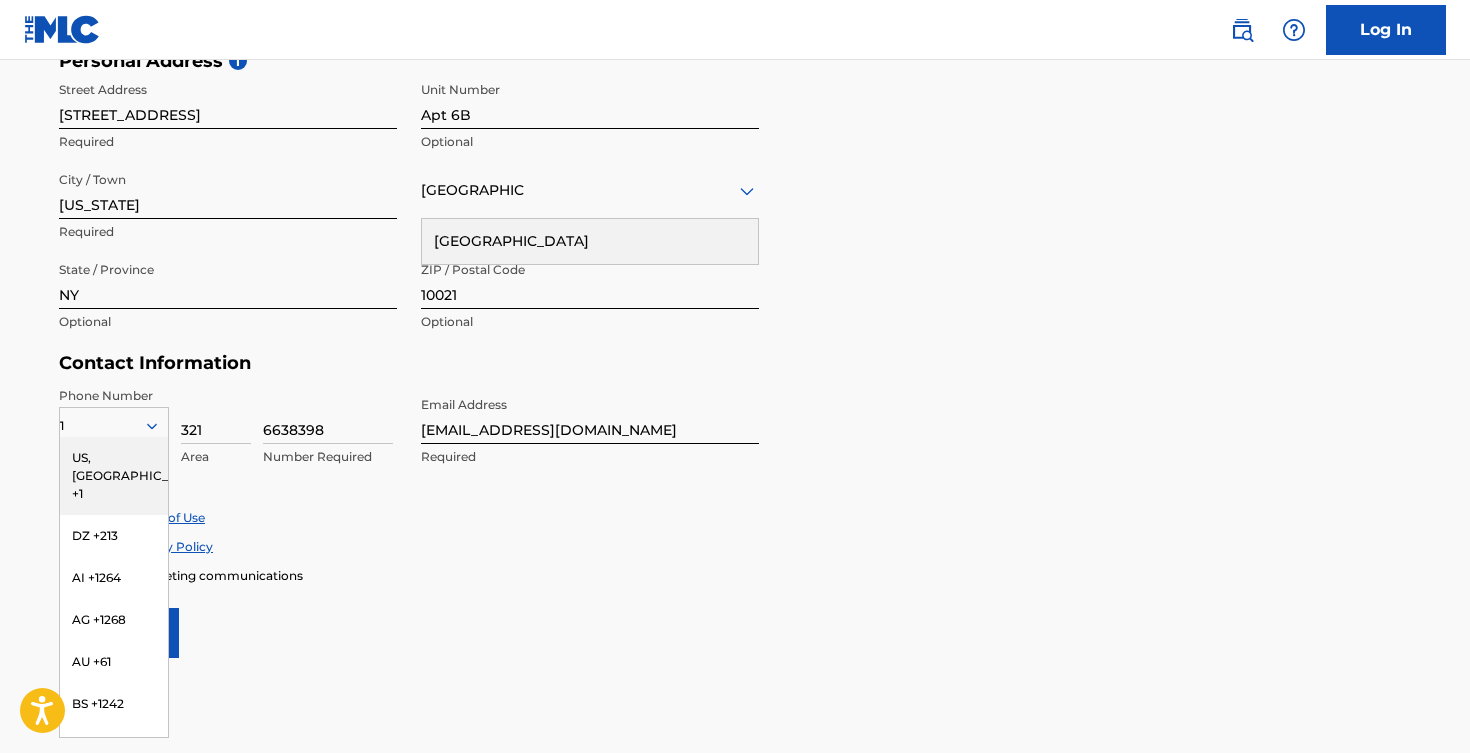 scroll, scrollTop: 700, scrollLeft: 0, axis: vertical 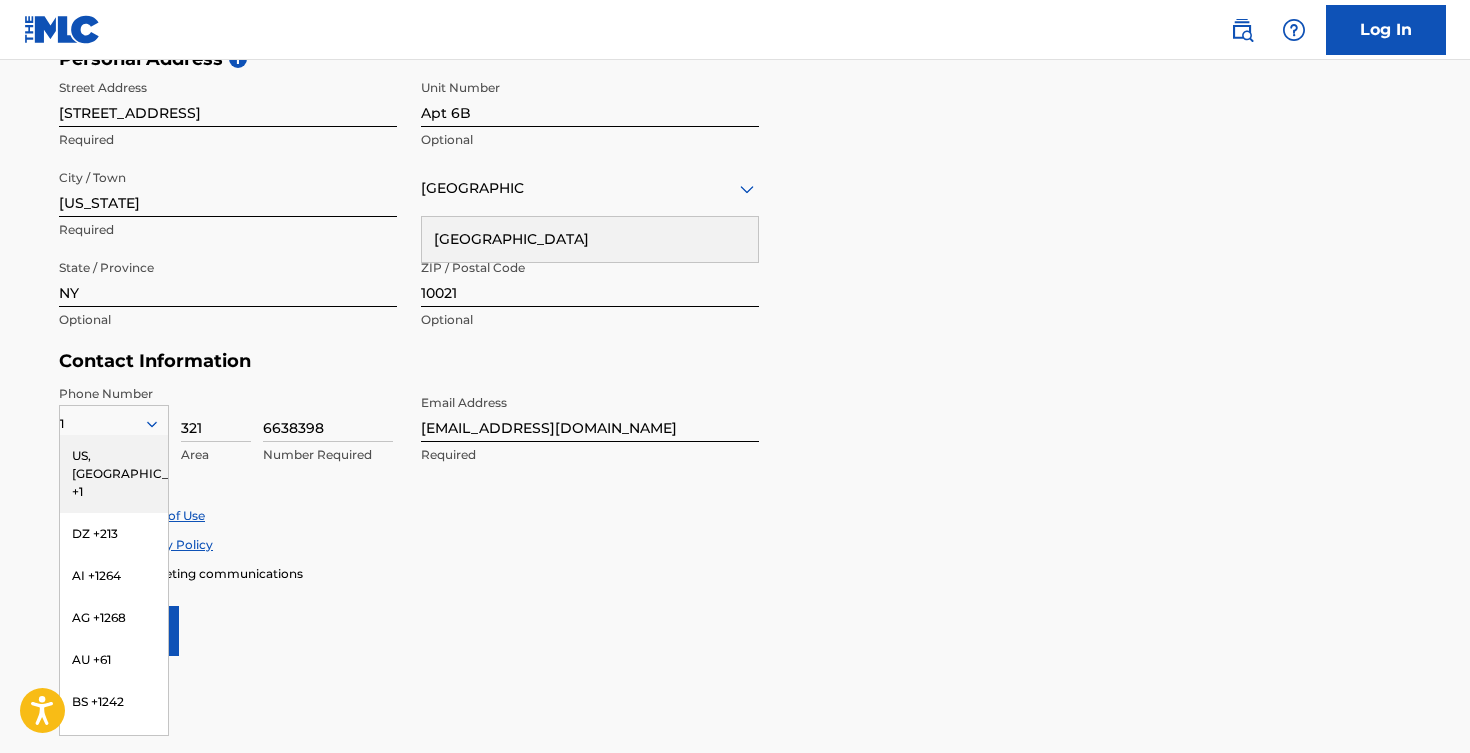 click on "US, CA +1" at bounding box center (114, 474) 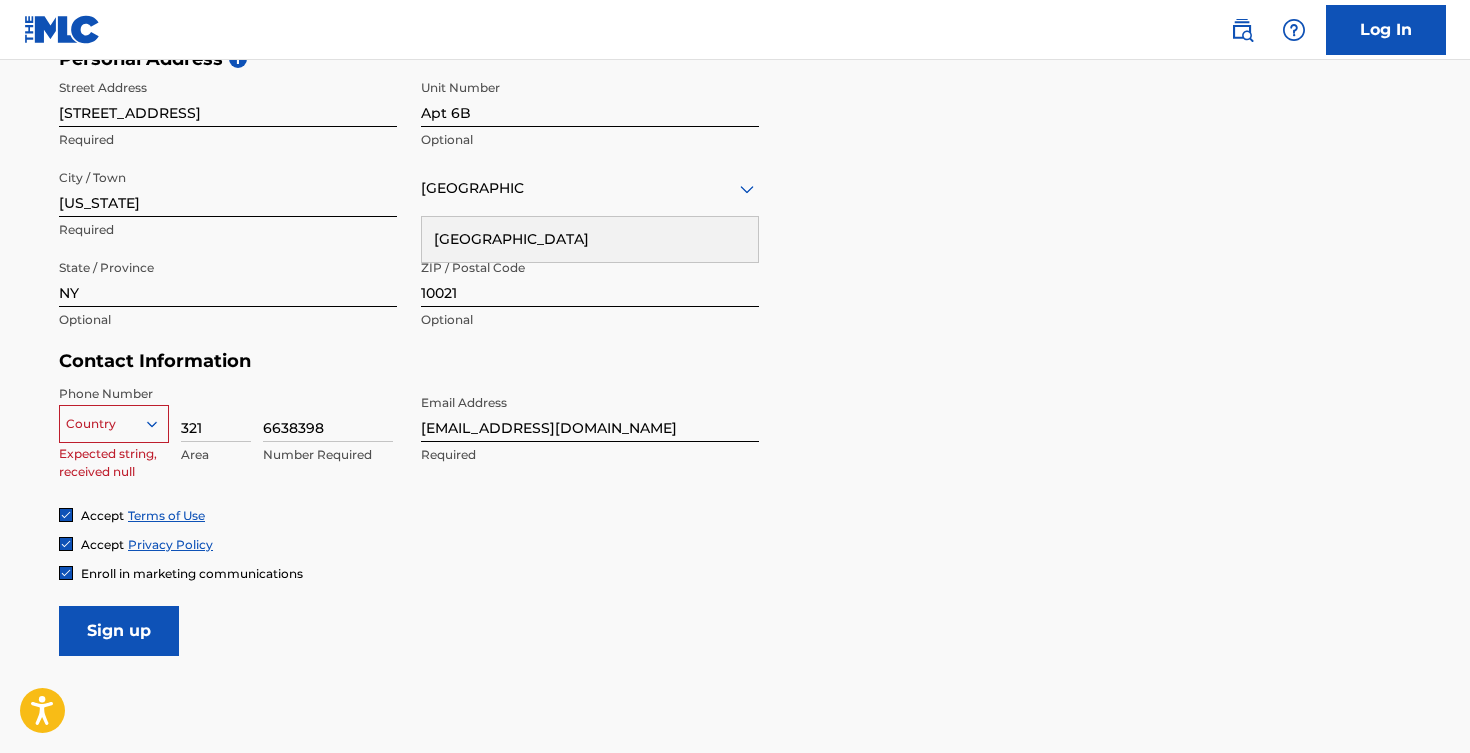 click 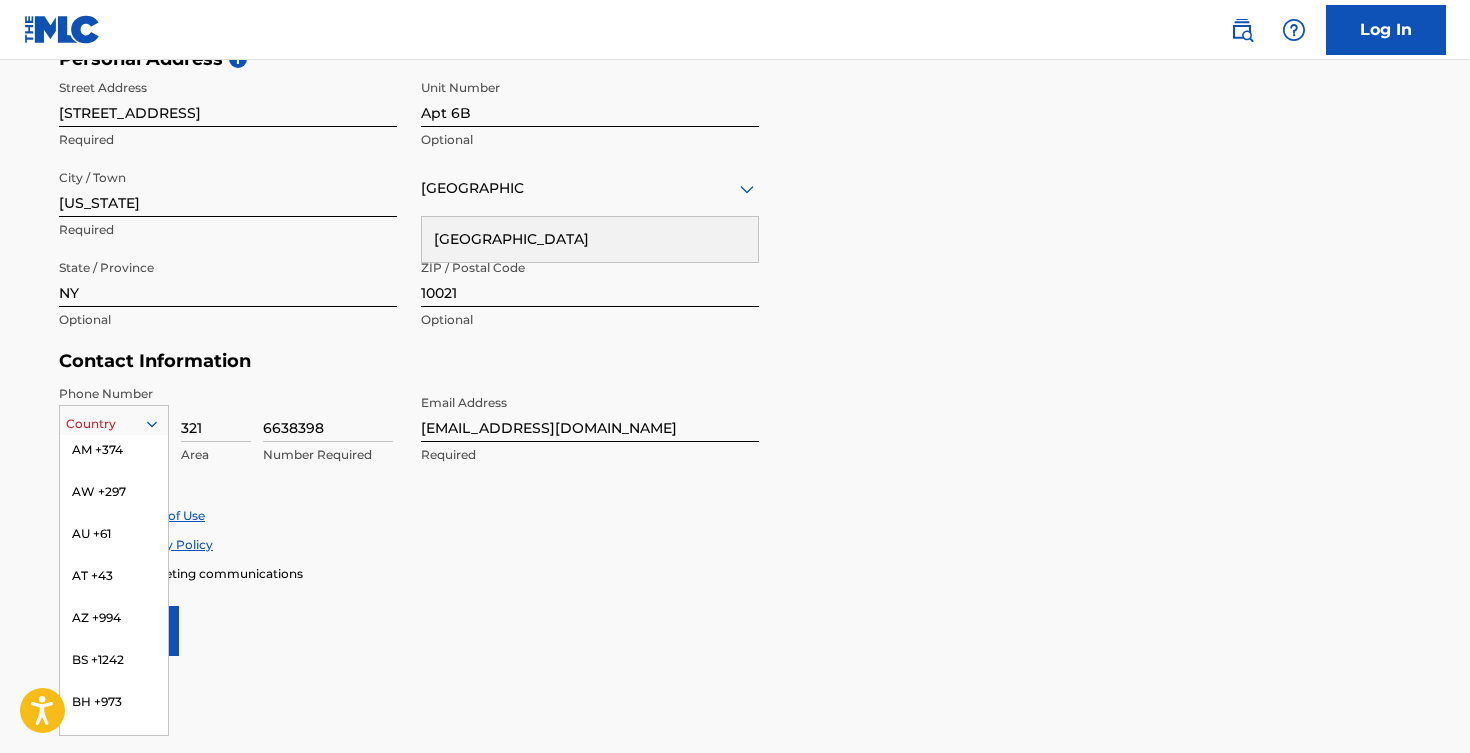 scroll, scrollTop: 0, scrollLeft: 0, axis: both 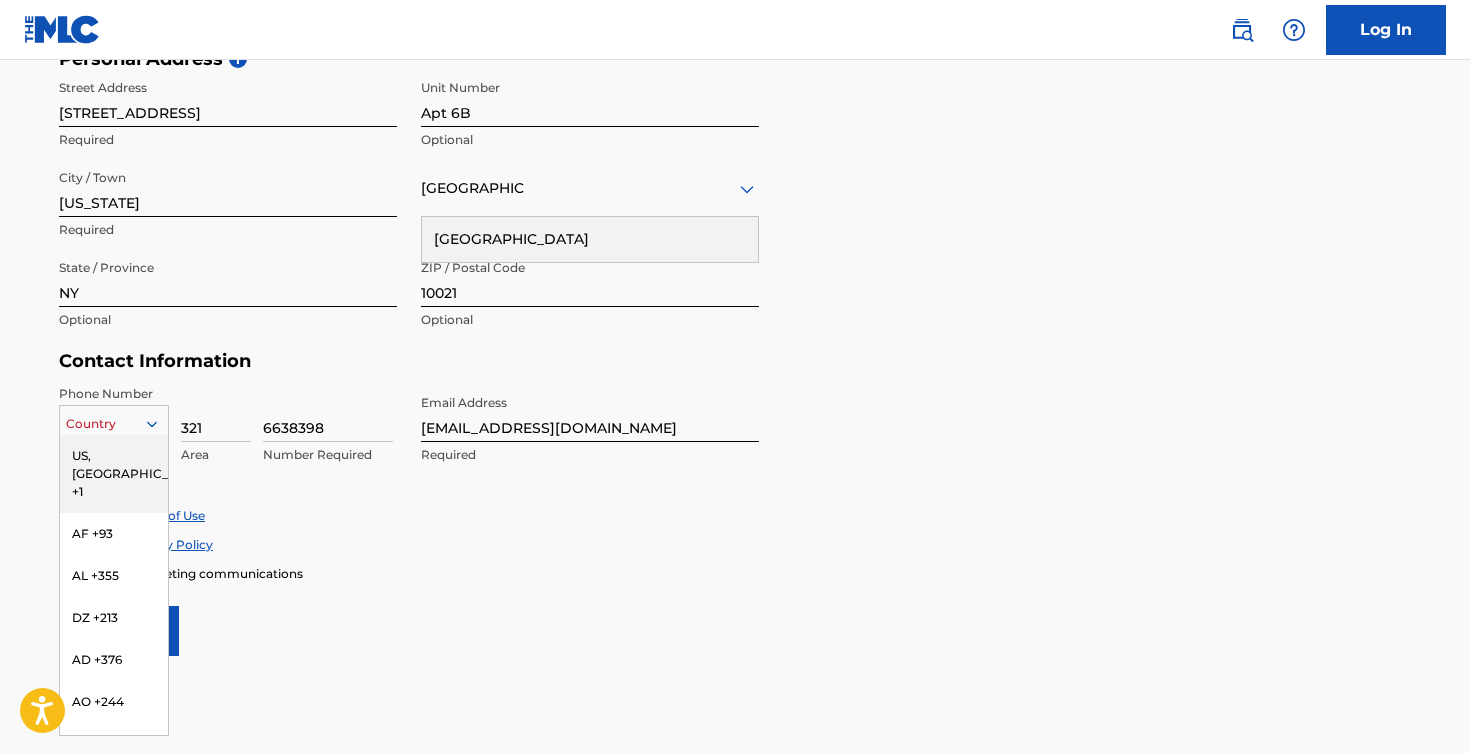 click on "US, CA +1" at bounding box center [114, 474] 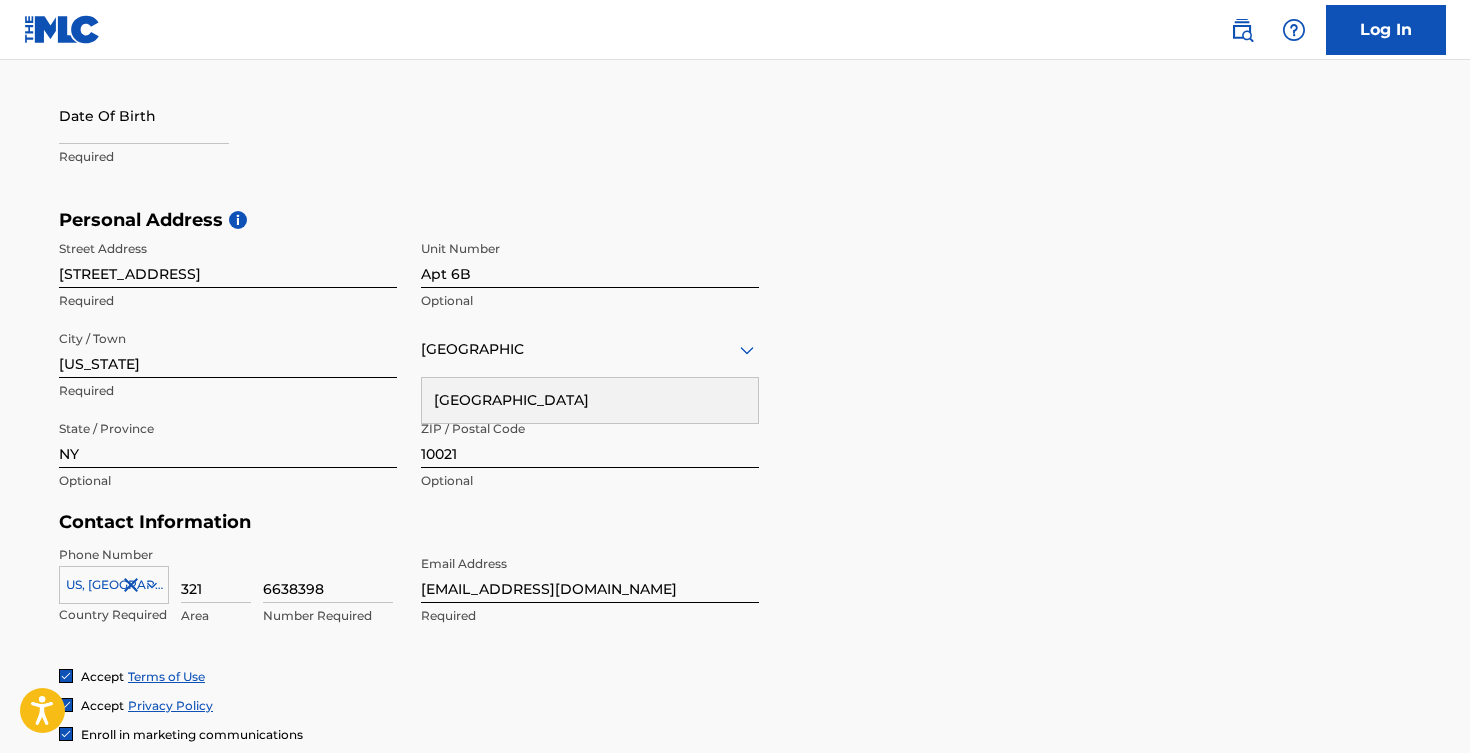 scroll, scrollTop: 810, scrollLeft: 0, axis: vertical 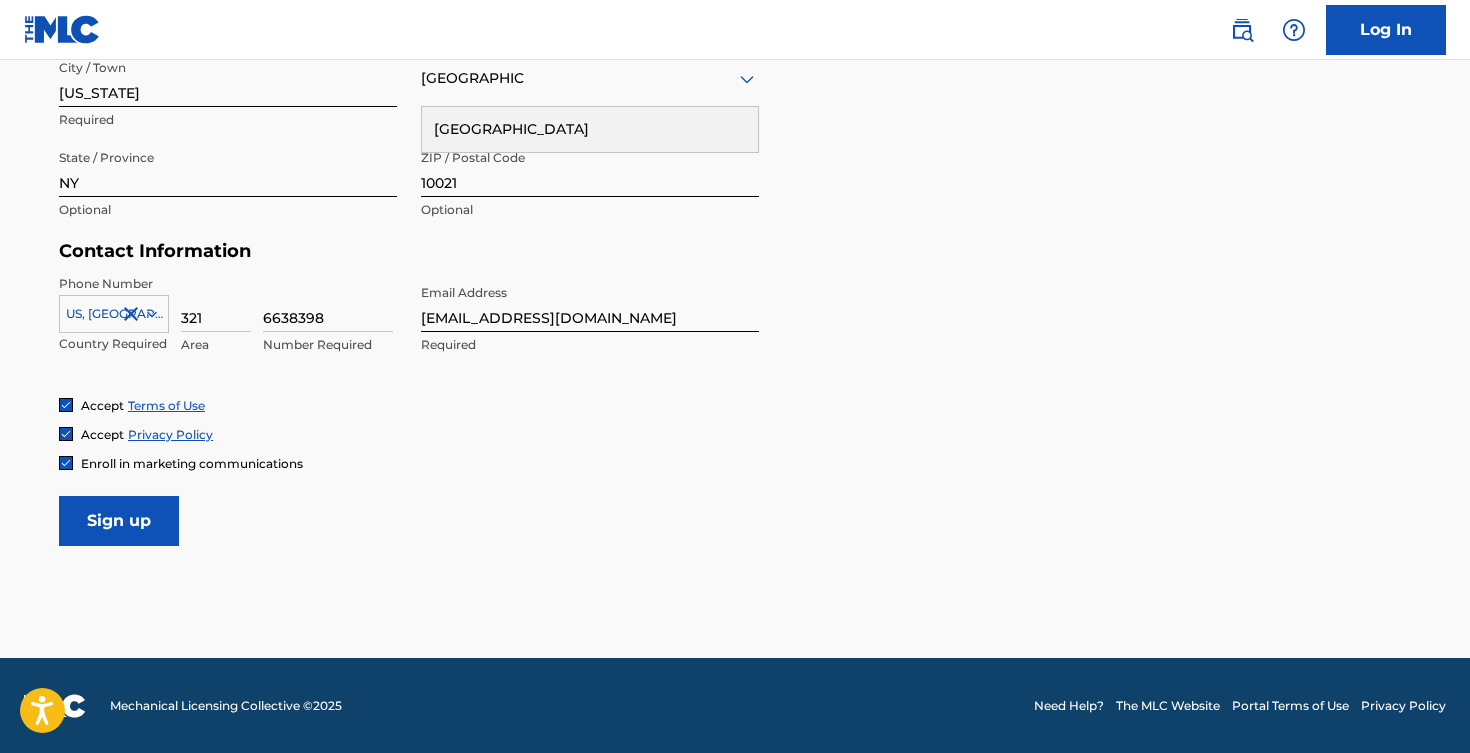 click on "Sign up" at bounding box center (119, 521) 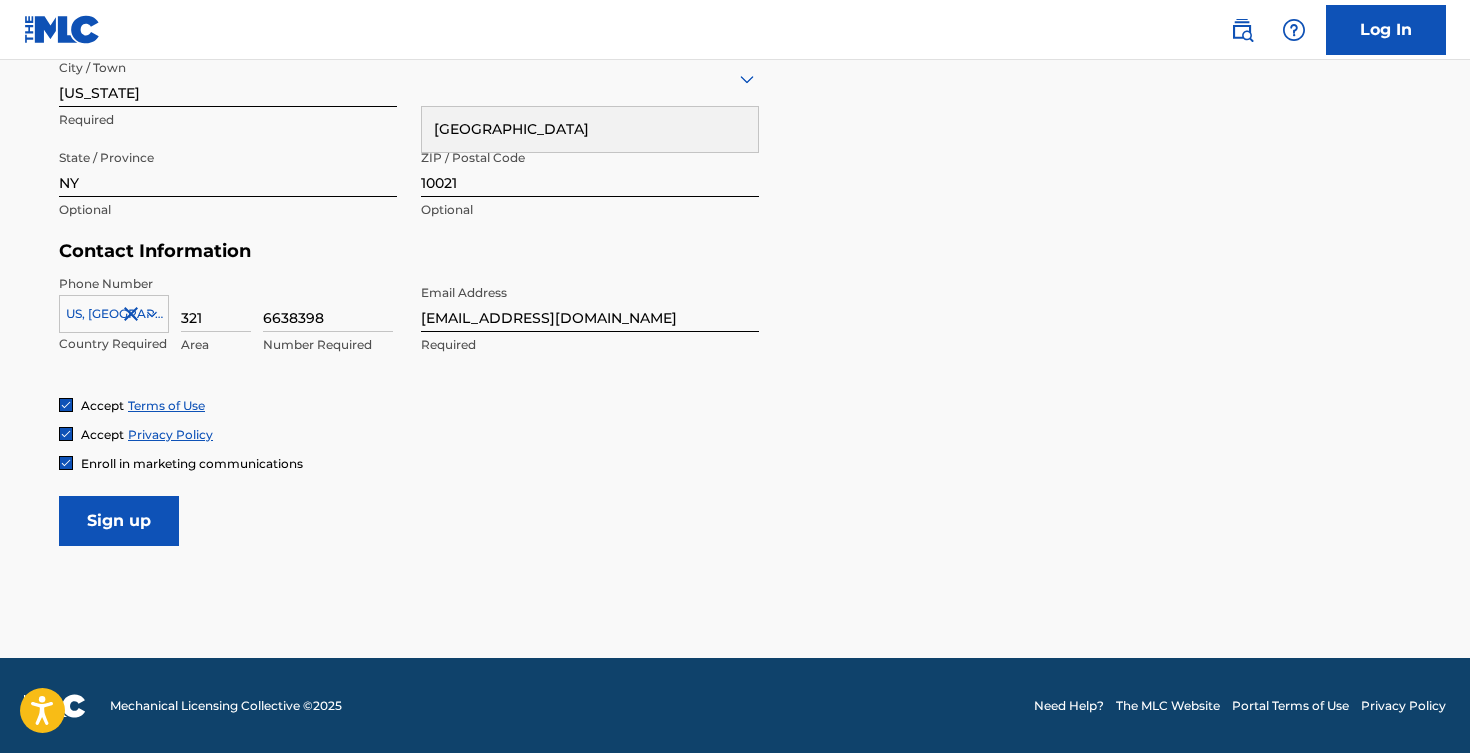click on "321" at bounding box center (216, 303) 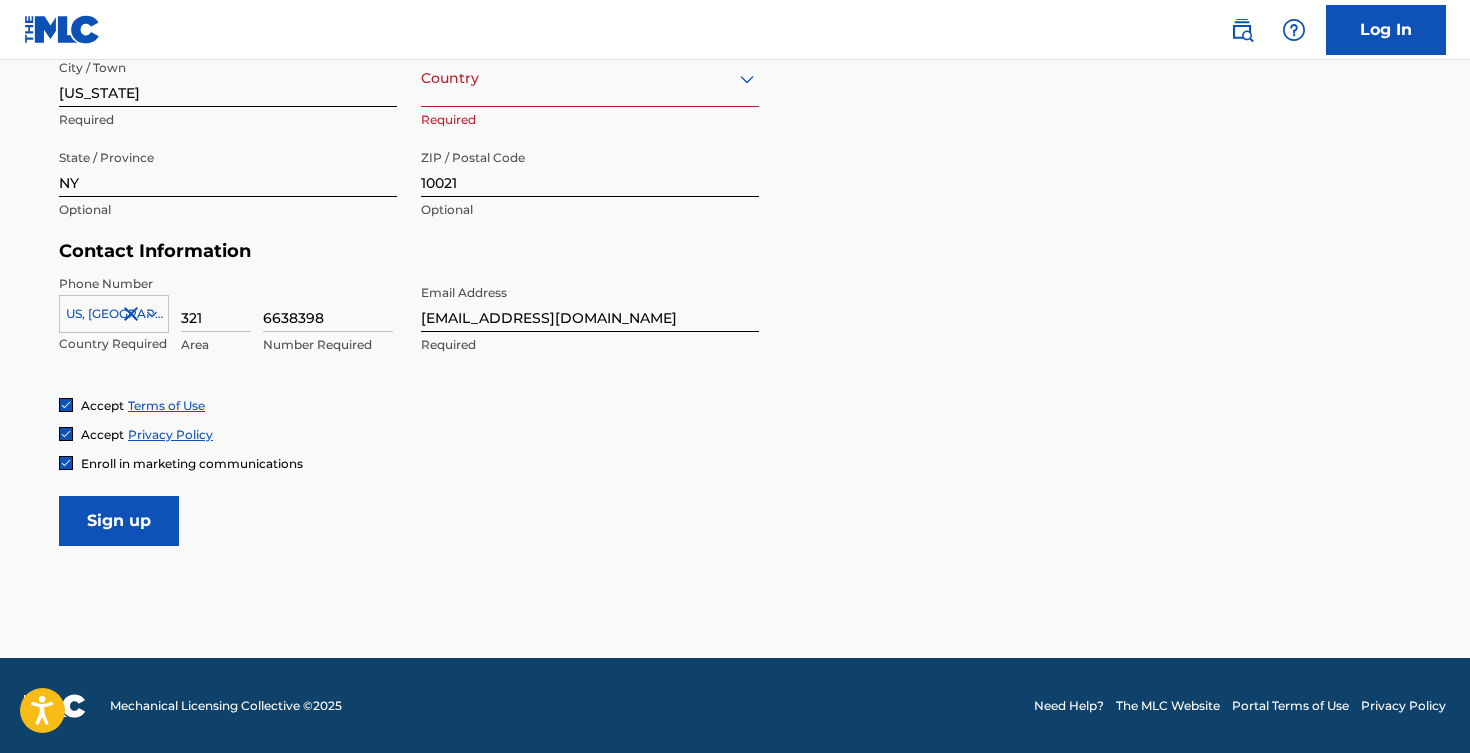 click on "Accept Privacy Policy" at bounding box center [735, 434] 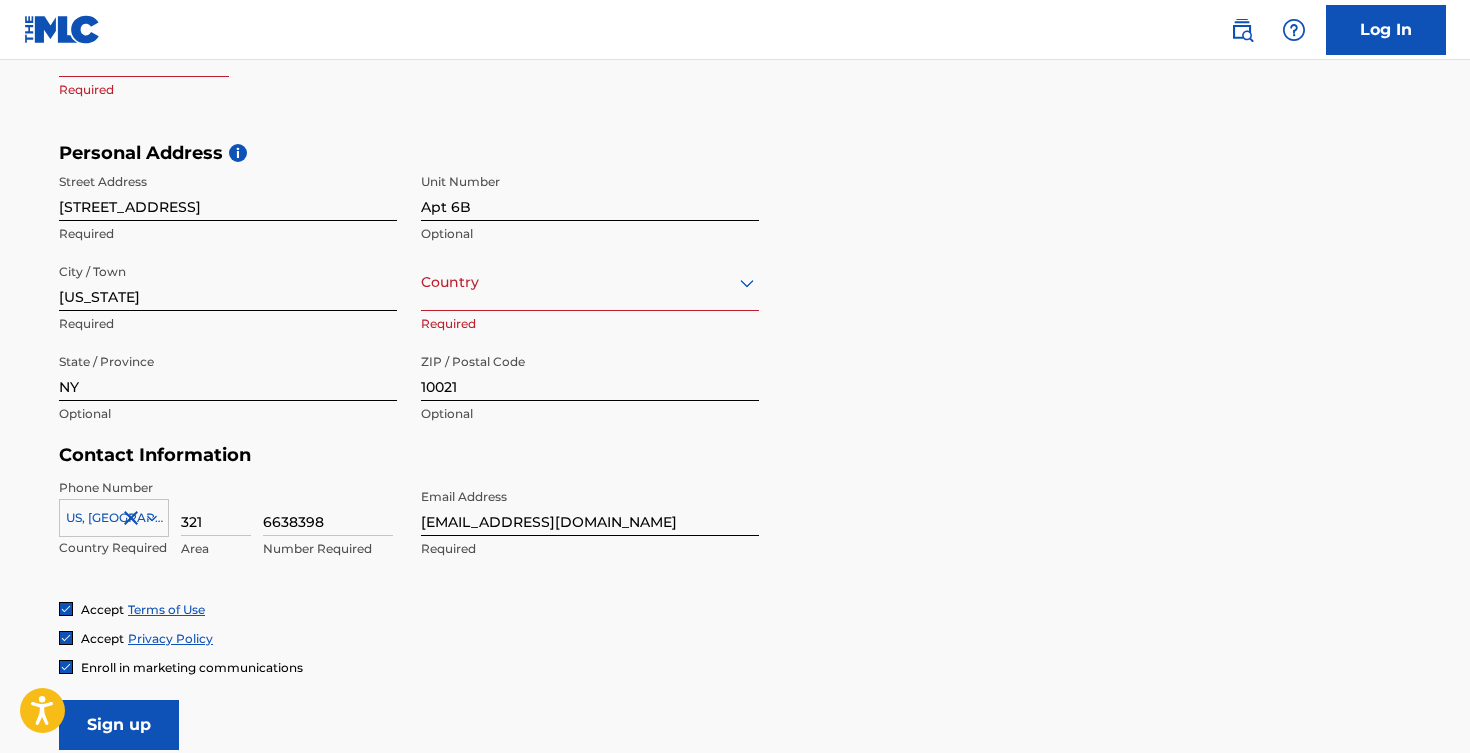 scroll, scrollTop: 608, scrollLeft: 0, axis: vertical 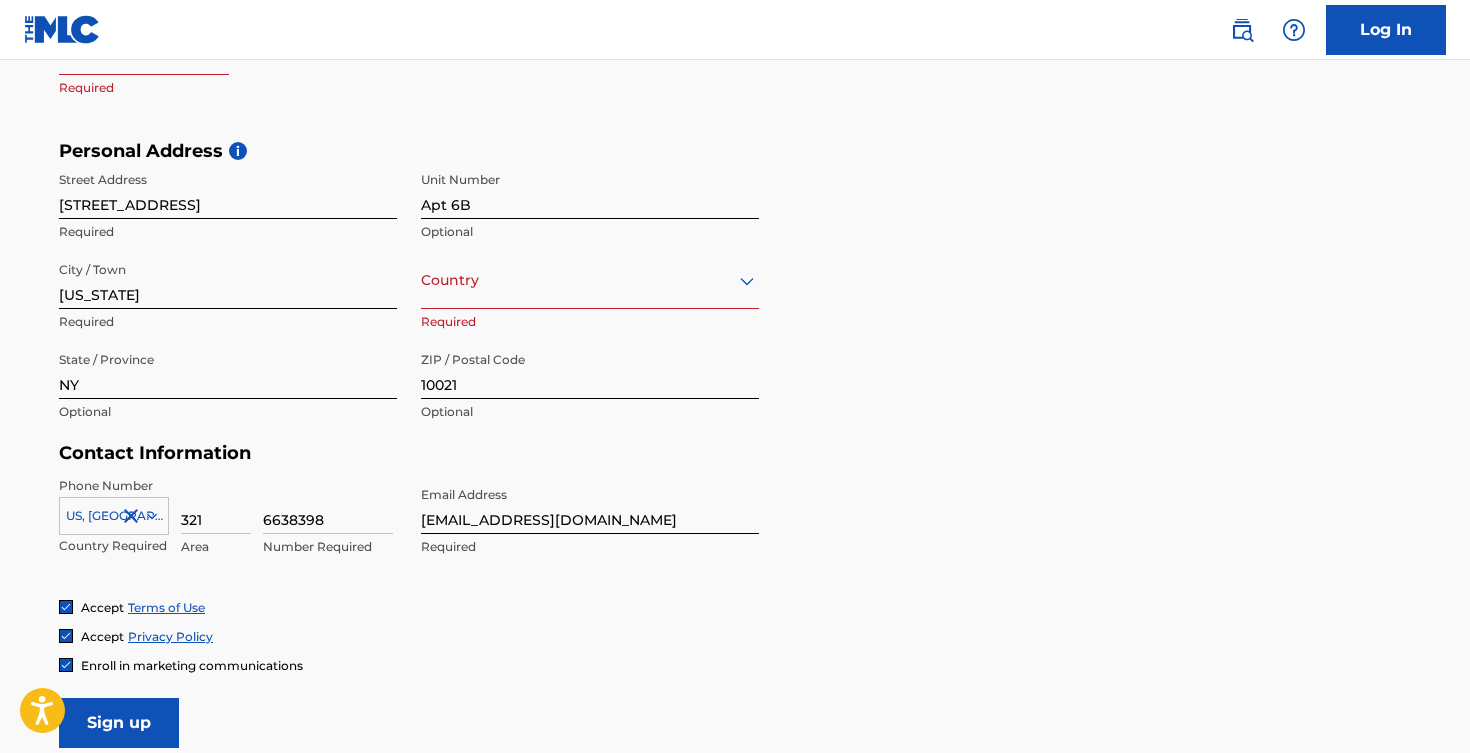 click at bounding box center [590, 280] 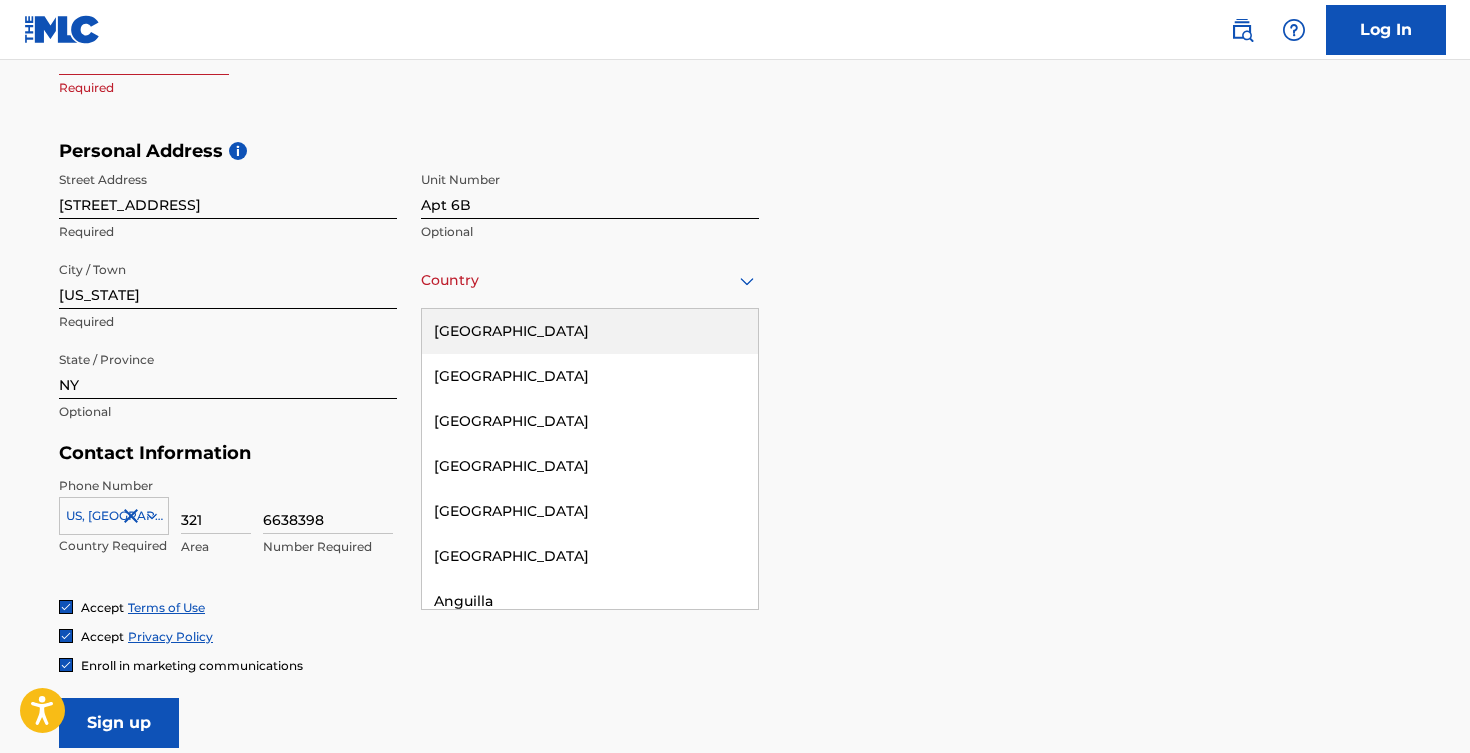 click on "United States" at bounding box center (590, 331) 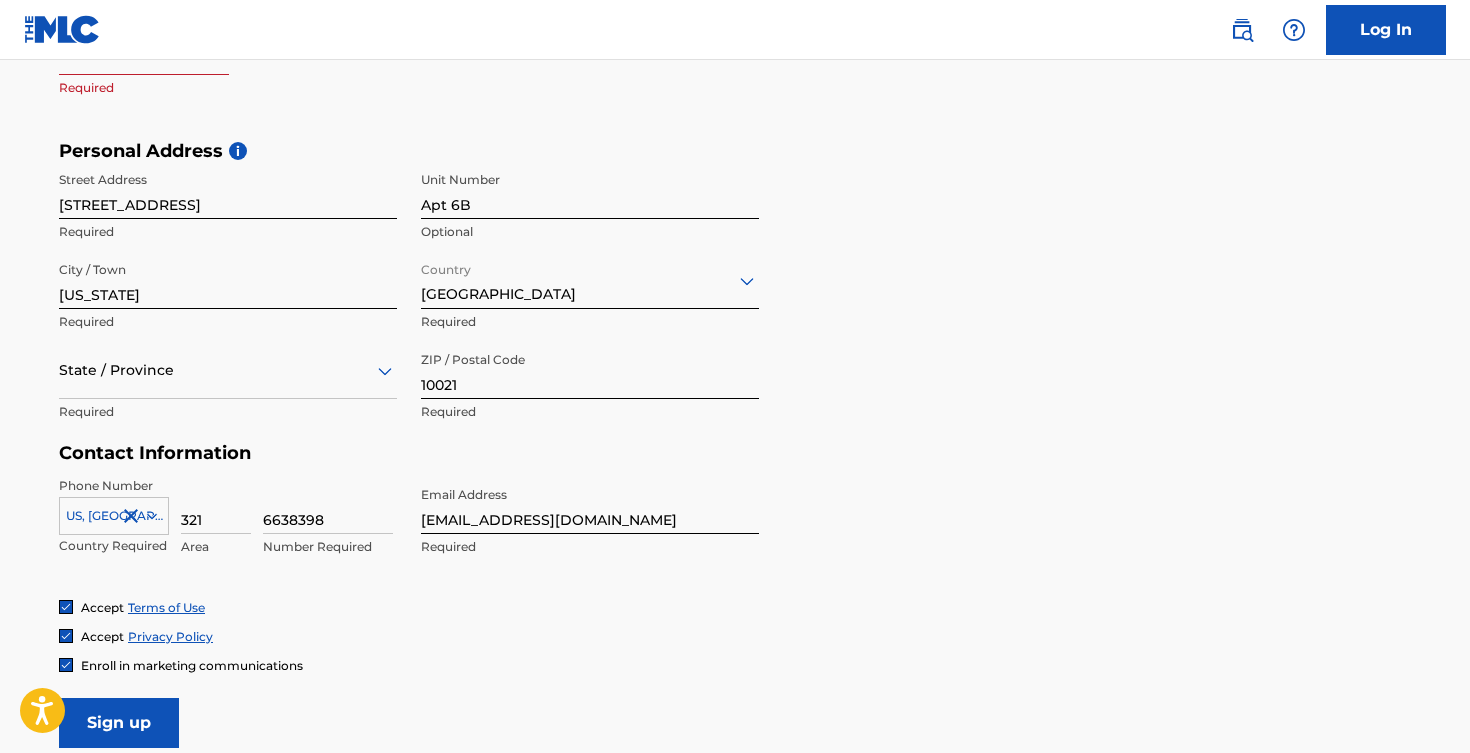 click on "Accept Privacy Policy" at bounding box center (735, 636) 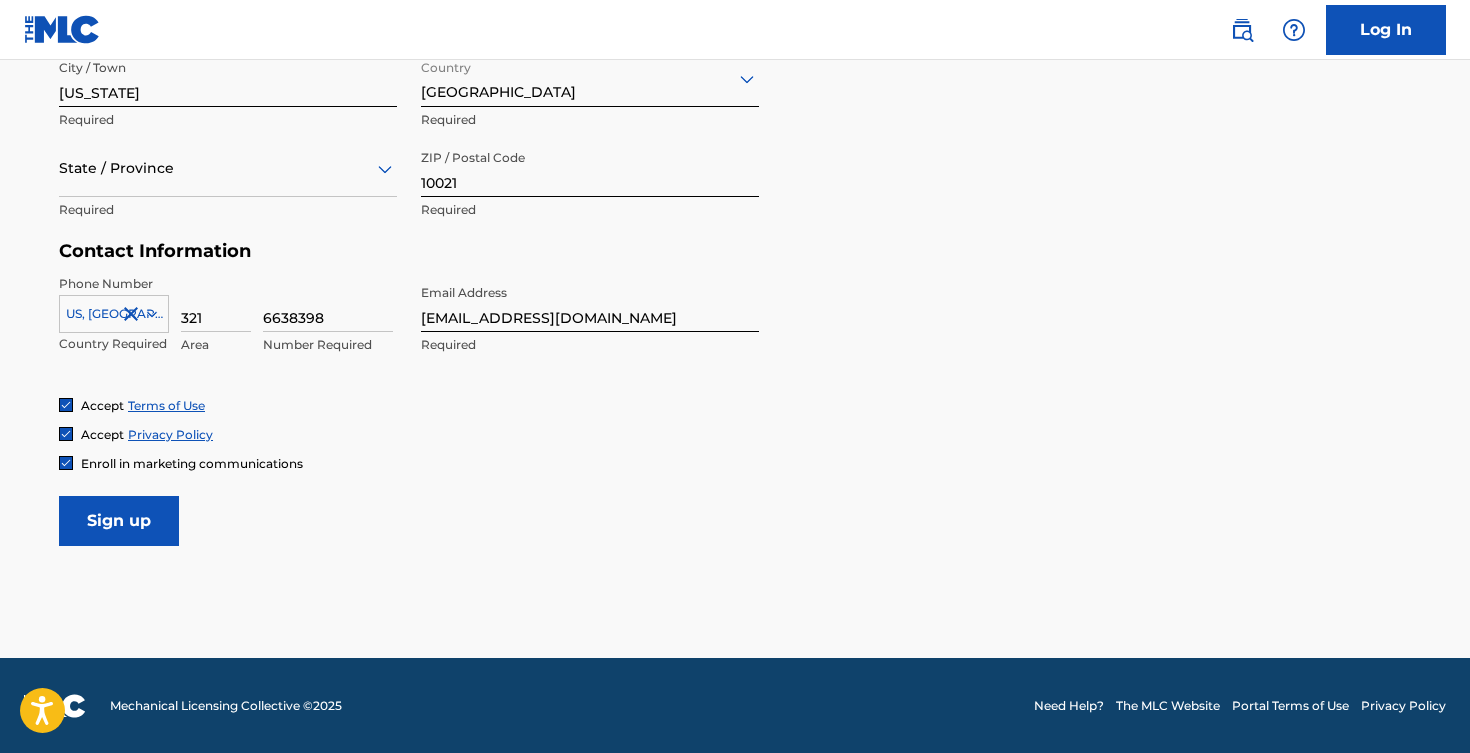 click on "Sign up" at bounding box center (119, 521) 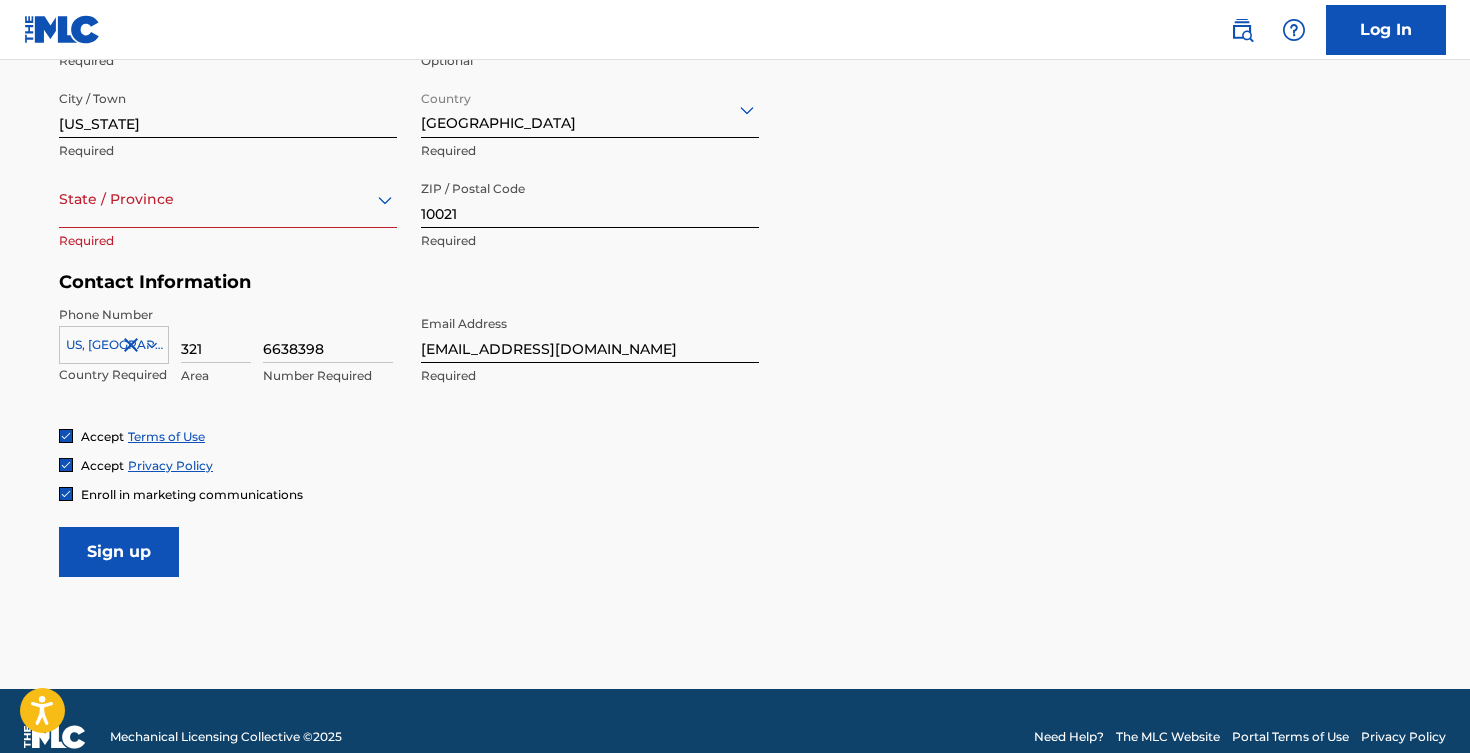 scroll, scrollTop: 781, scrollLeft: 0, axis: vertical 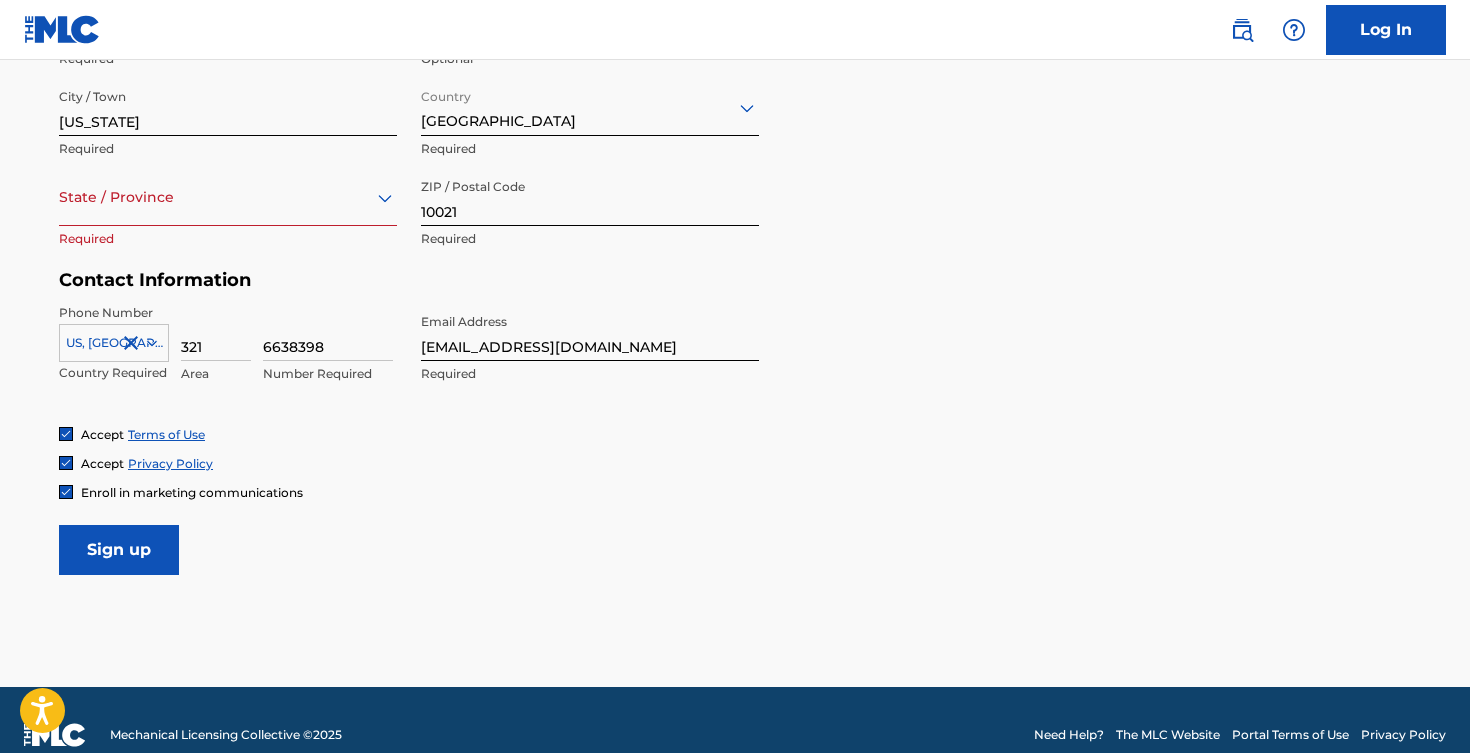 click 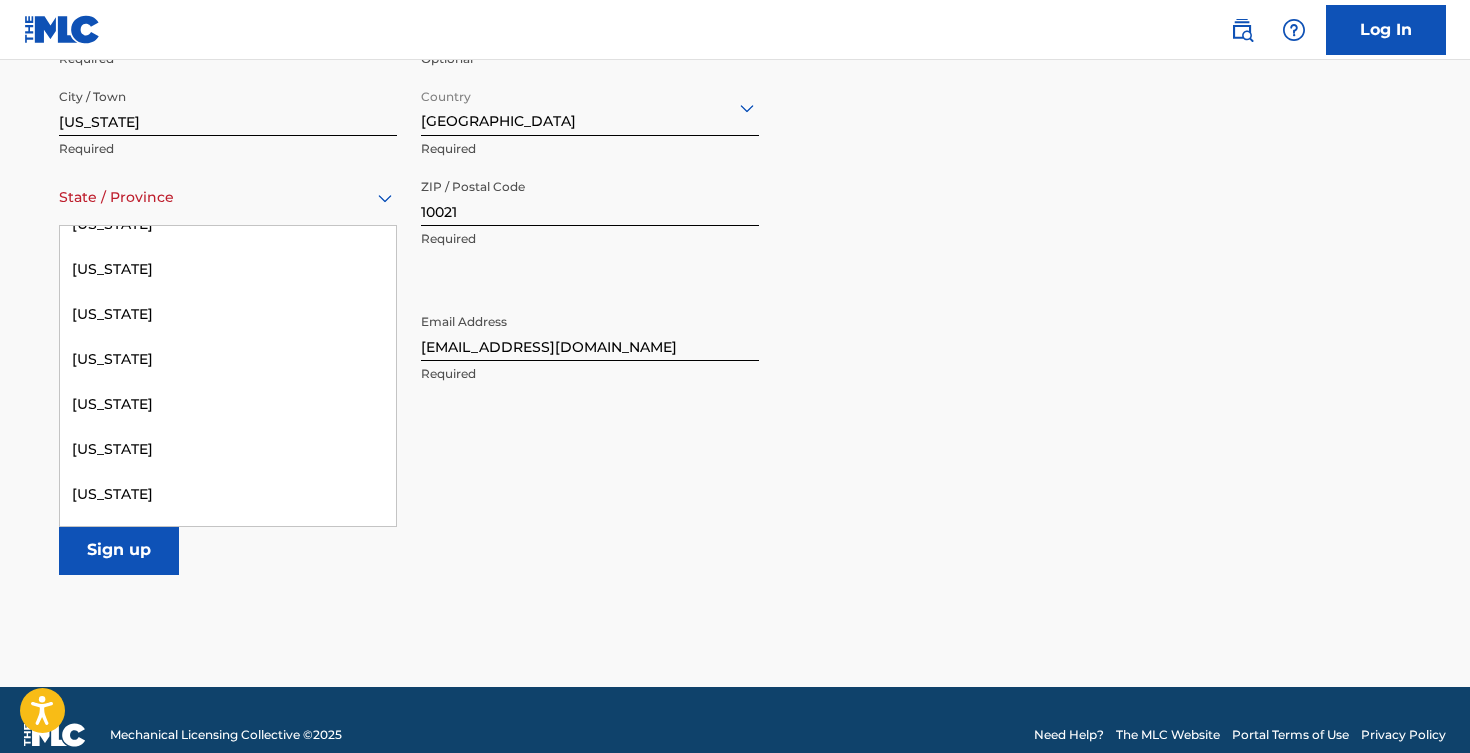 scroll, scrollTop: 1464, scrollLeft: 0, axis: vertical 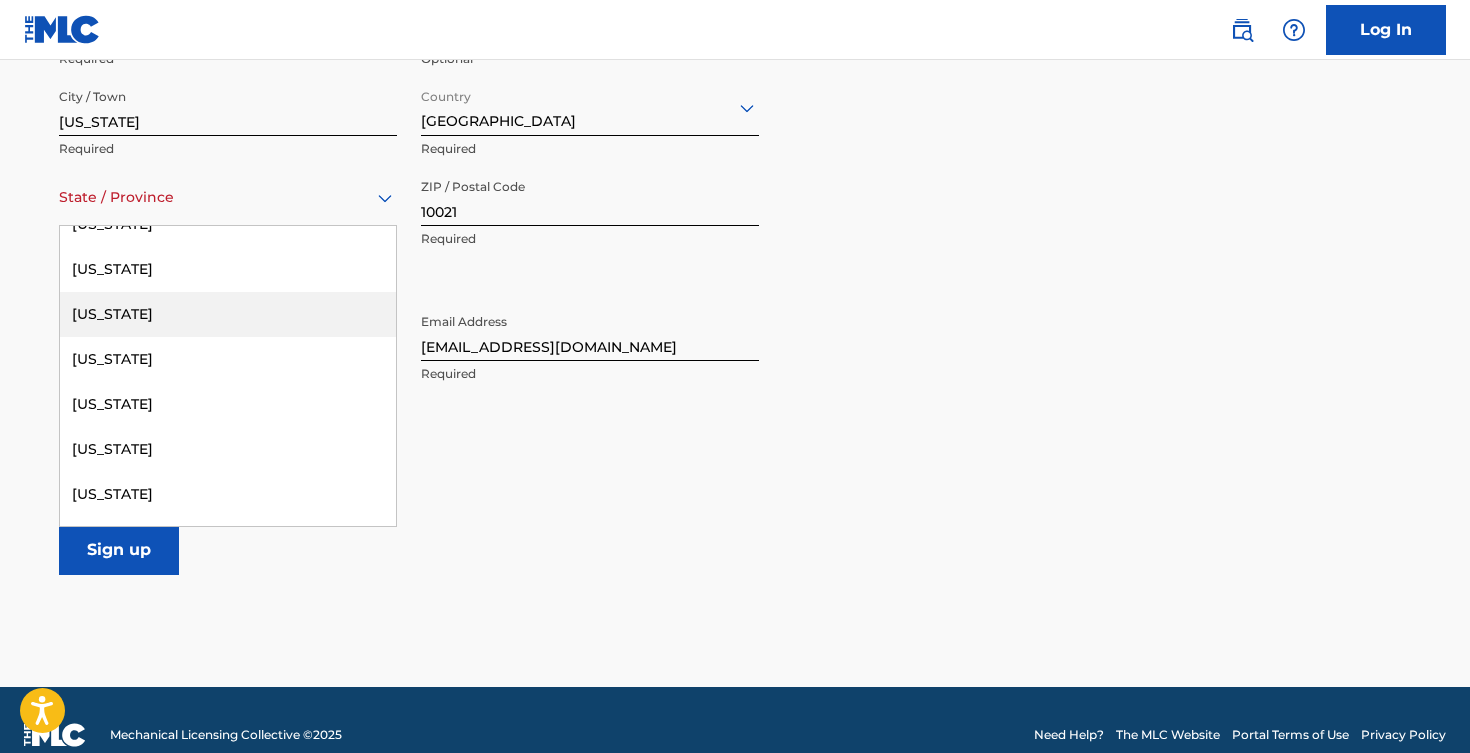 click on "New York" at bounding box center [228, 314] 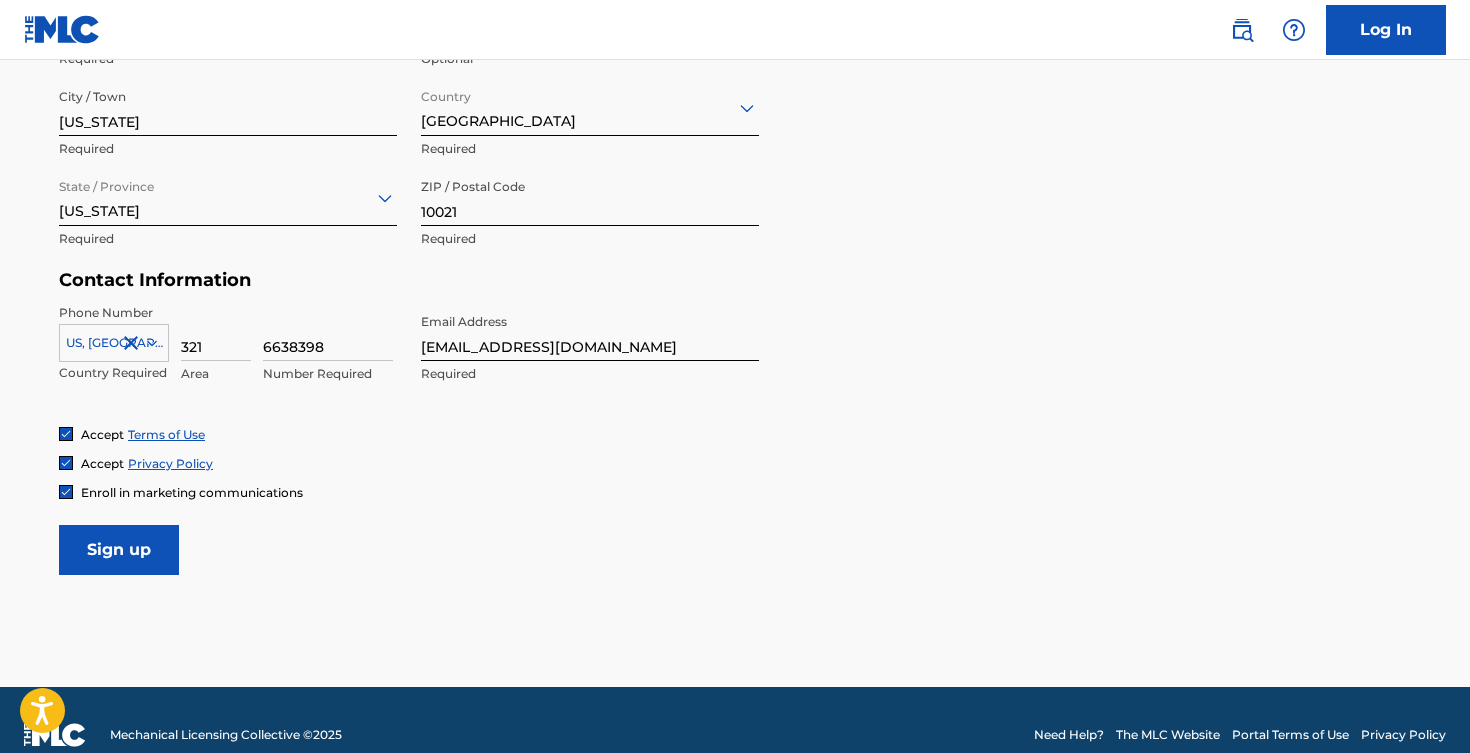 click on "User Information First Name Fabian Required Last Name Beltran Required Date Of Birth Required Personal Address i Street Address 319 East 75th Street Required Unit Number Apt 6B Optional City / Town New York Required Country United States Required State / Province New York Required ZIP / Postal Code 10021 Required Contact Information Phone Number US, CA +1 Country Required 321 Area 6638398 Number Required Email Address fabianbelh@gmail.com Required Accept Terms of Use Accept Privacy Policy Enroll in marketing communications Sign up" at bounding box center (735, 131) 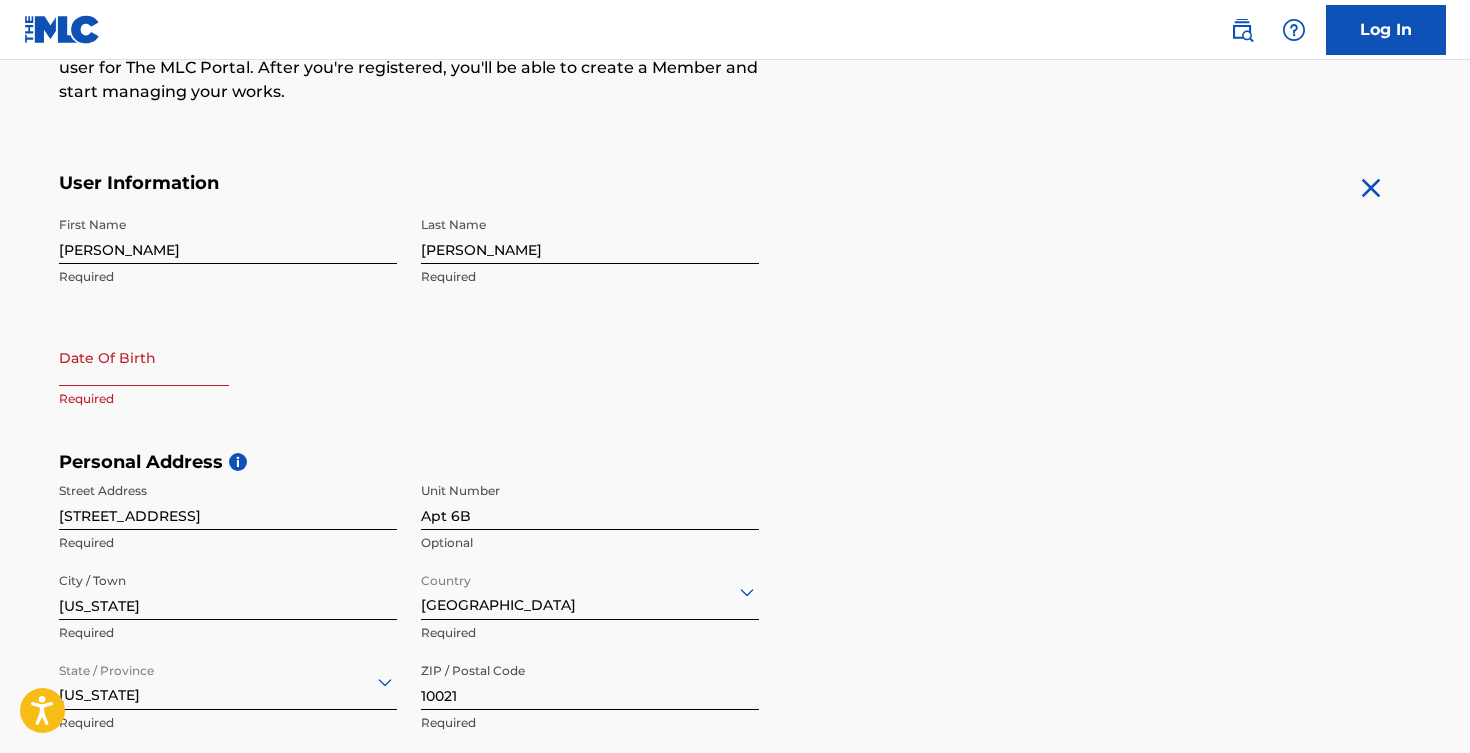 scroll, scrollTop: 287, scrollLeft: 0, axis: vertical 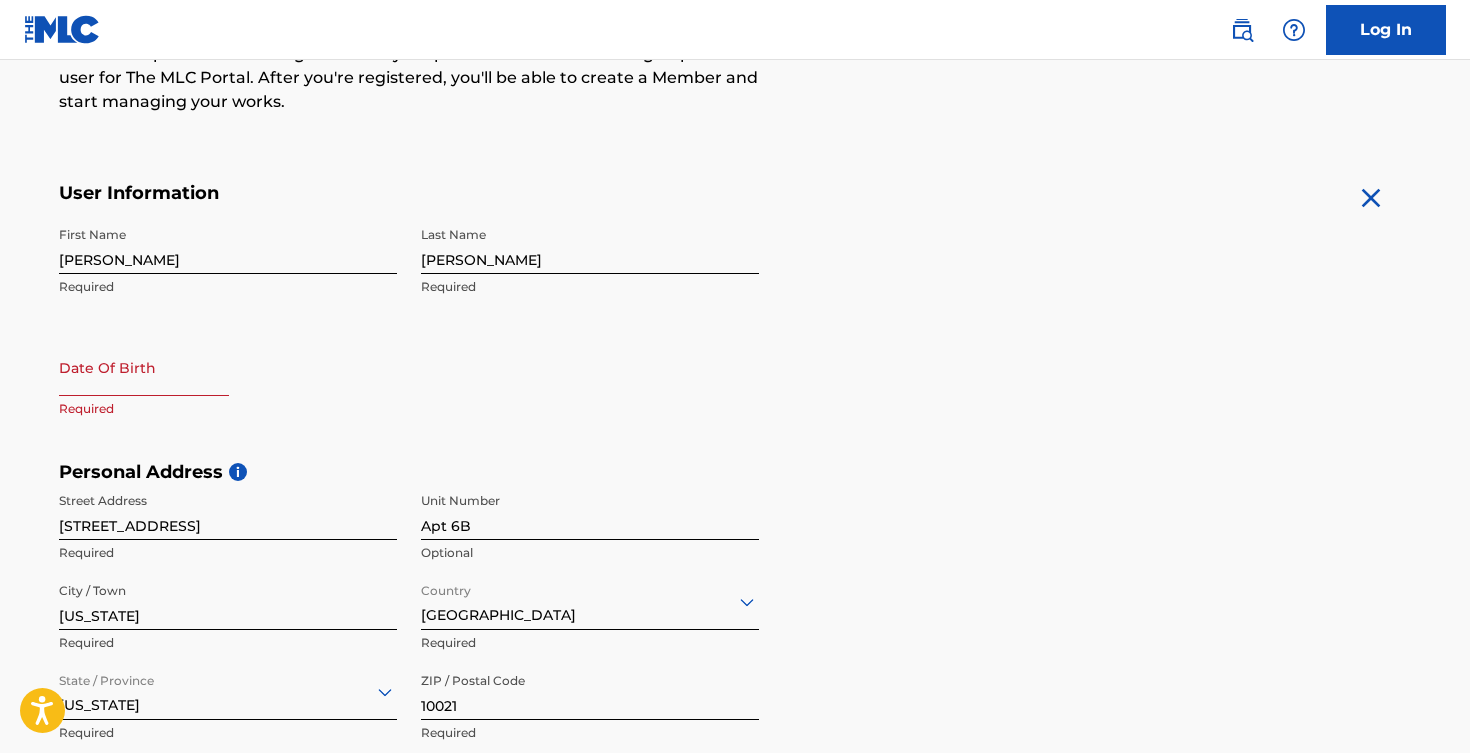 click at bounding box center (144, 367) 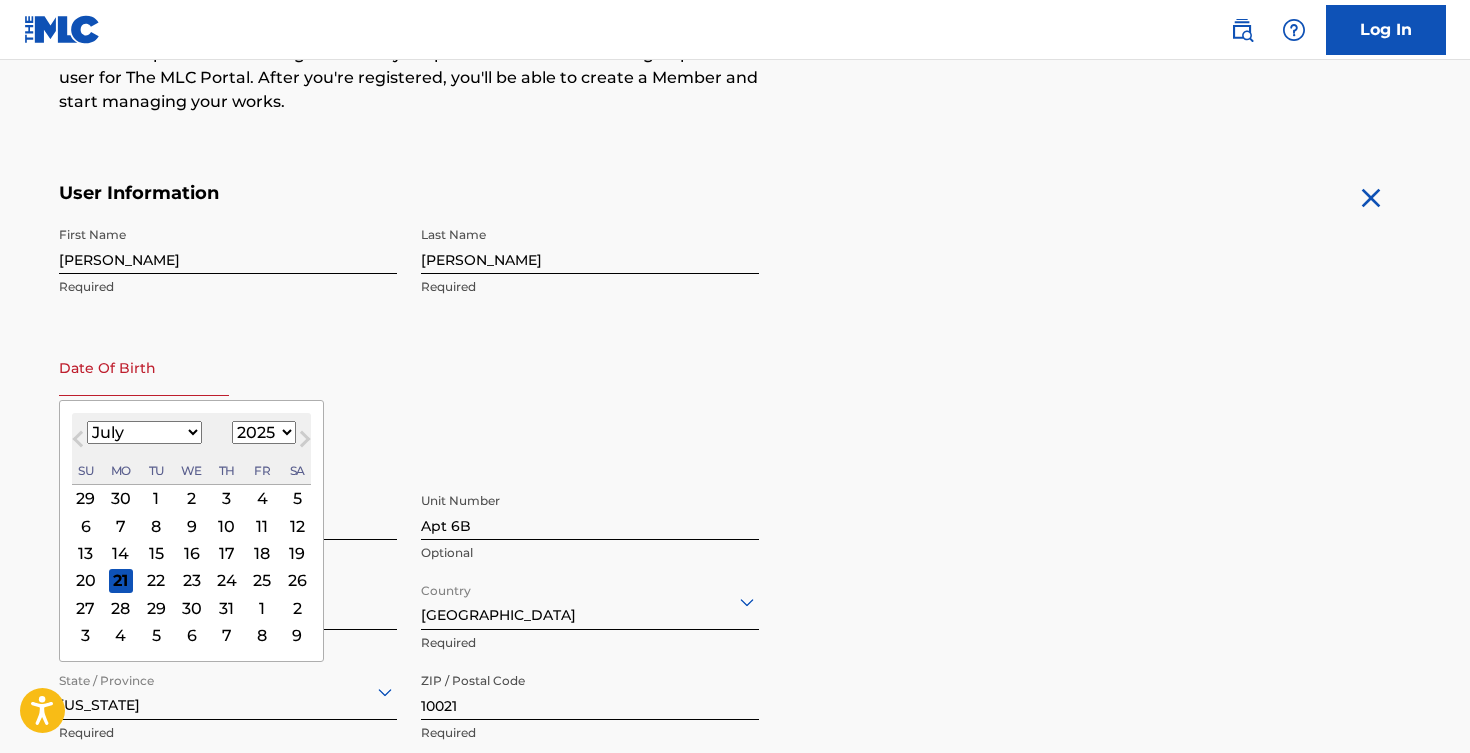 click on "January February March April May June July August September October November December" at bounding box center (144, 432) 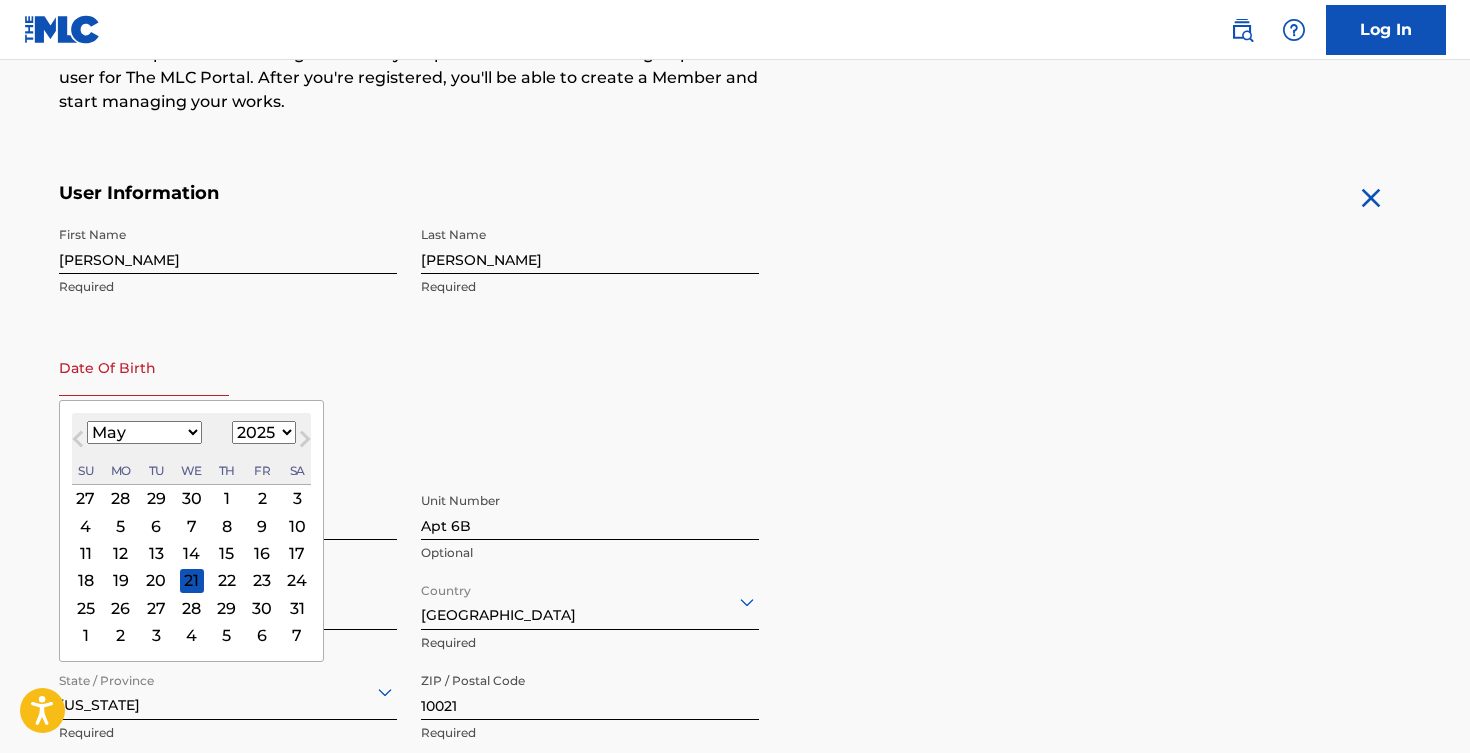 click on "26" at bounding box center [121, 608] 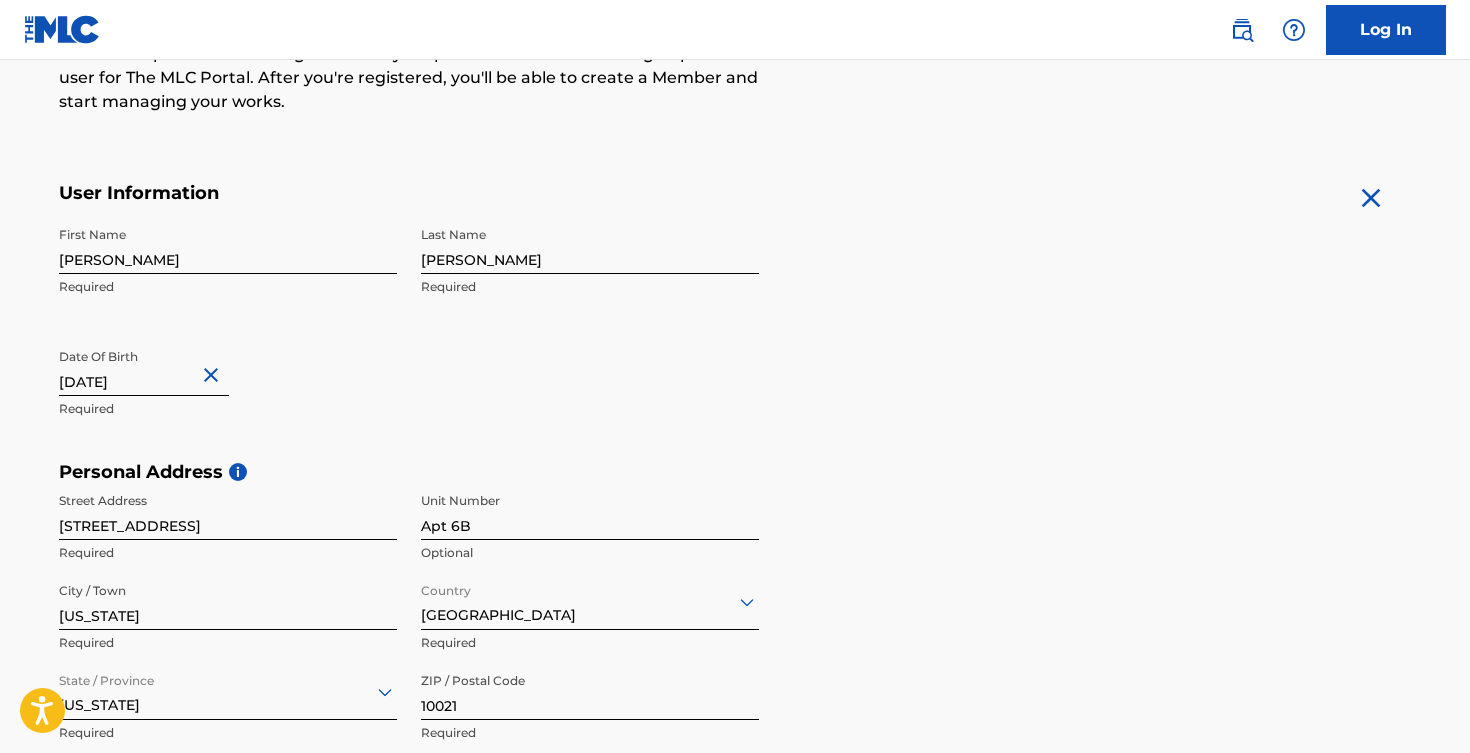 type on "May 26 1983" 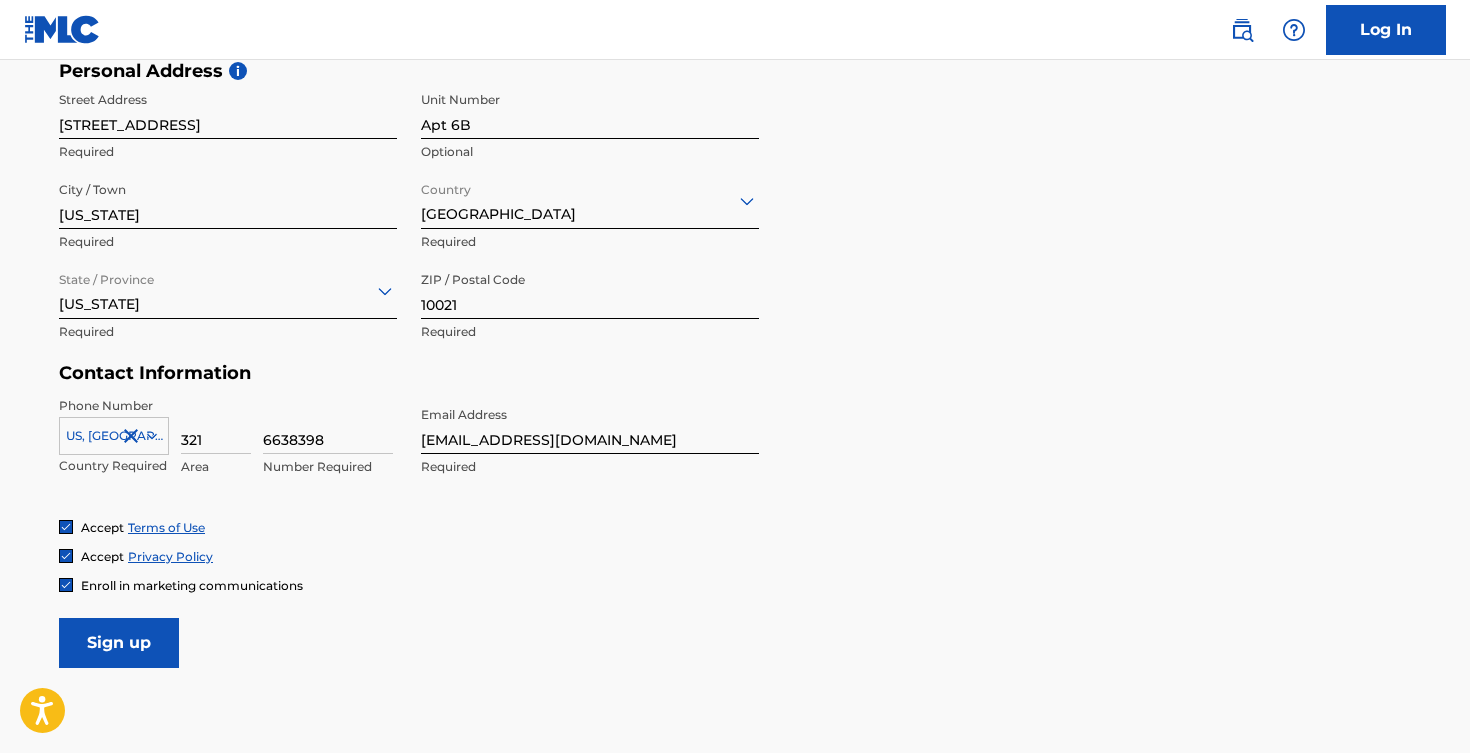 scroll, scrollTop: 810, scrollLeft: 0, axis: vertical 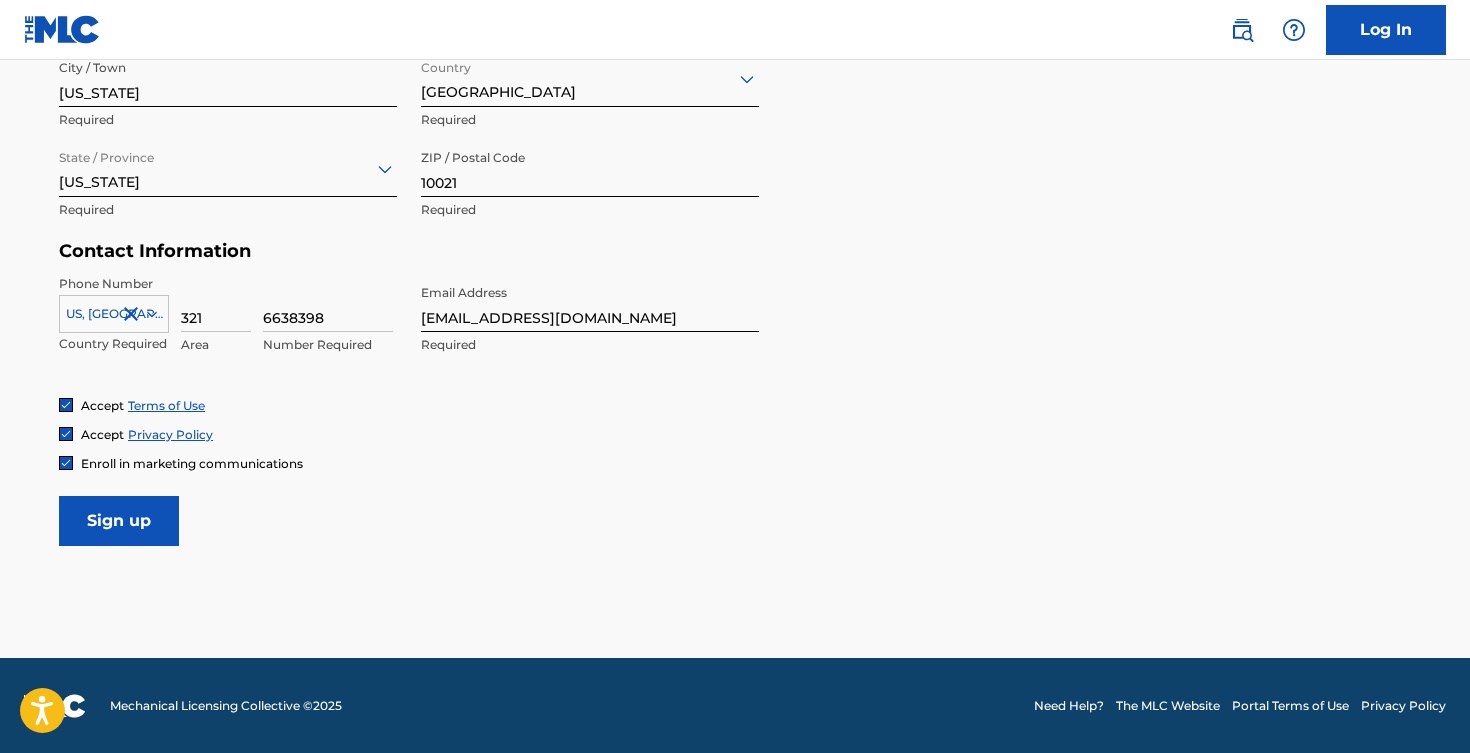 click on "Sign up" at bounding box center (119, 521) 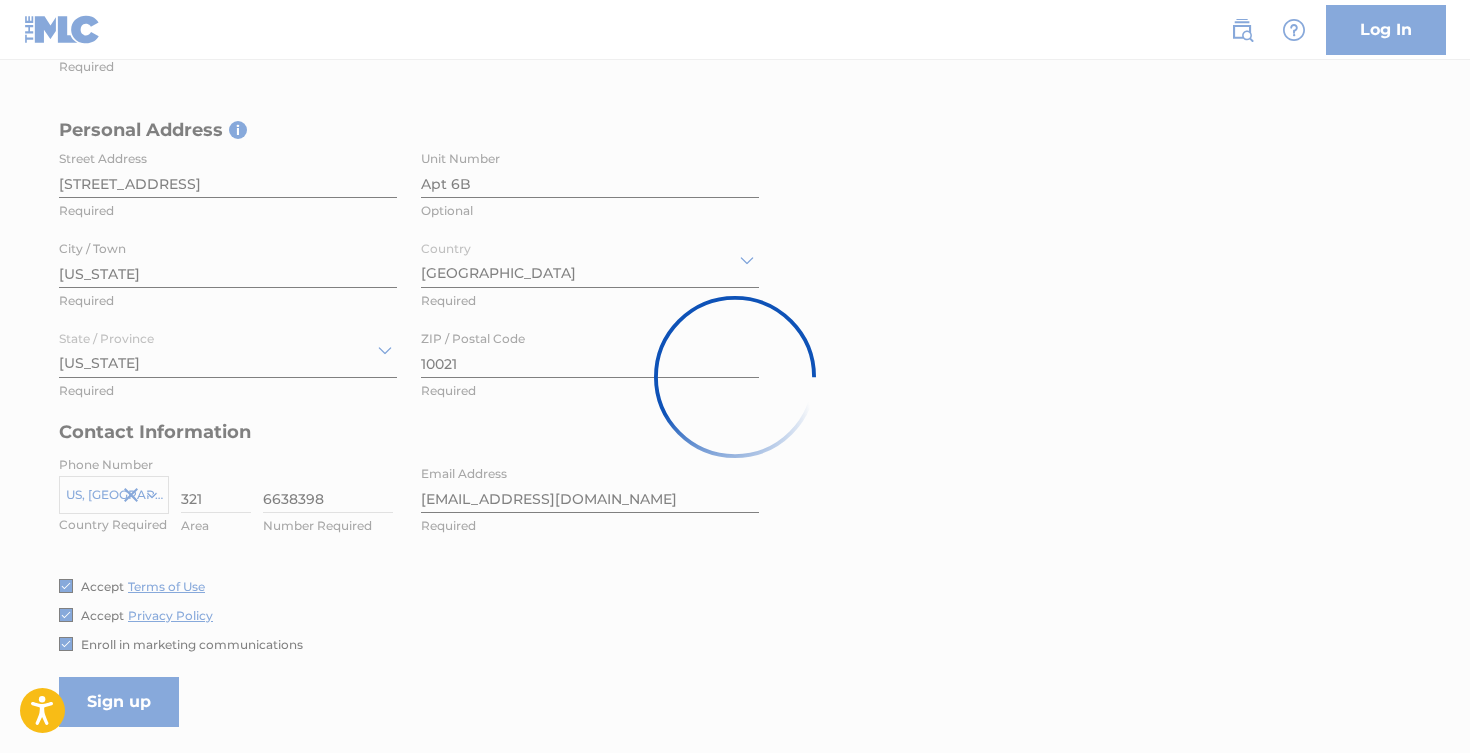 scroll, scrollTop: 810, scrollLeft: 0, axis: vertical 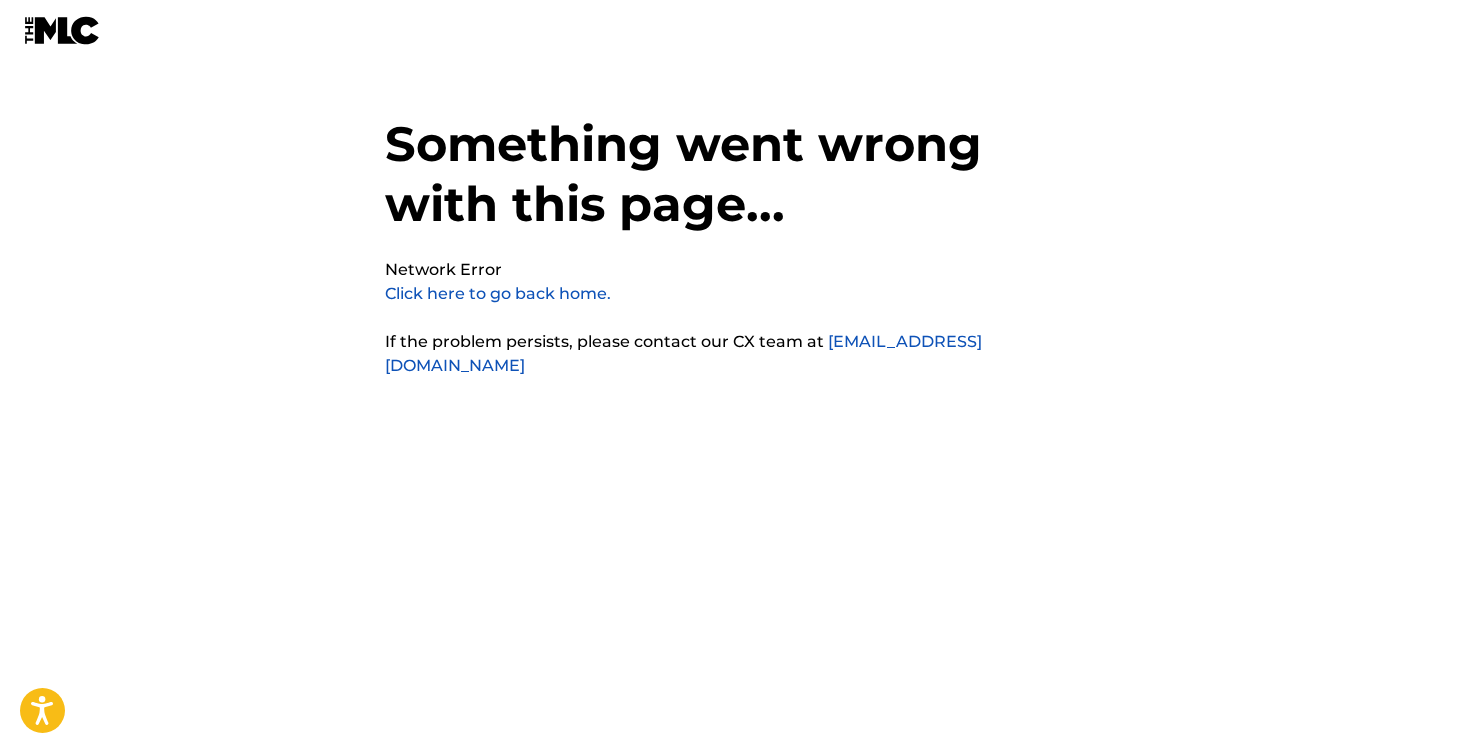 click on "Click here to go back home." at bounding box center [498, 293] 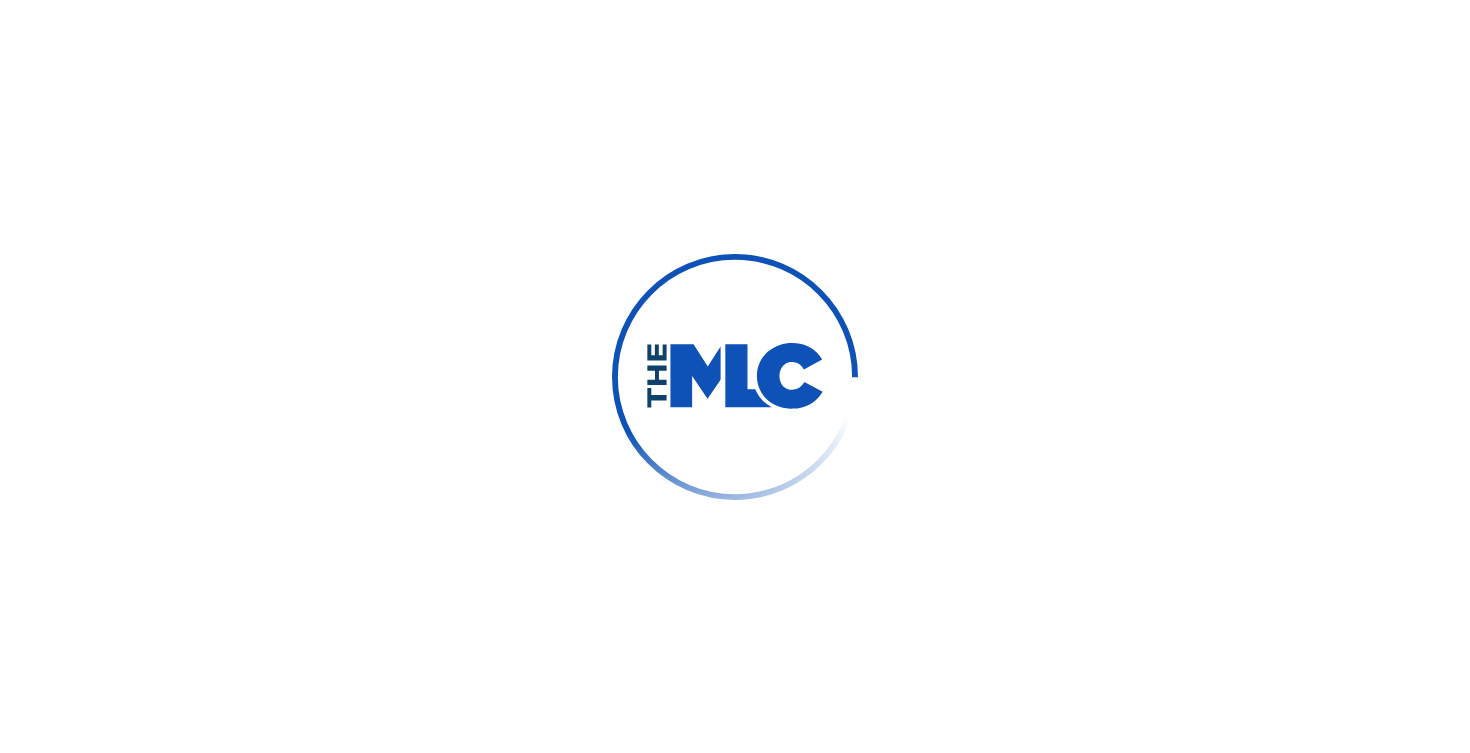 scroll, scrollTop: 0, scrollLeft: 0, axis: both 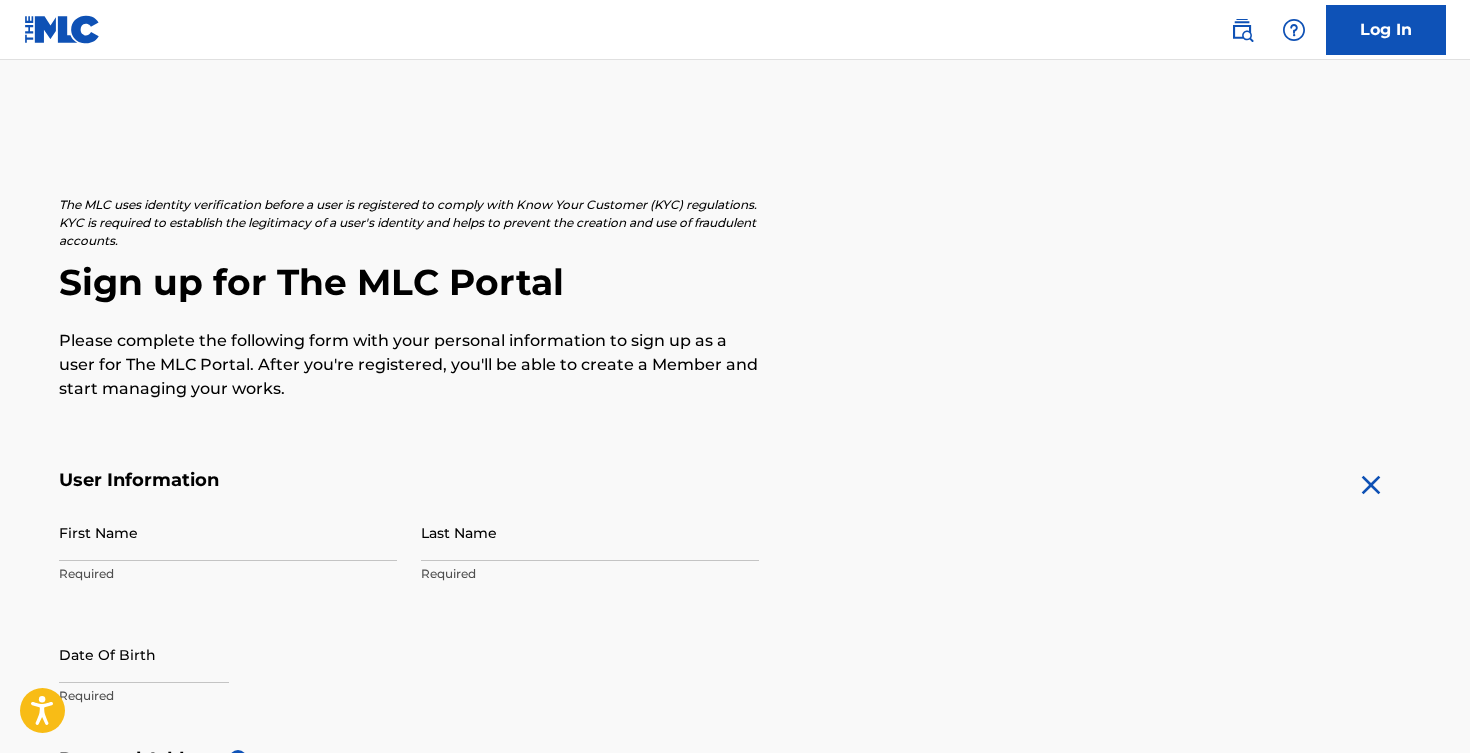 click on "Log In" at bounding box center [1386, 30] 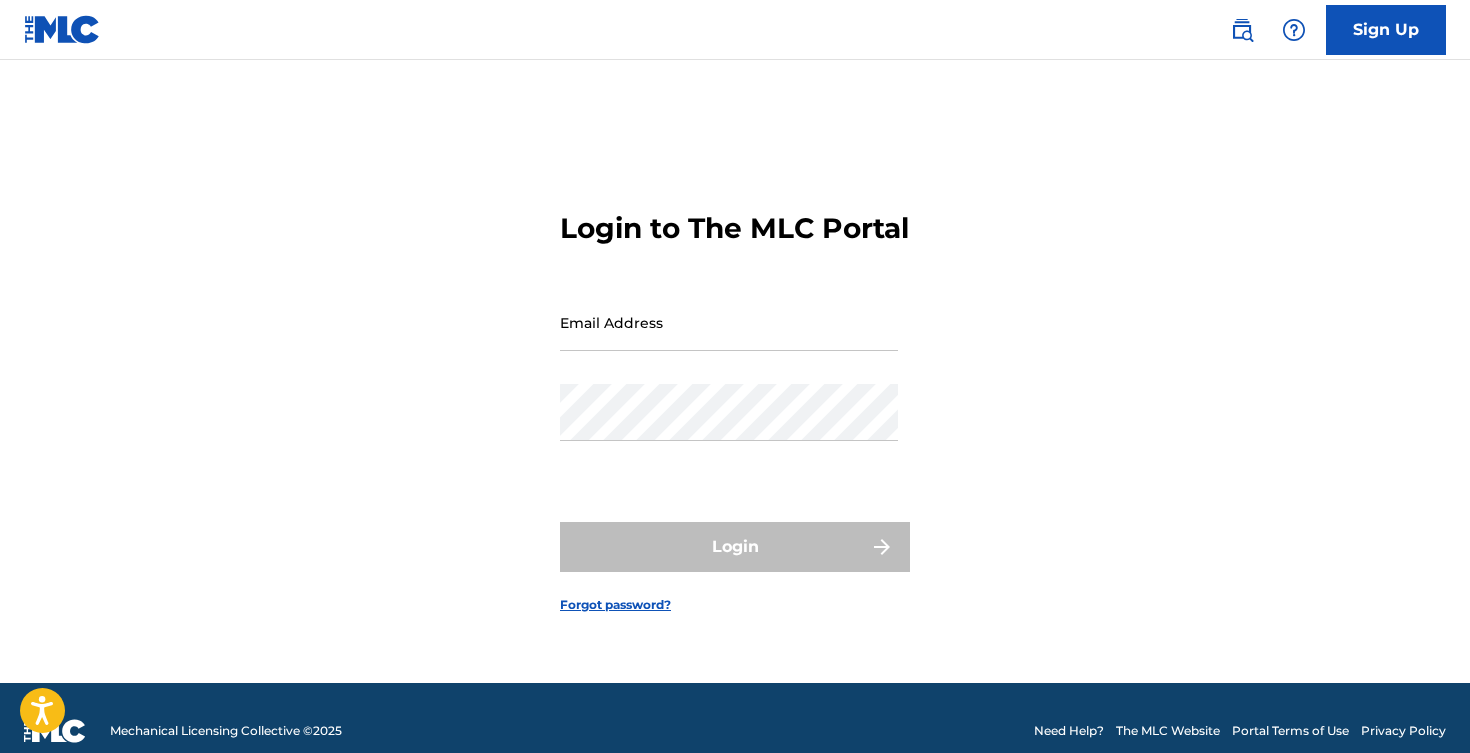 click on "Email Address" at bounding box center (729, 322) 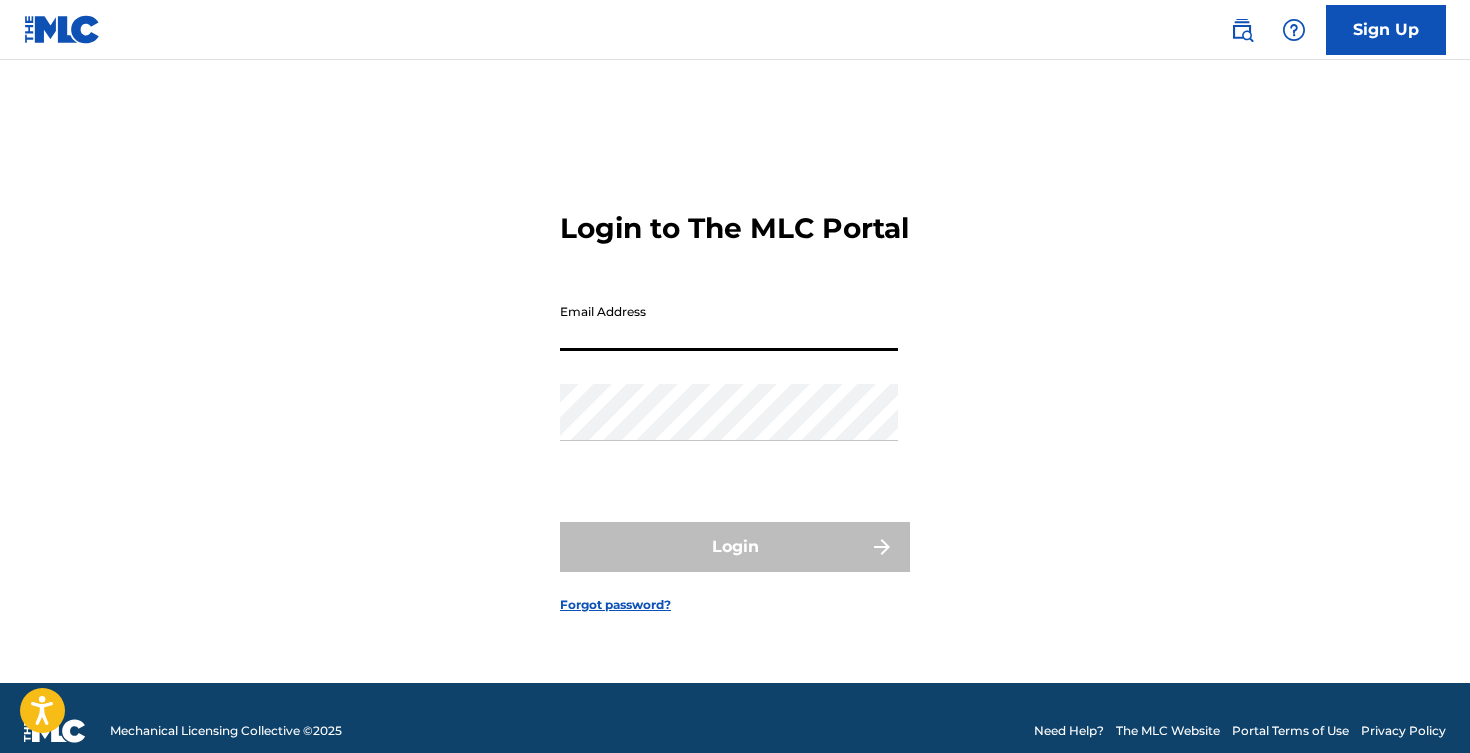 type on "[EMAIL_ADDRESS][DOMAIN_NAME]" 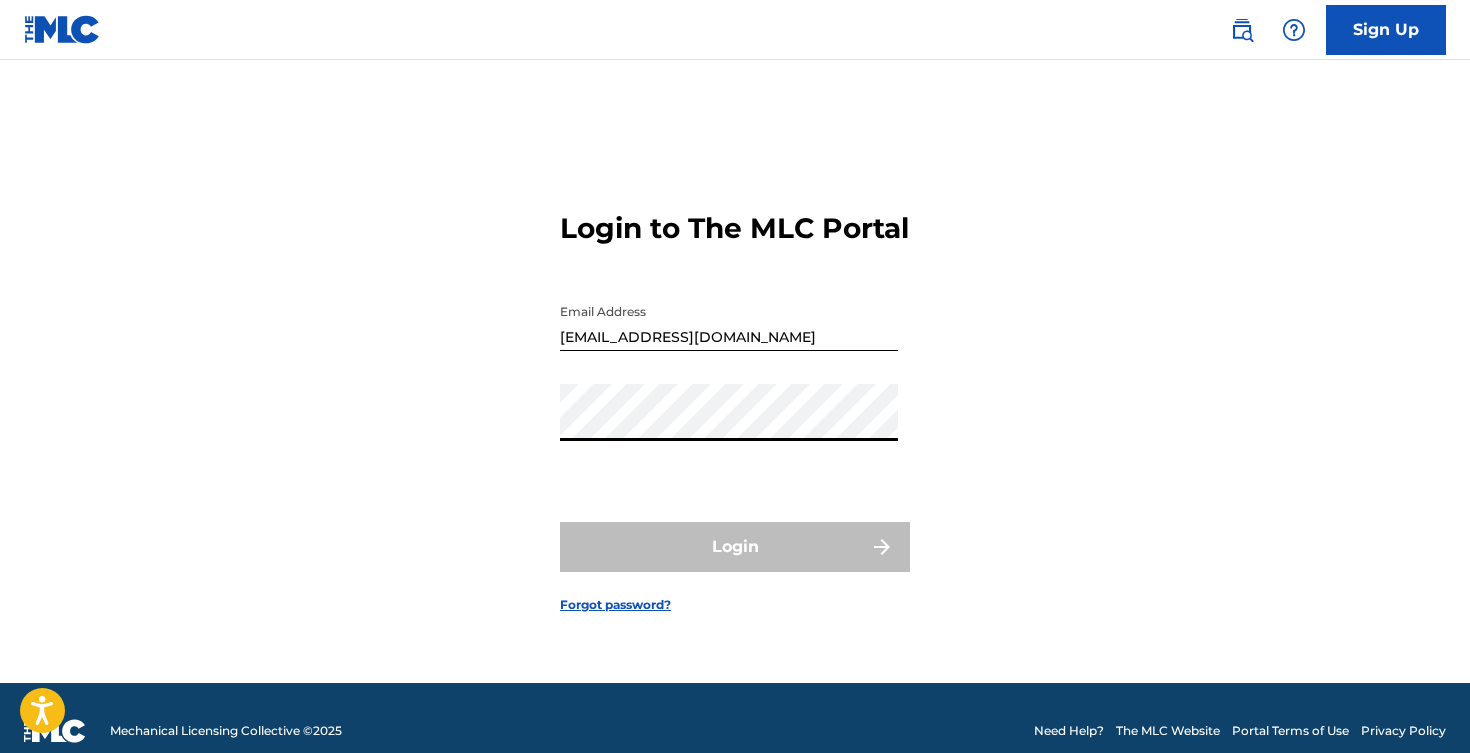 click on "Login to The MLC Portal Email Address fabianbelh@gmail.com Password Login Forgot password?" at bounding box center [735, 396] 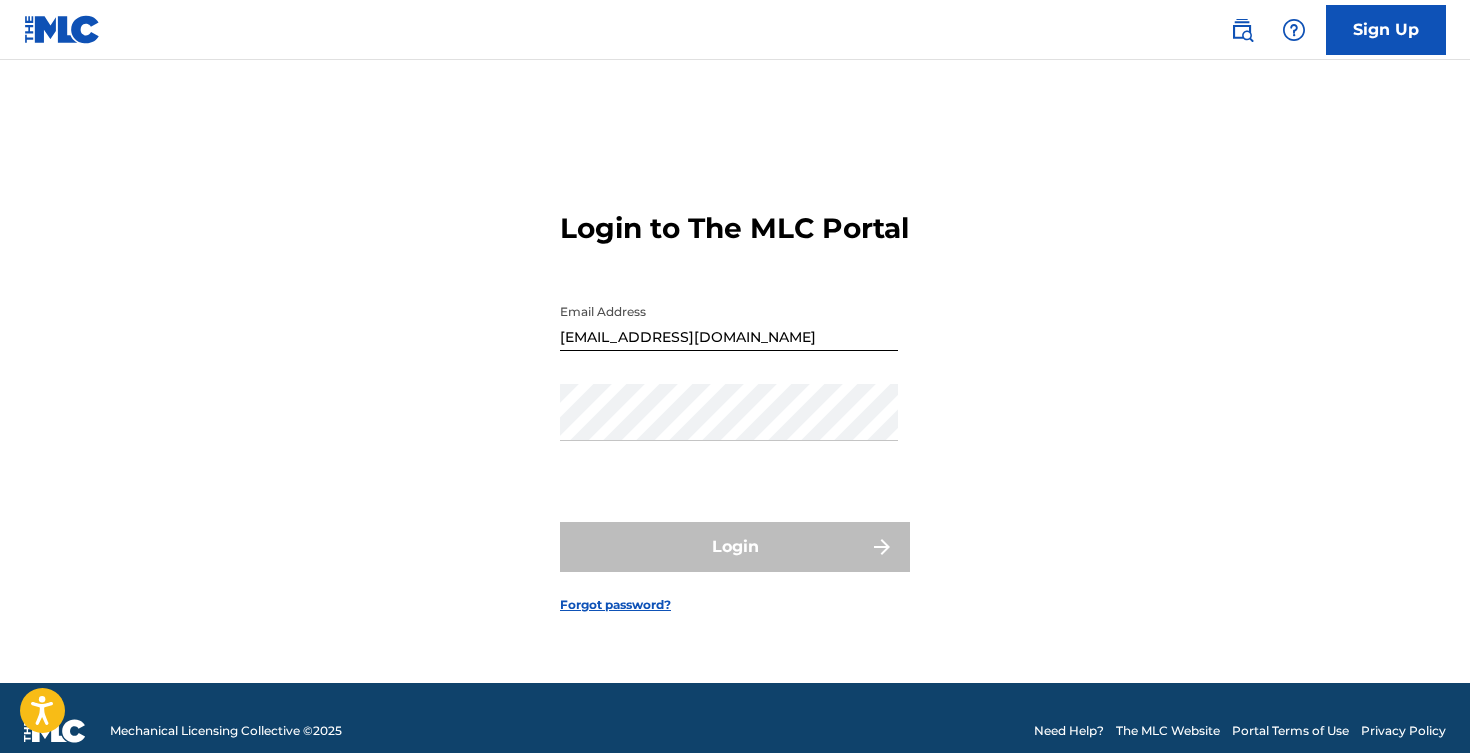 click on "Forgot password?" at bounding box center (615, 605) 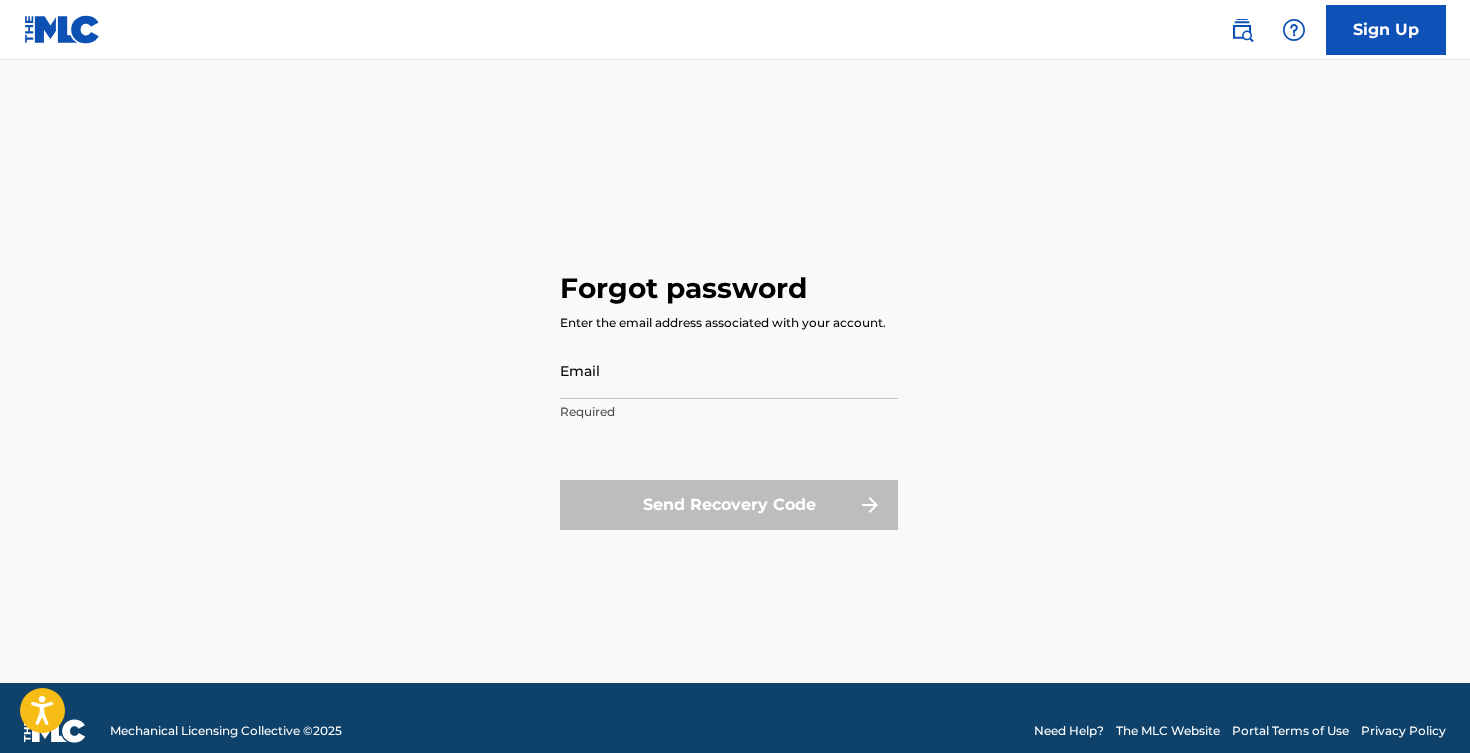 click on "Email" at bounding box center (729, 370) 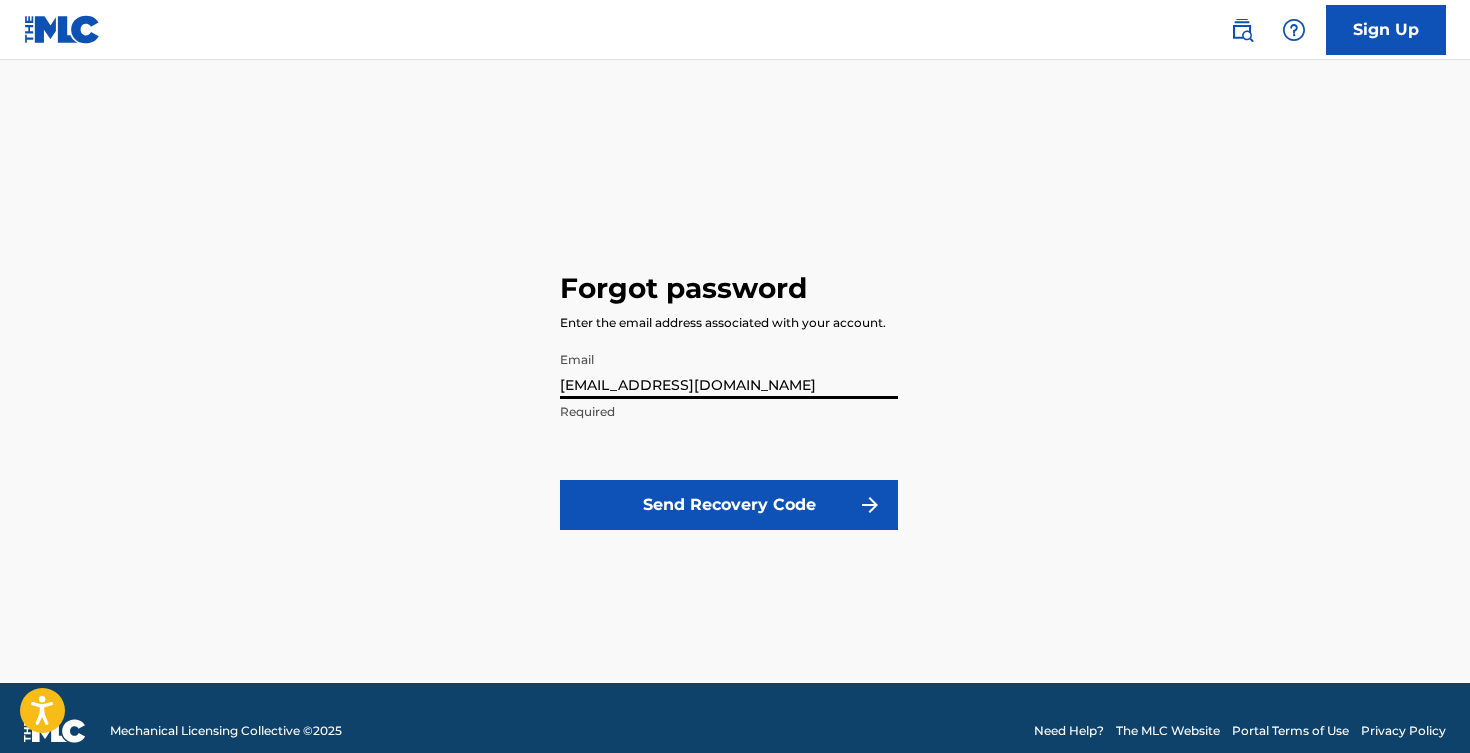 type on "fabianbelh@gmail.com" 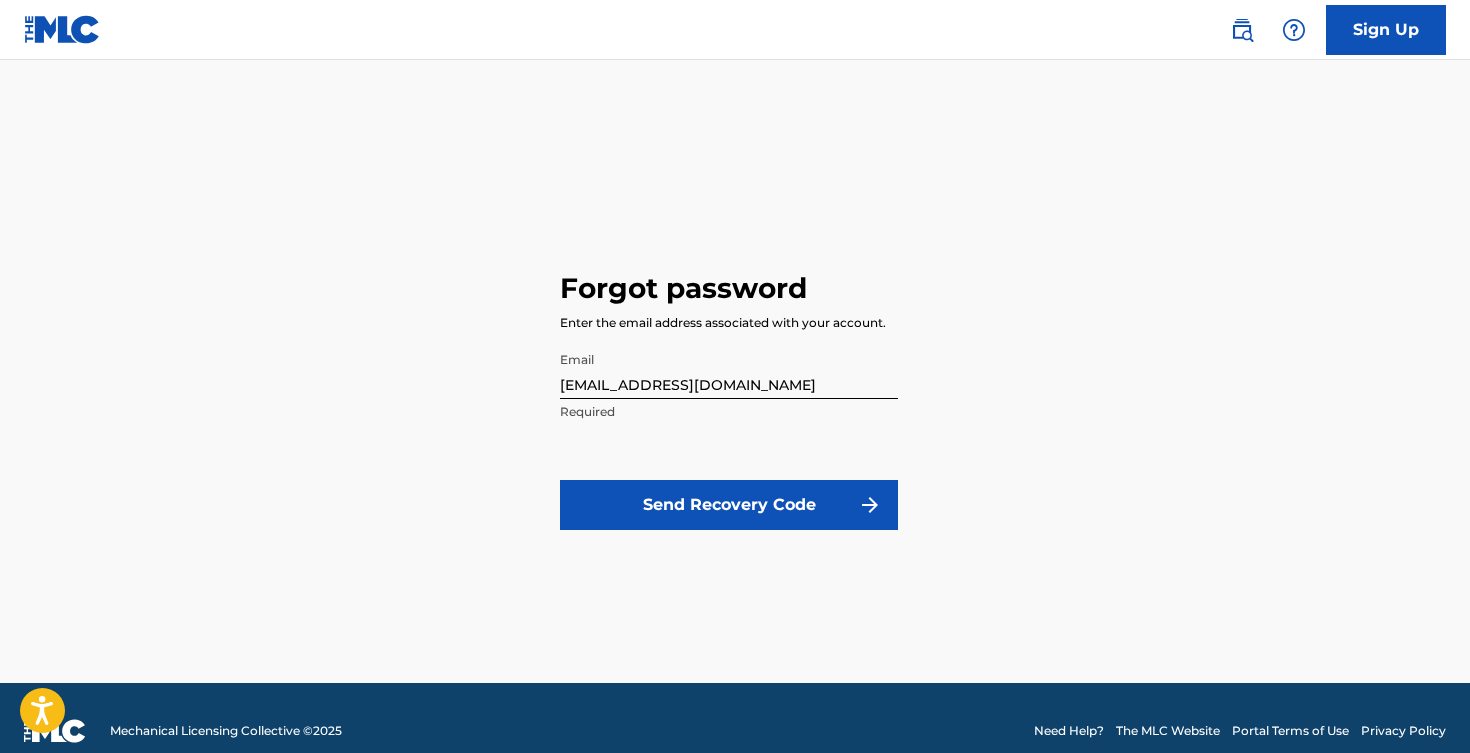 click on "Send Recovery Code" at bounding box center (729, 505) 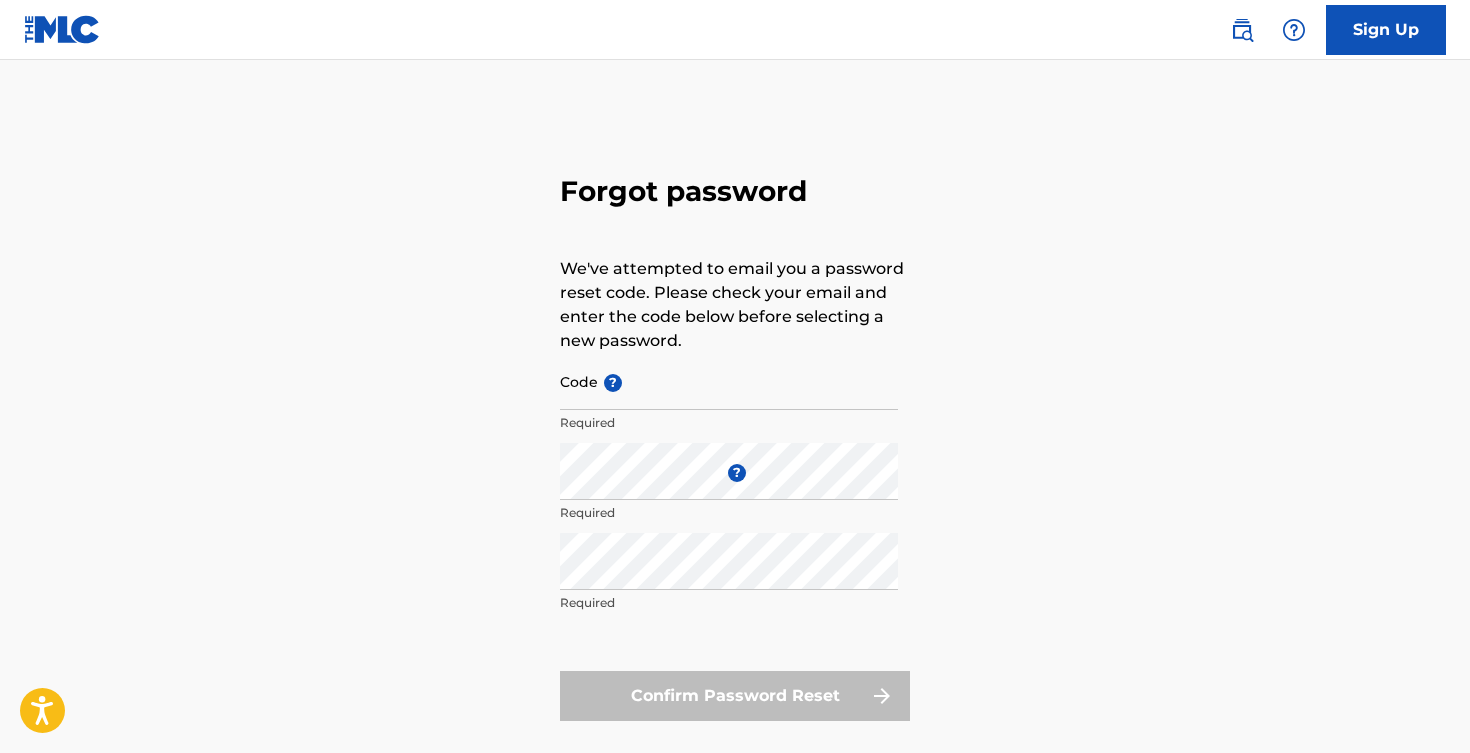 click on "Code ?" at bounding box center [729, 381] 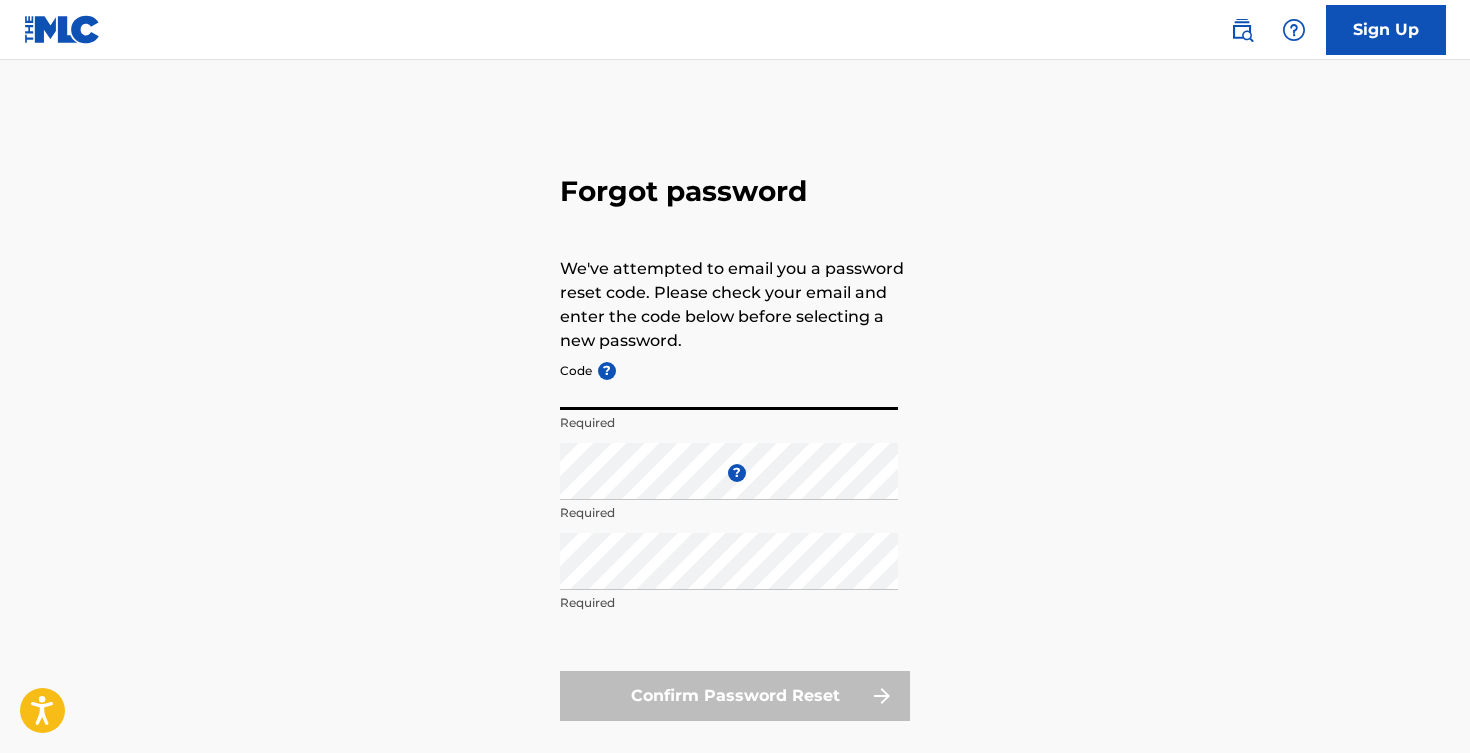 paste on "FP_8f2e316122fabbfe9bd28e236e61" 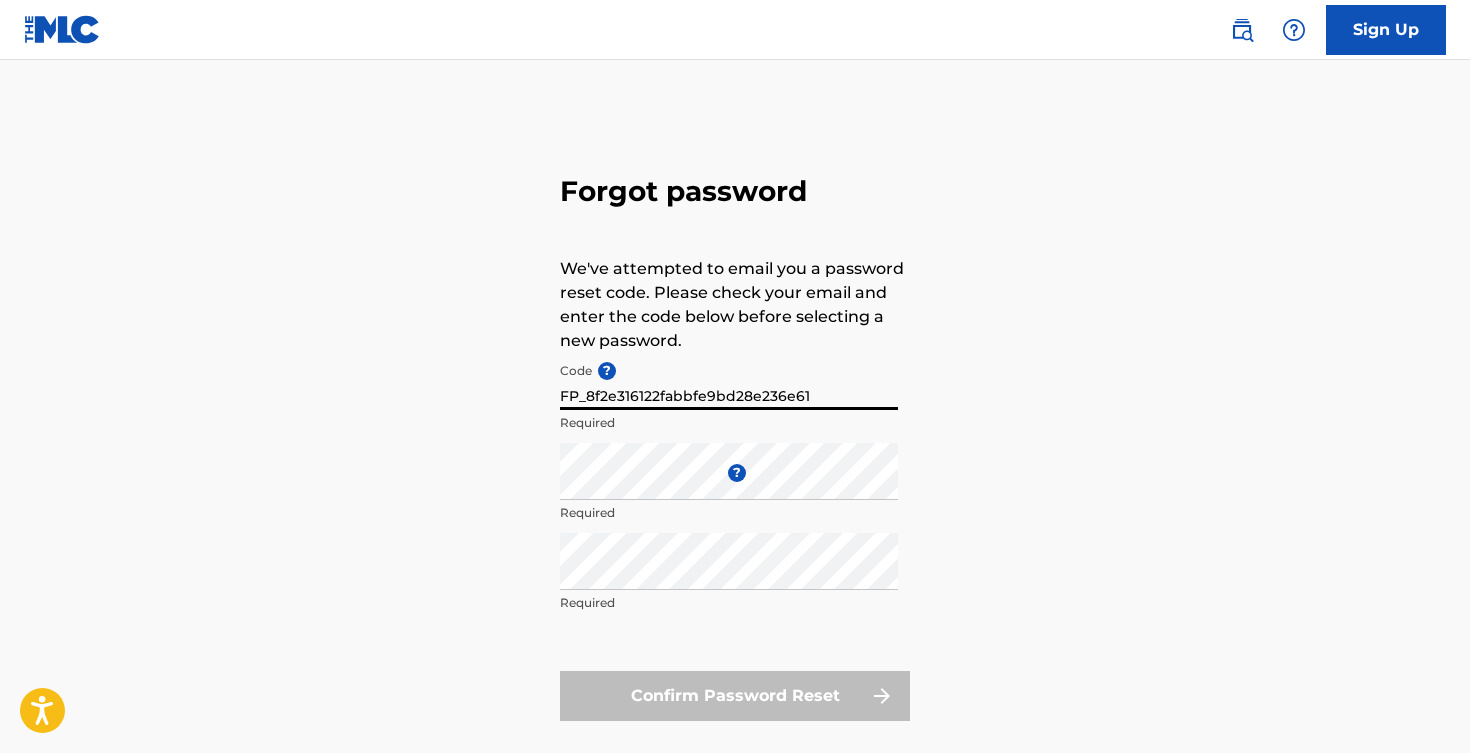 type on "FP_8f2e316122fabbfe9bd28e236e61" 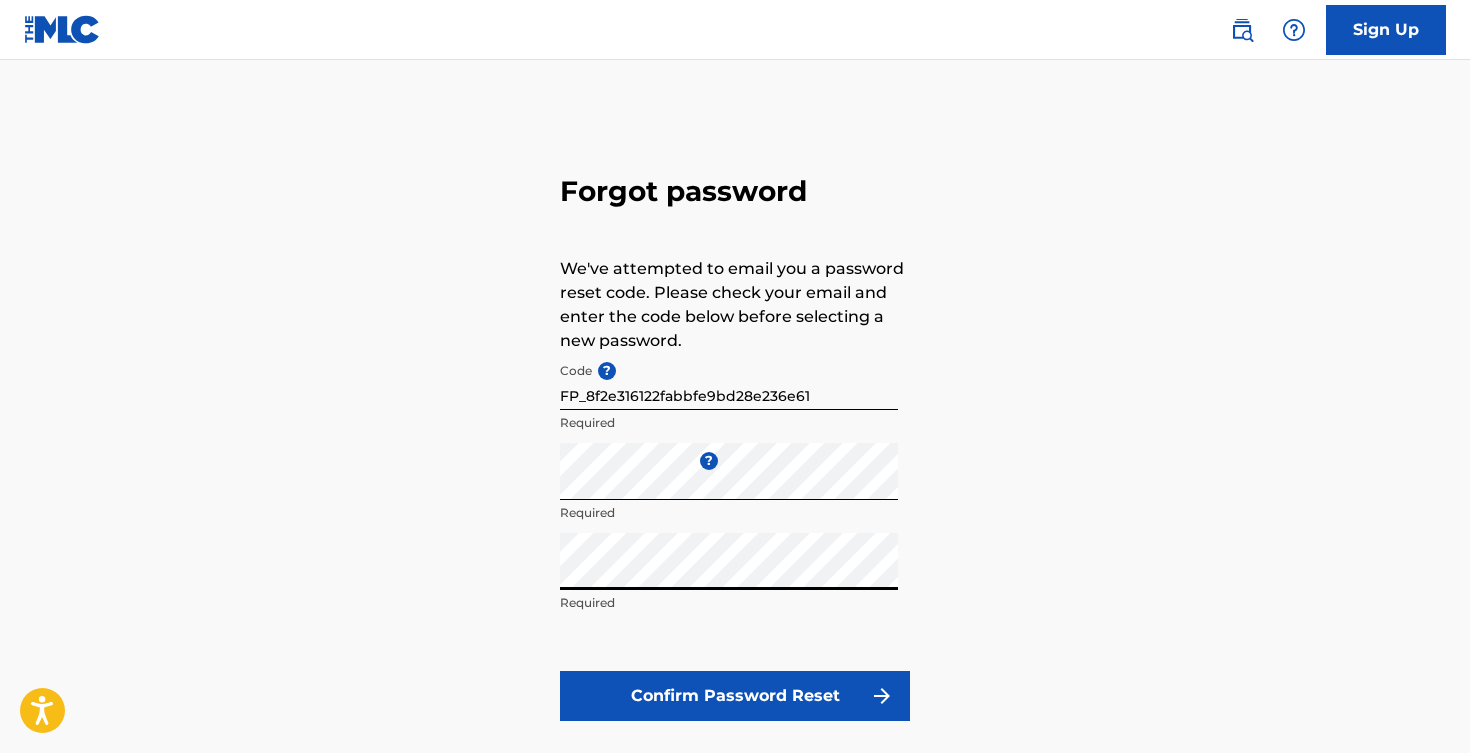 scroll, scrollTop: 120, scrollLeft: 0, axis: vertical 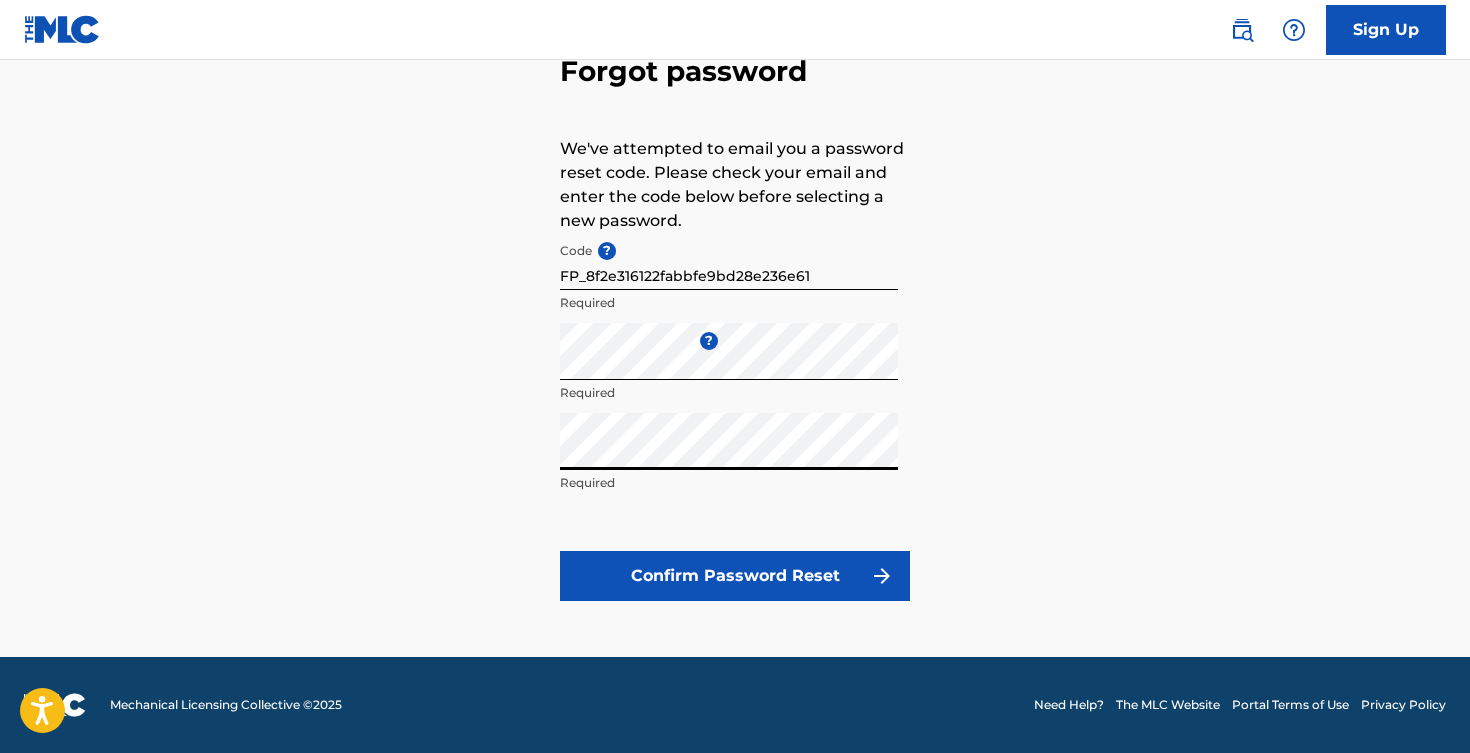 click on "Confirm Password Reset" at bounding box center (735, 576) 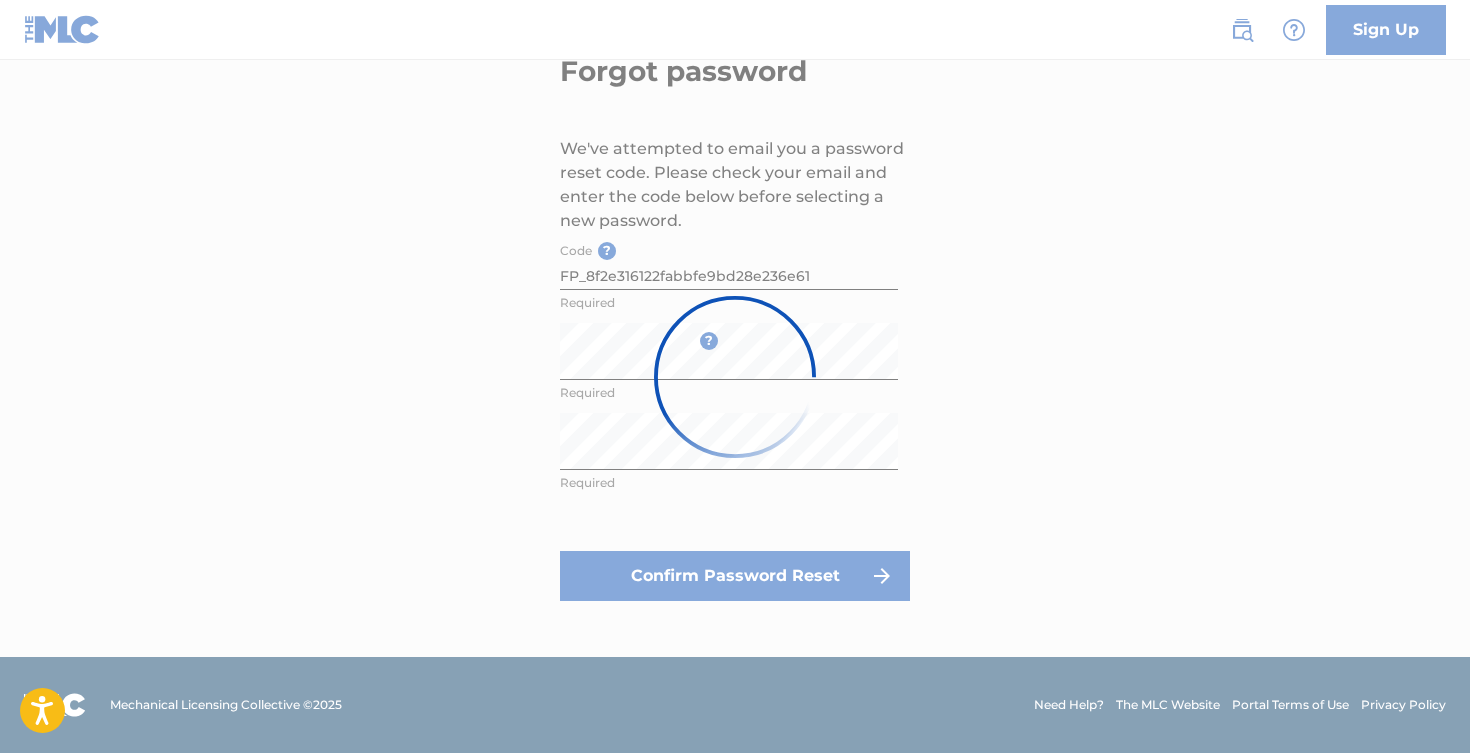 scroll, scrollTop: 0, scrollLeft: 0, axis: both 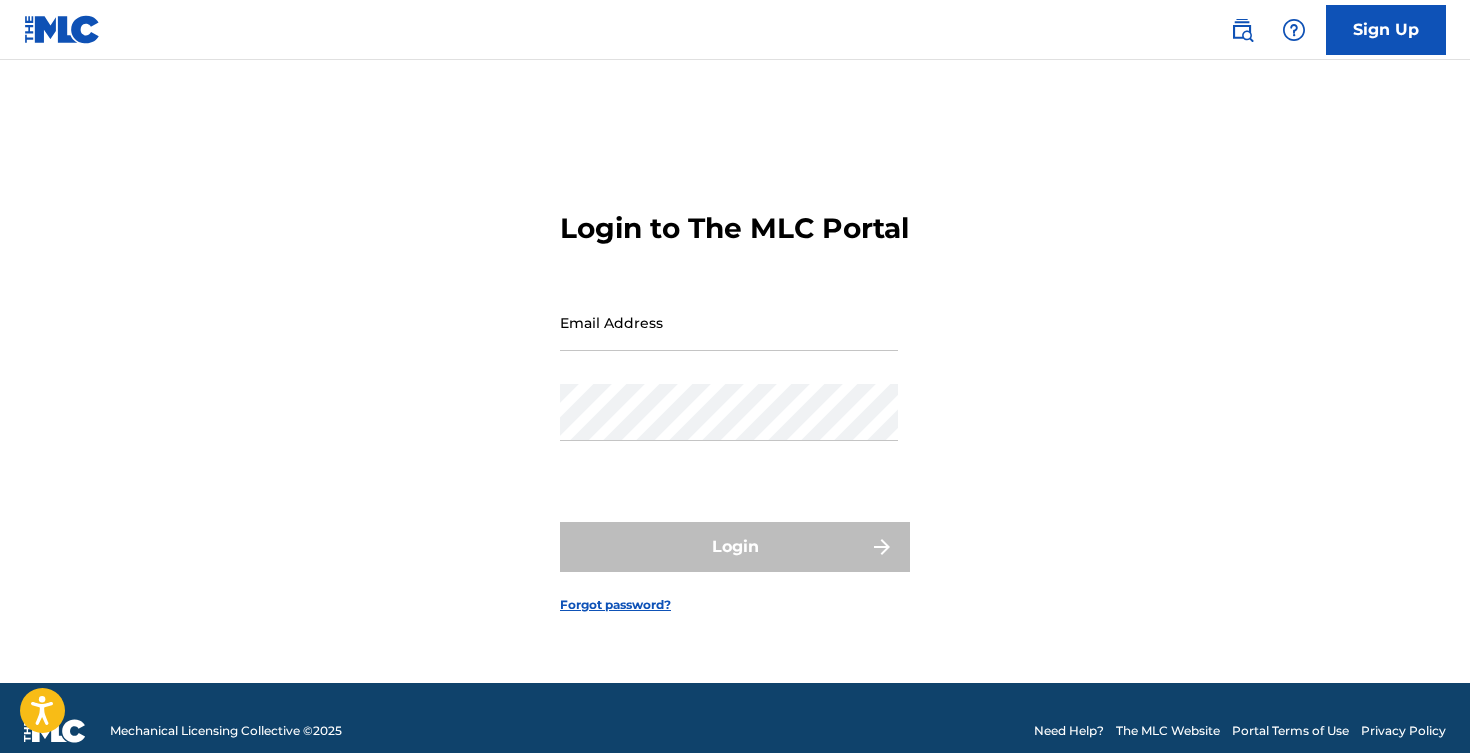 click on "Email Address" at bounding box center (729, 322) 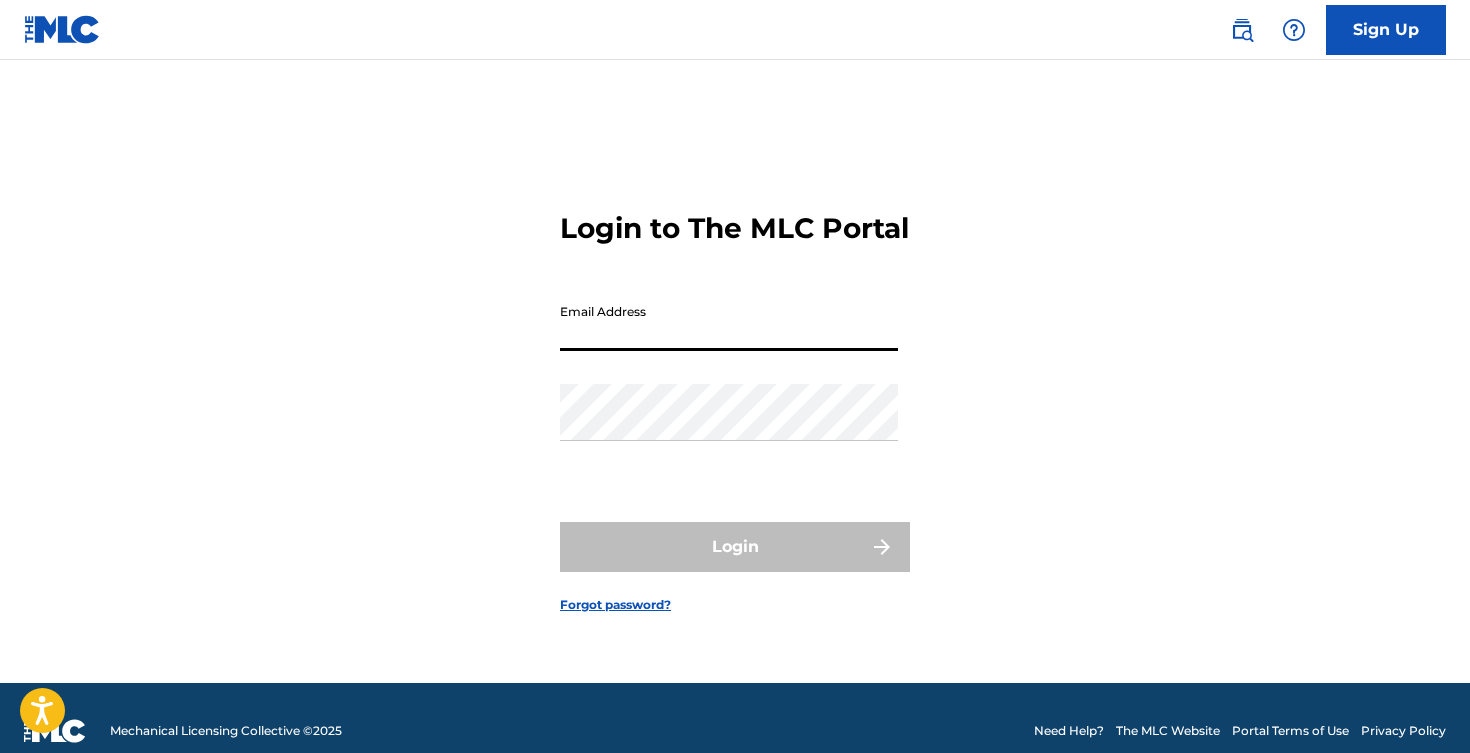 type on "fabianbelh@gmail.com" 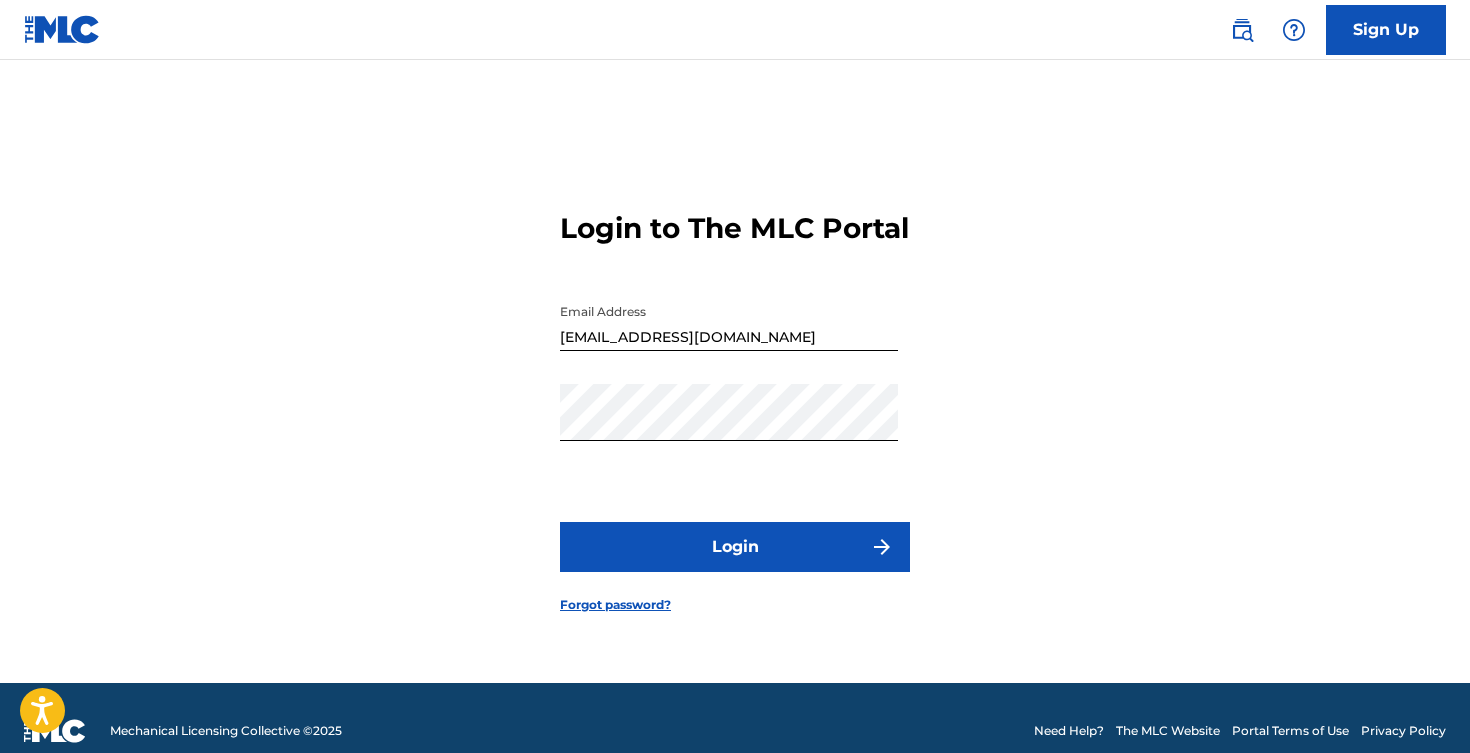 click on "Login" at bounding box center (735, 547) 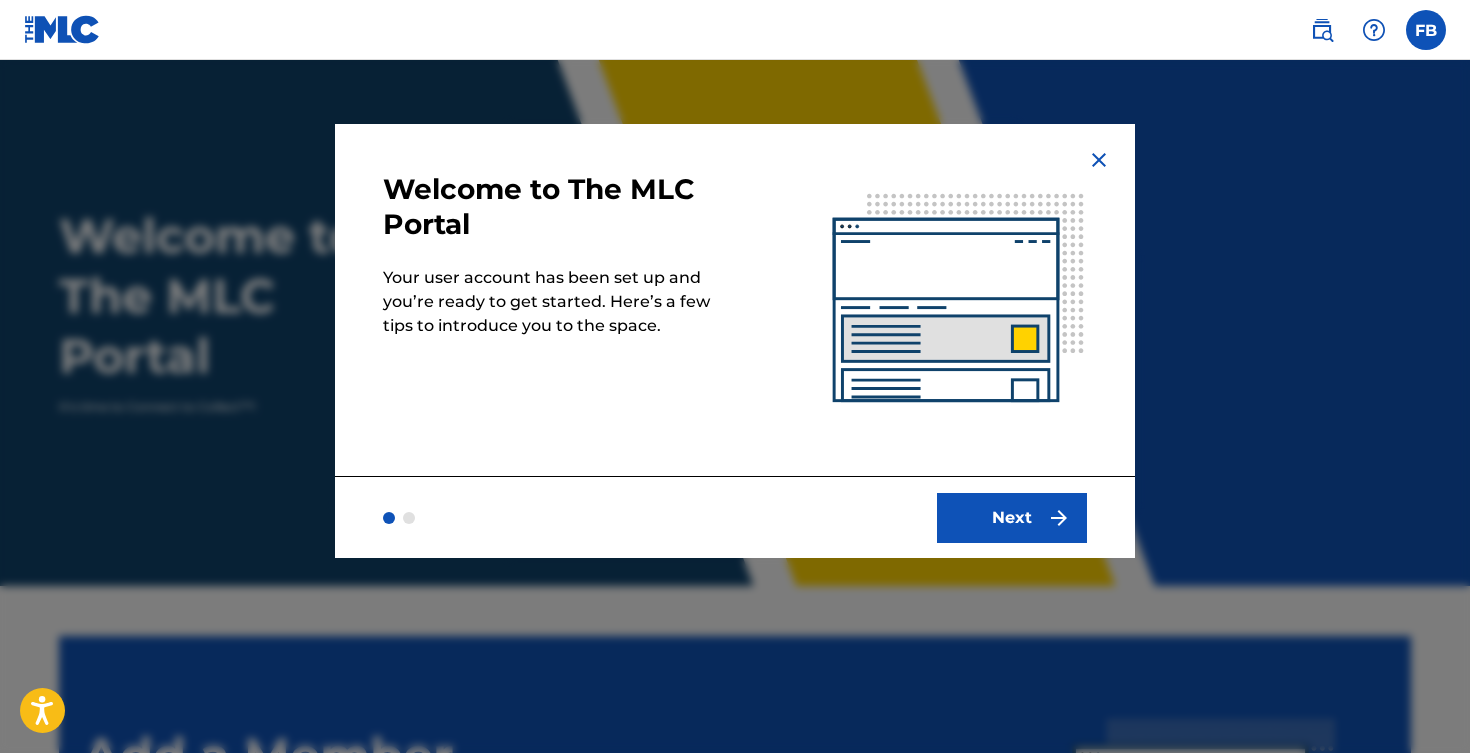 scroll, scrollTop: 0, scrollLeft: 0, axis: both 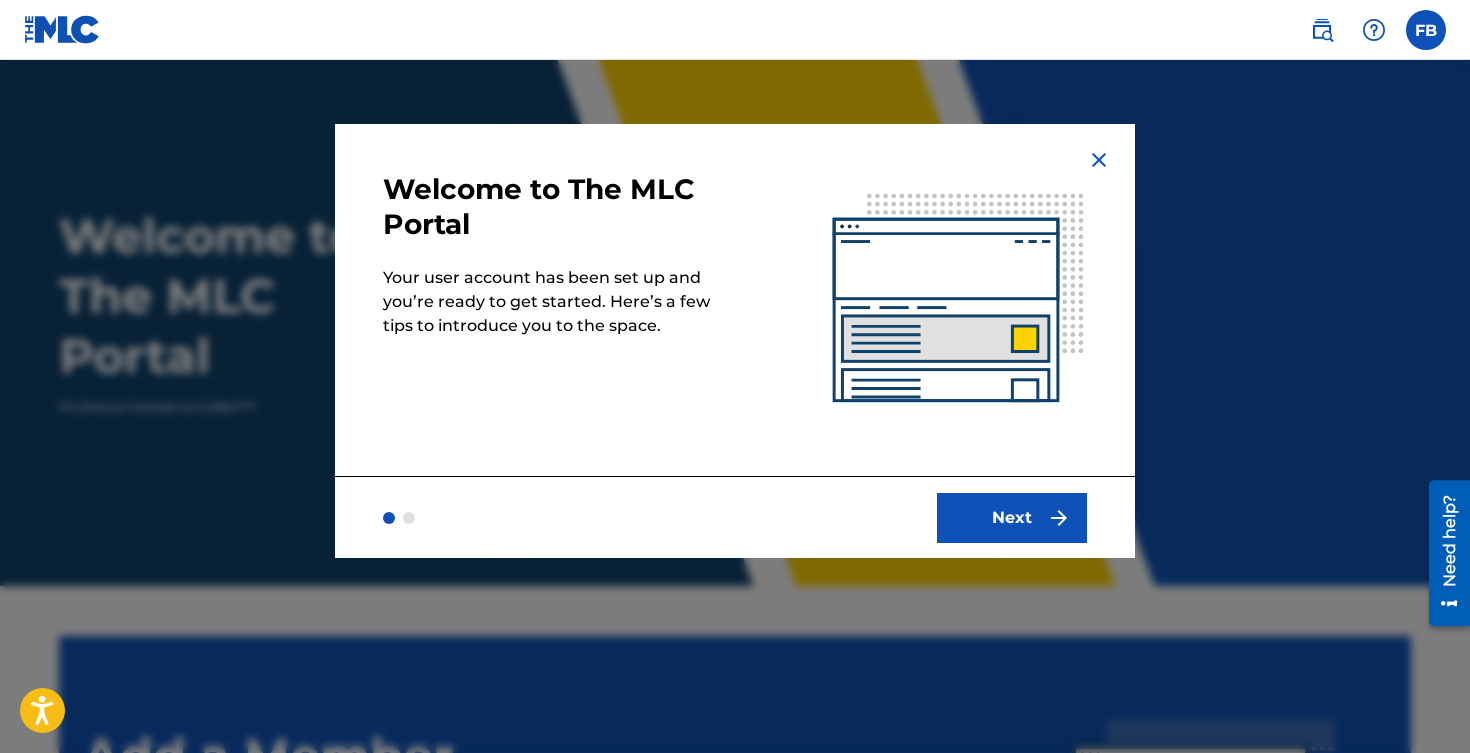 click on "Next" at bounding box center [1012, 518] 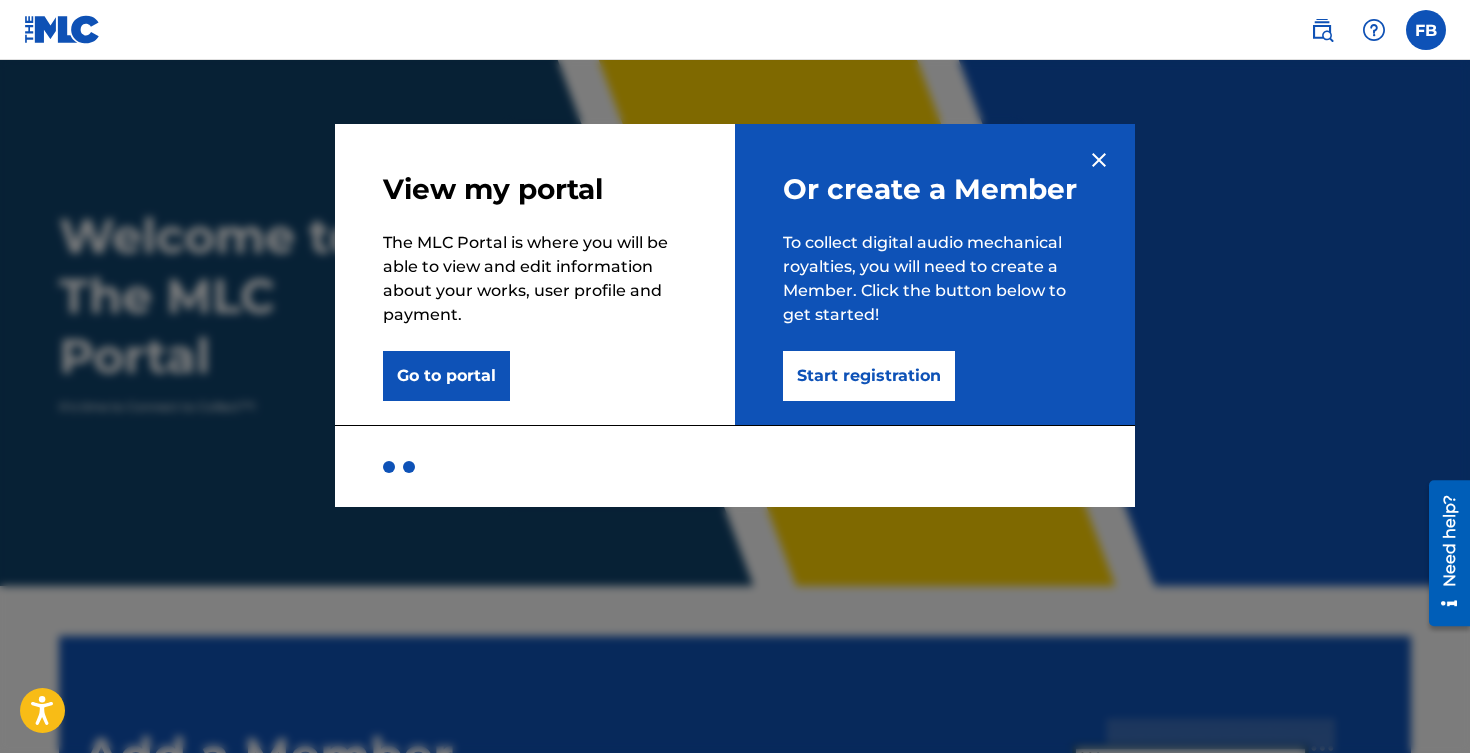 click on "Start registration" at bounding box center [869, 376] 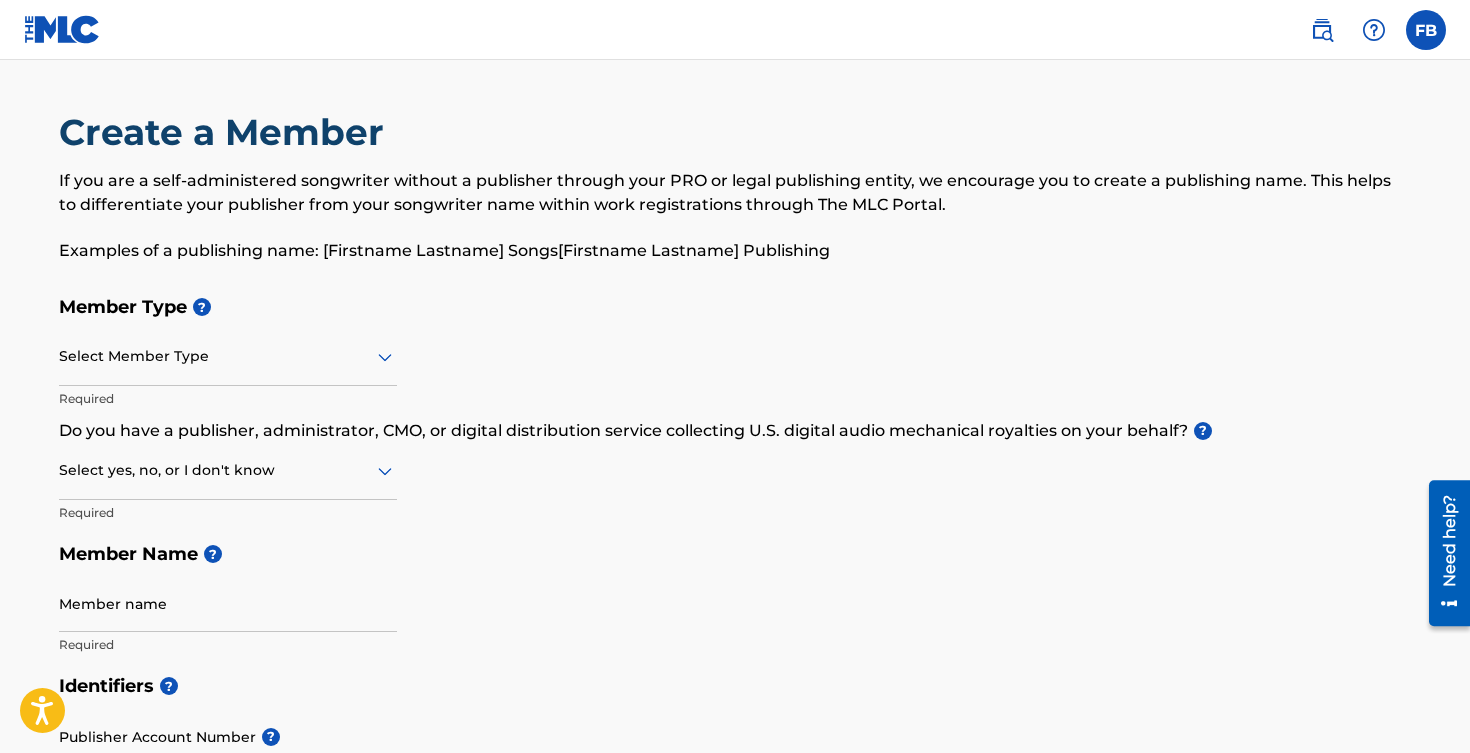 click 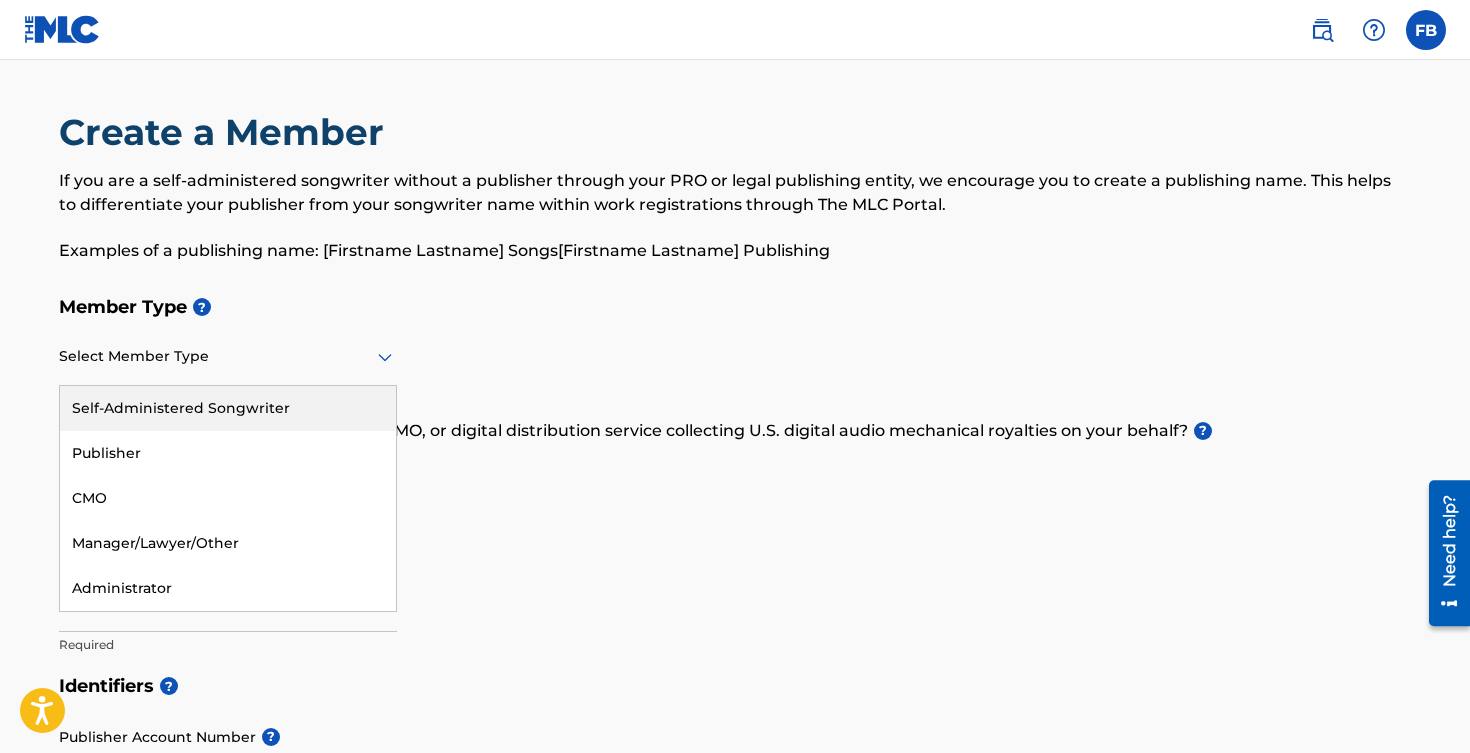 click on "Self-Administered Songwriter" at bounding box center (228, 408) 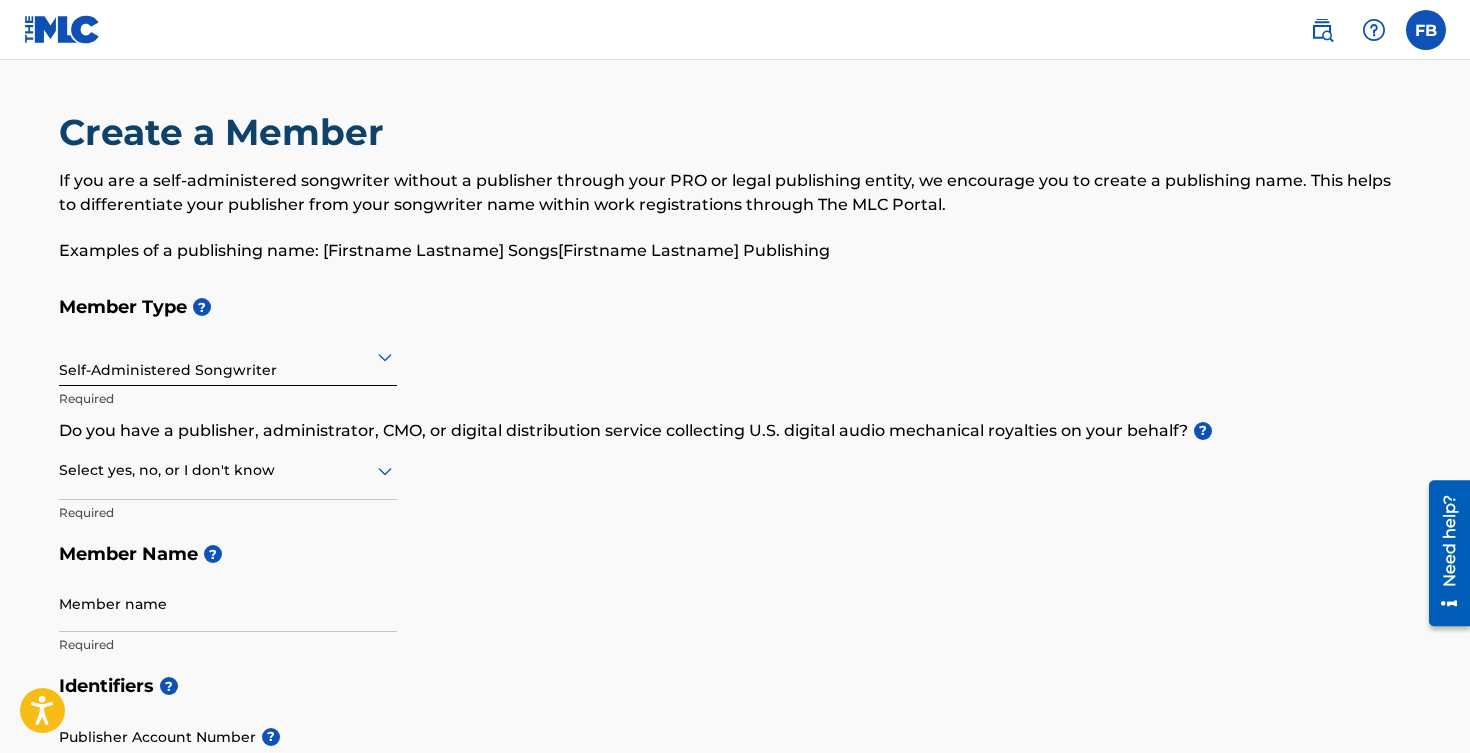 click 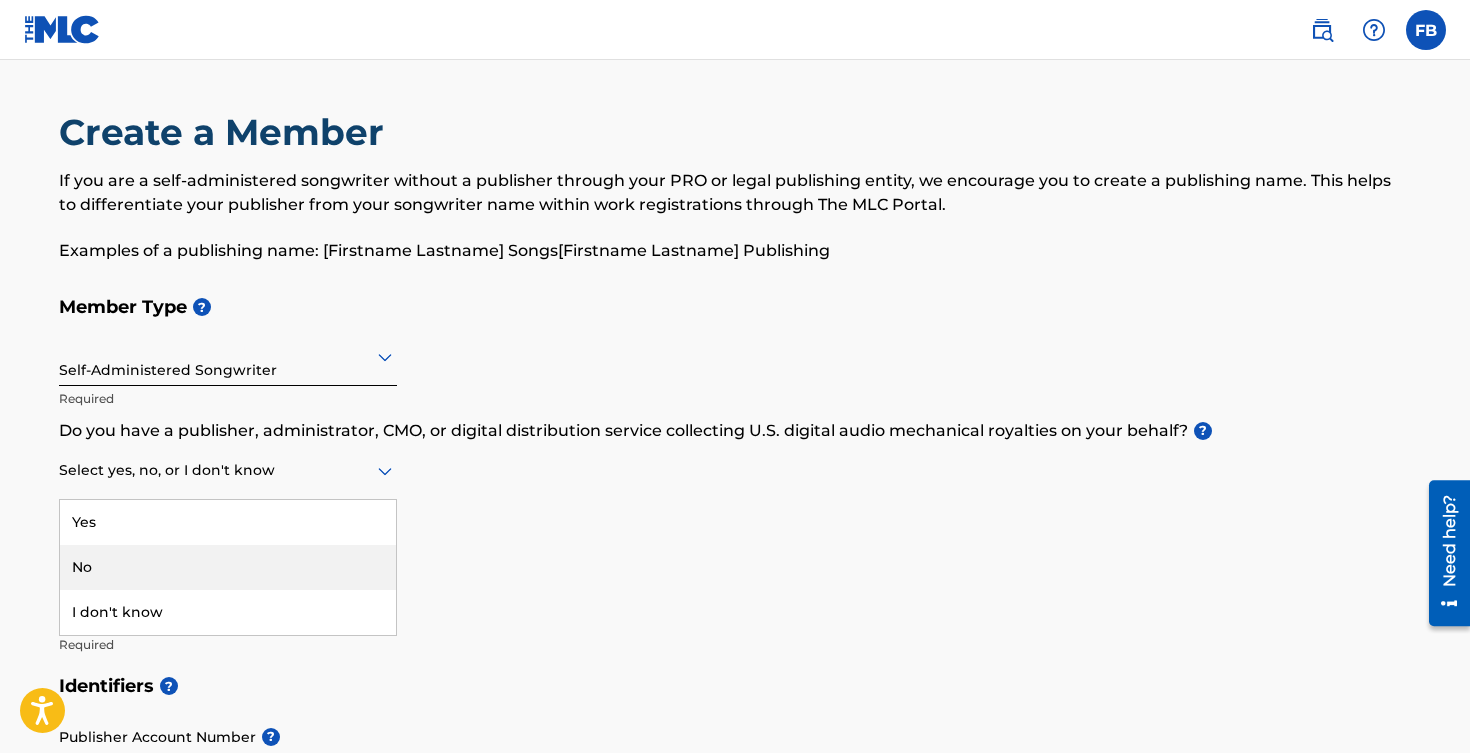 click on "No" at bounding box center [228, 567] 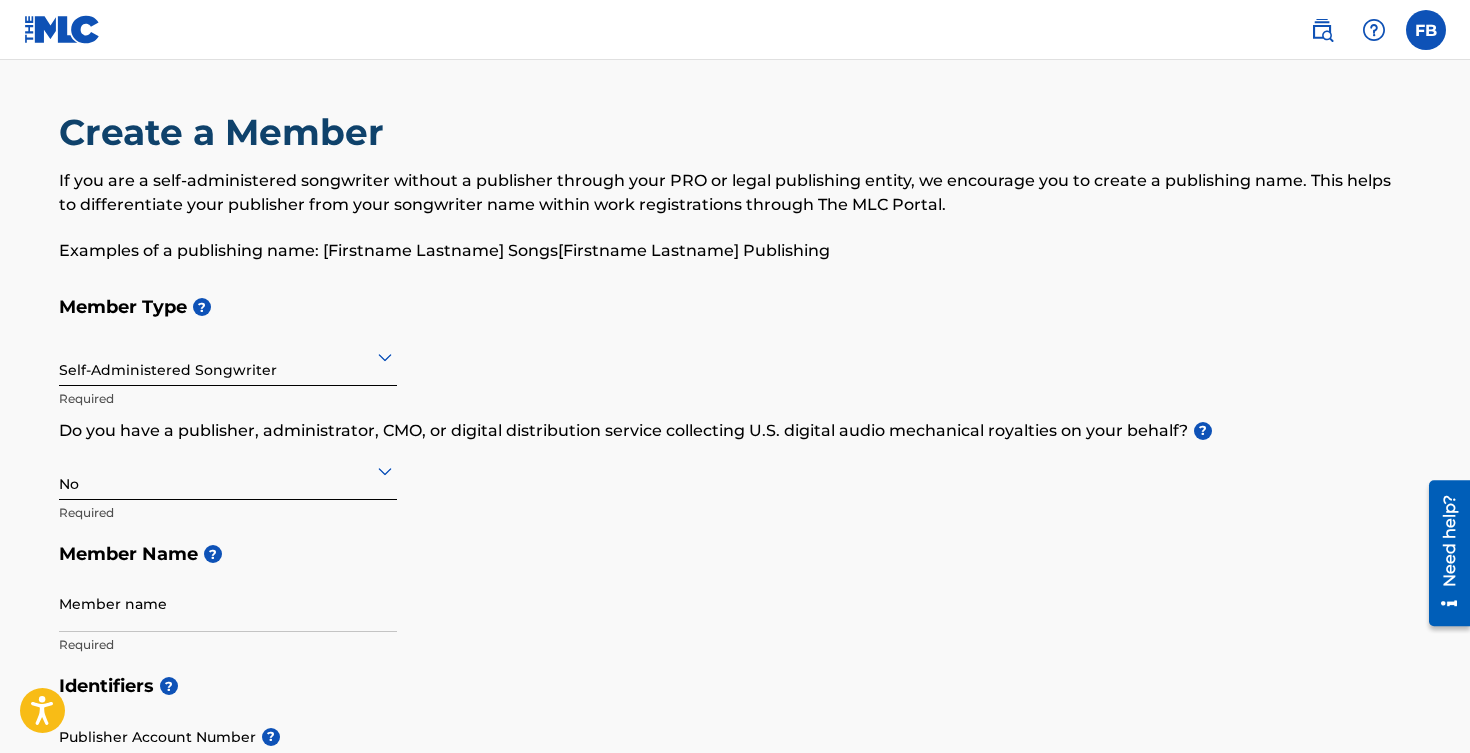 click on "Member Type ? Self-Administered Songwriter Required Do you have a publisher, administrator, CMO, or digital distribution service collecting U.S. digital audio mechanical royalties on your behalf? ? No Required Member Name ? Member name Required" at bounding box center [735, 475] 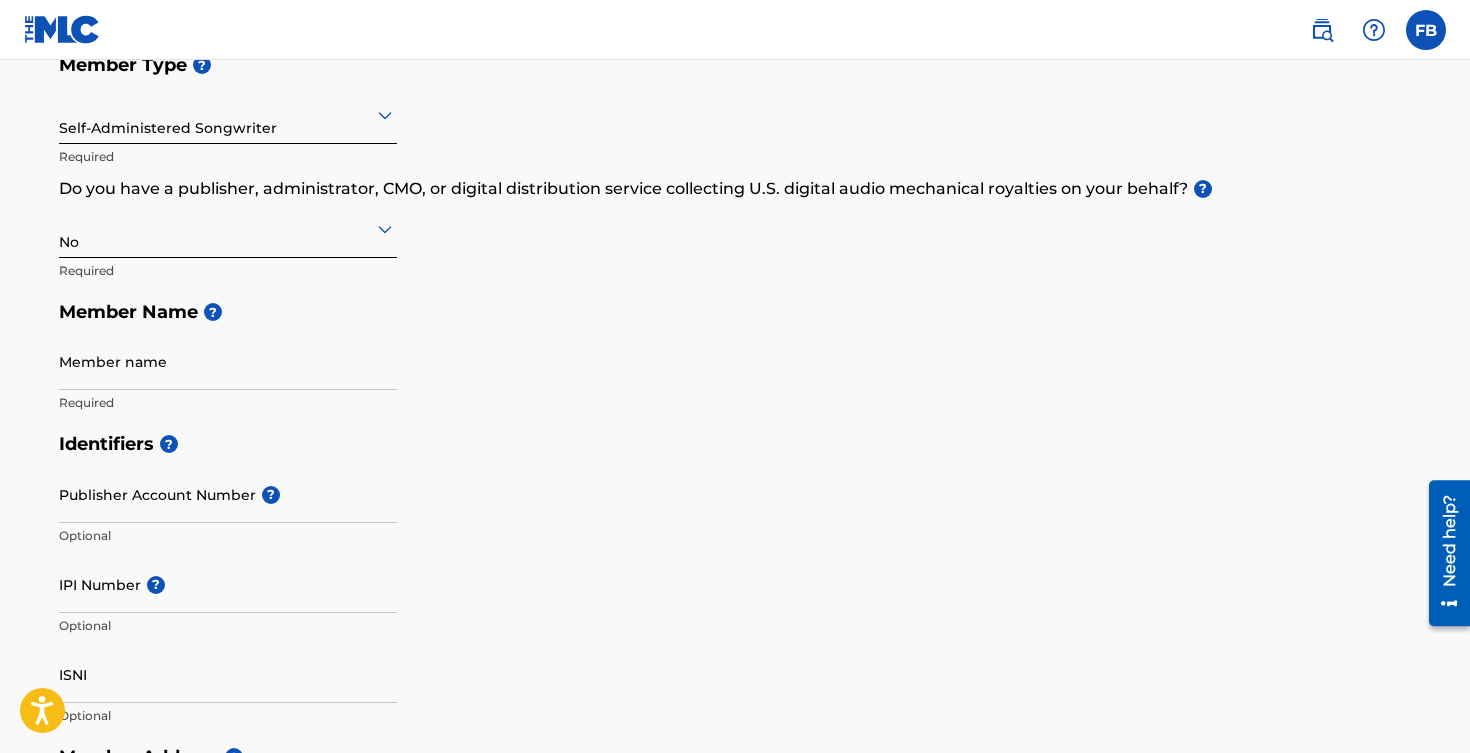 scroll, scrollTop: 256, scrollLeft: 0, axis: vertical 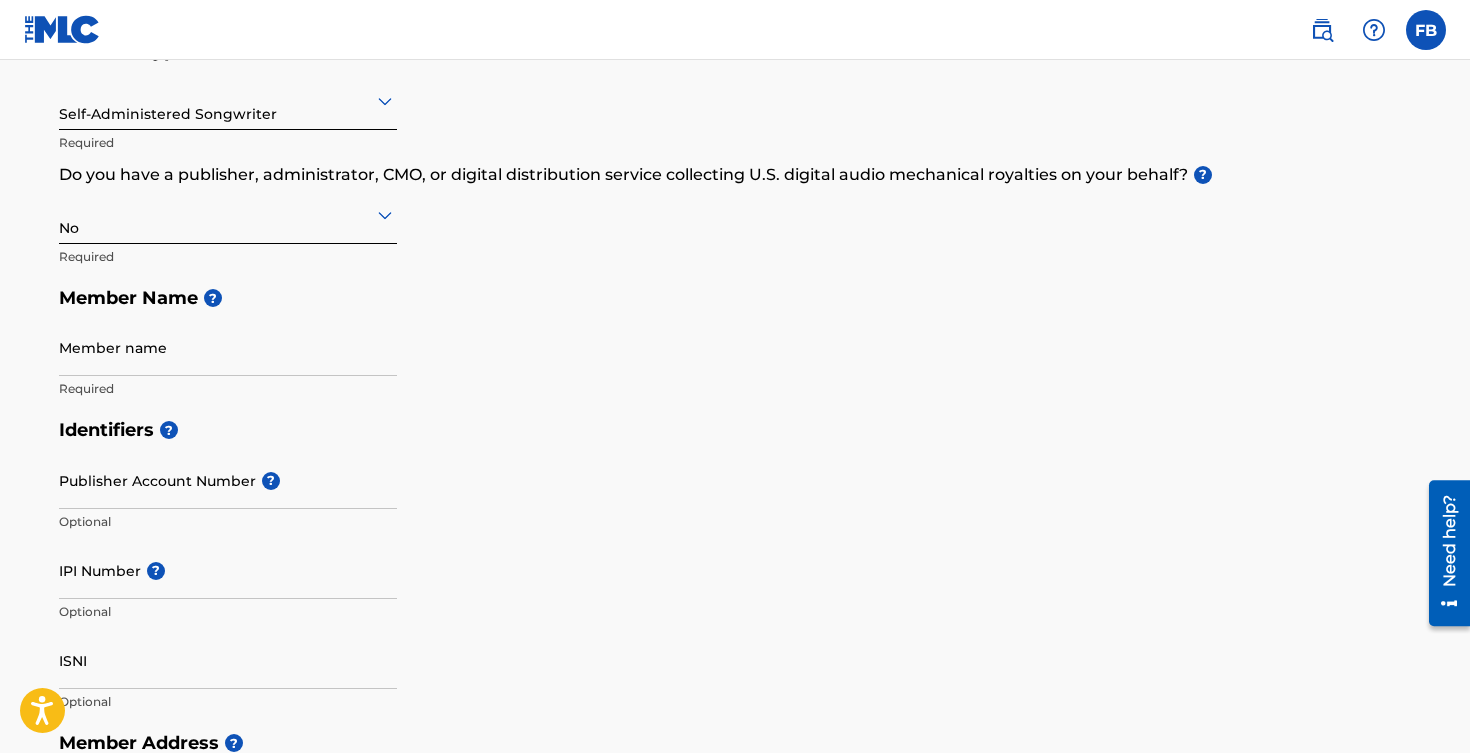 click on "Member name" at bounding box center [228, 347] 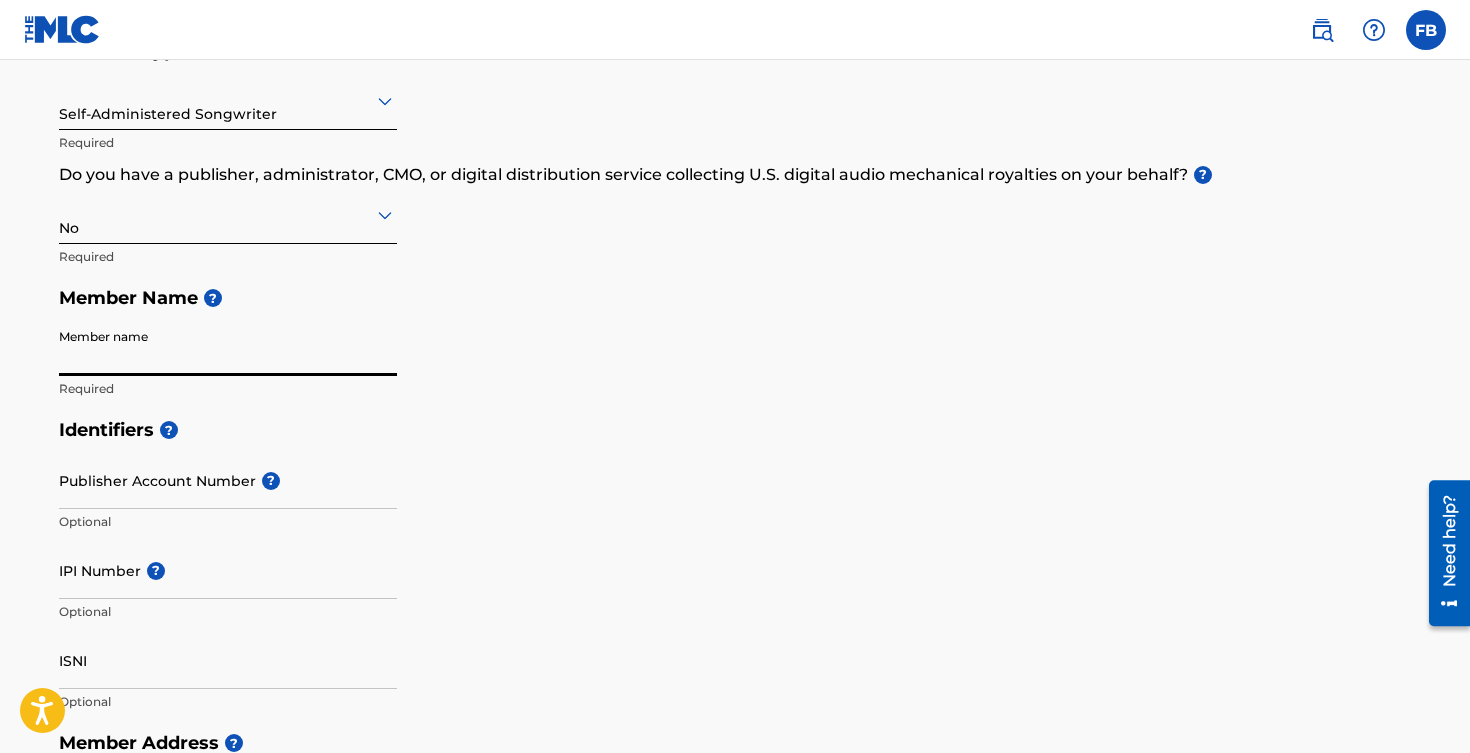type on "Fabian Beltran" 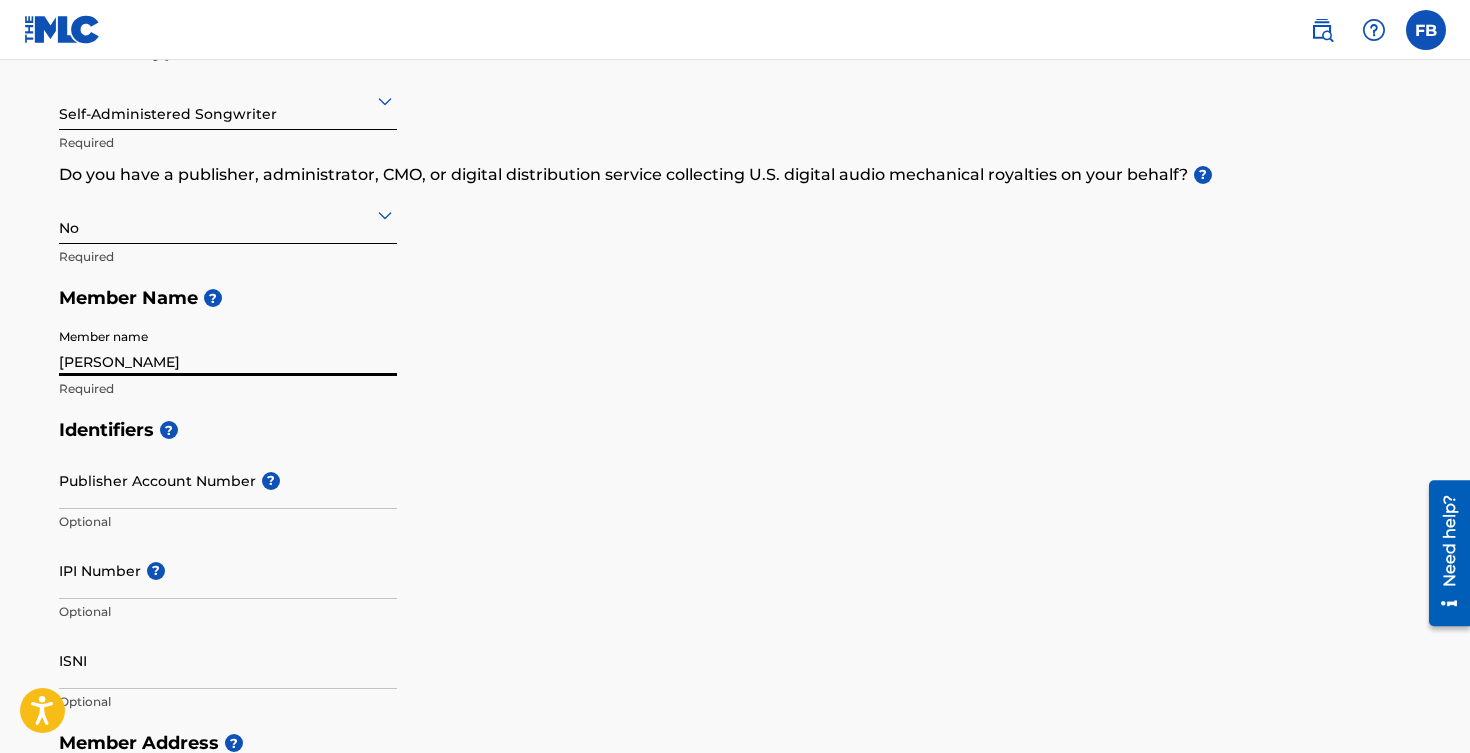 type on "319 East 75th Street" 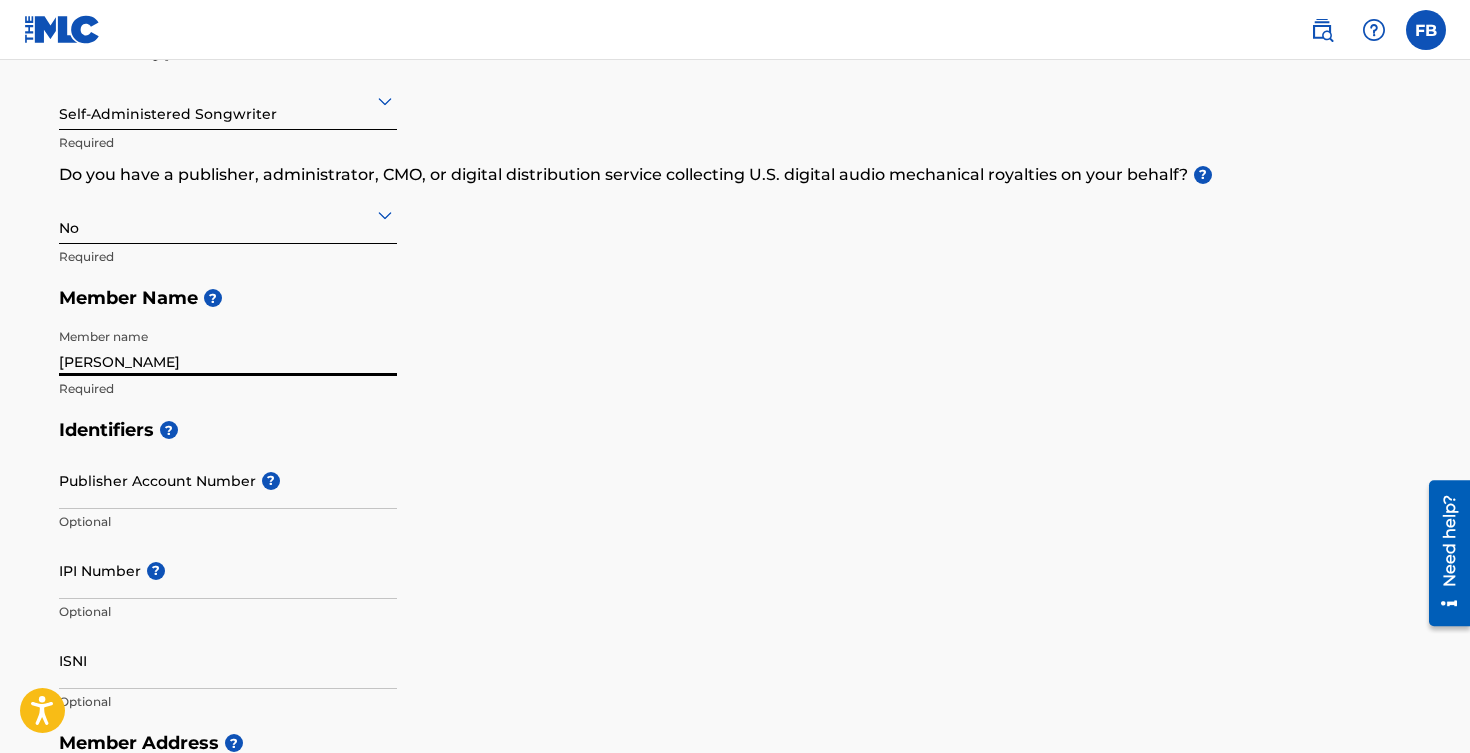 click on "Publisher Account Number ?" at bounding box center (228, 480) 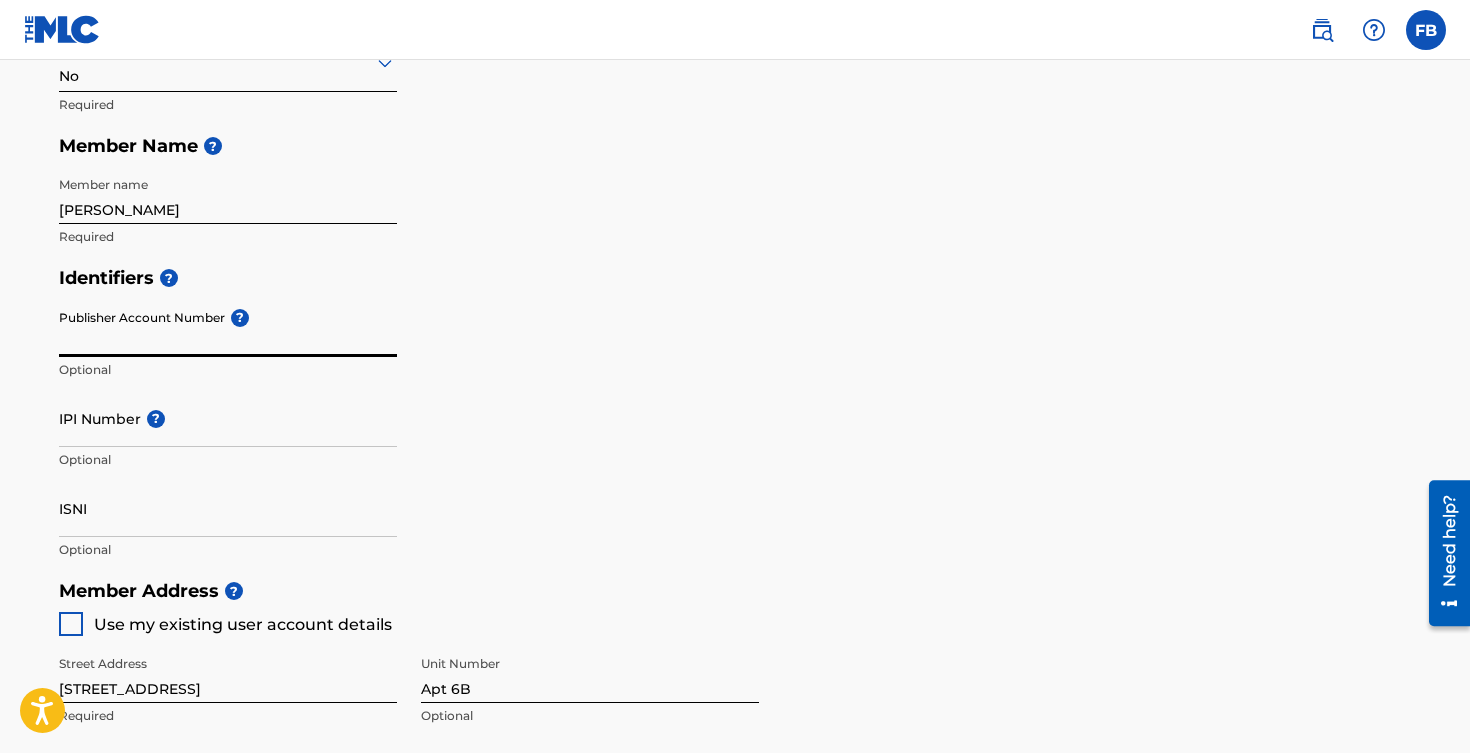 scroll, scrollTop: 411, scrollLeft: 0, axis: vertical 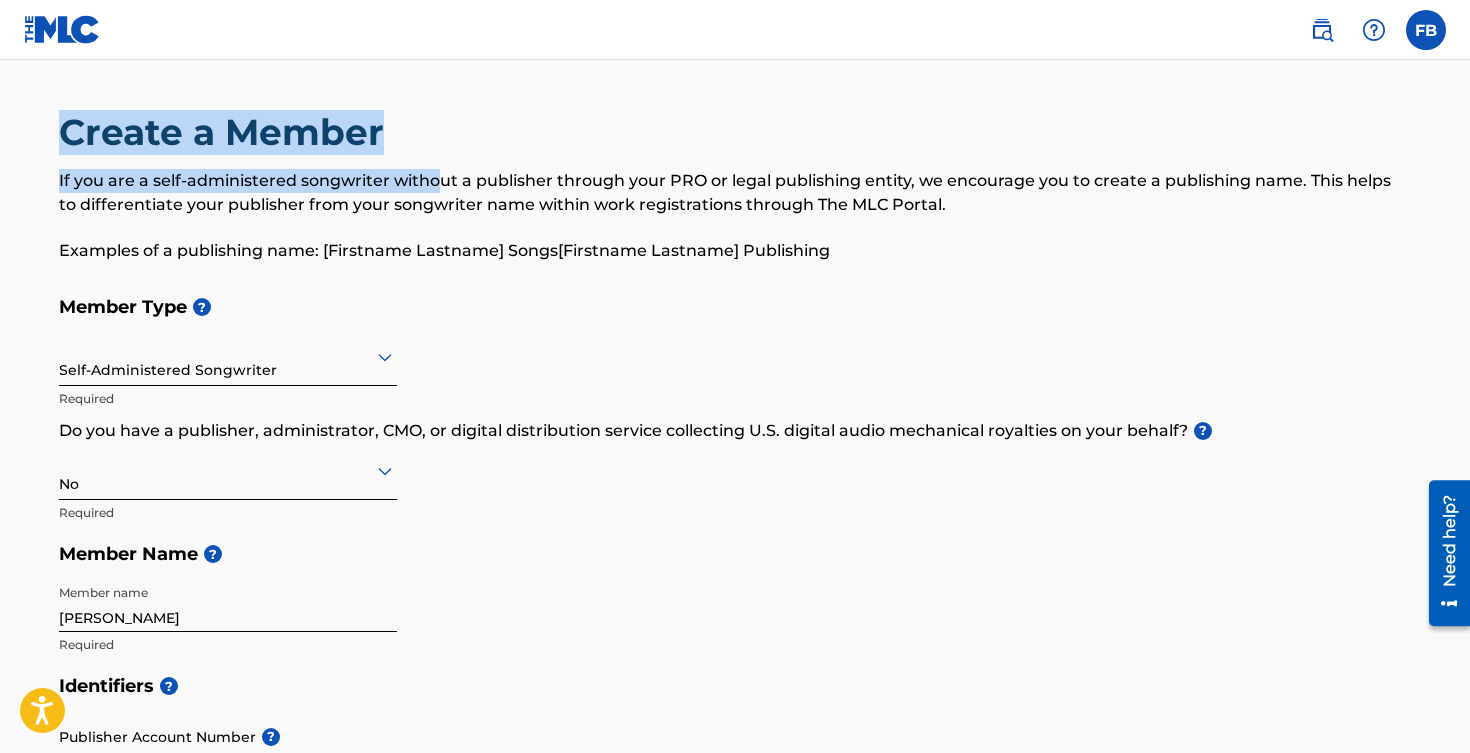 drag, startPoint x: 61, startPoint y: 140, endPoint x: 437, endPoint y: 178, distance: 377.91534 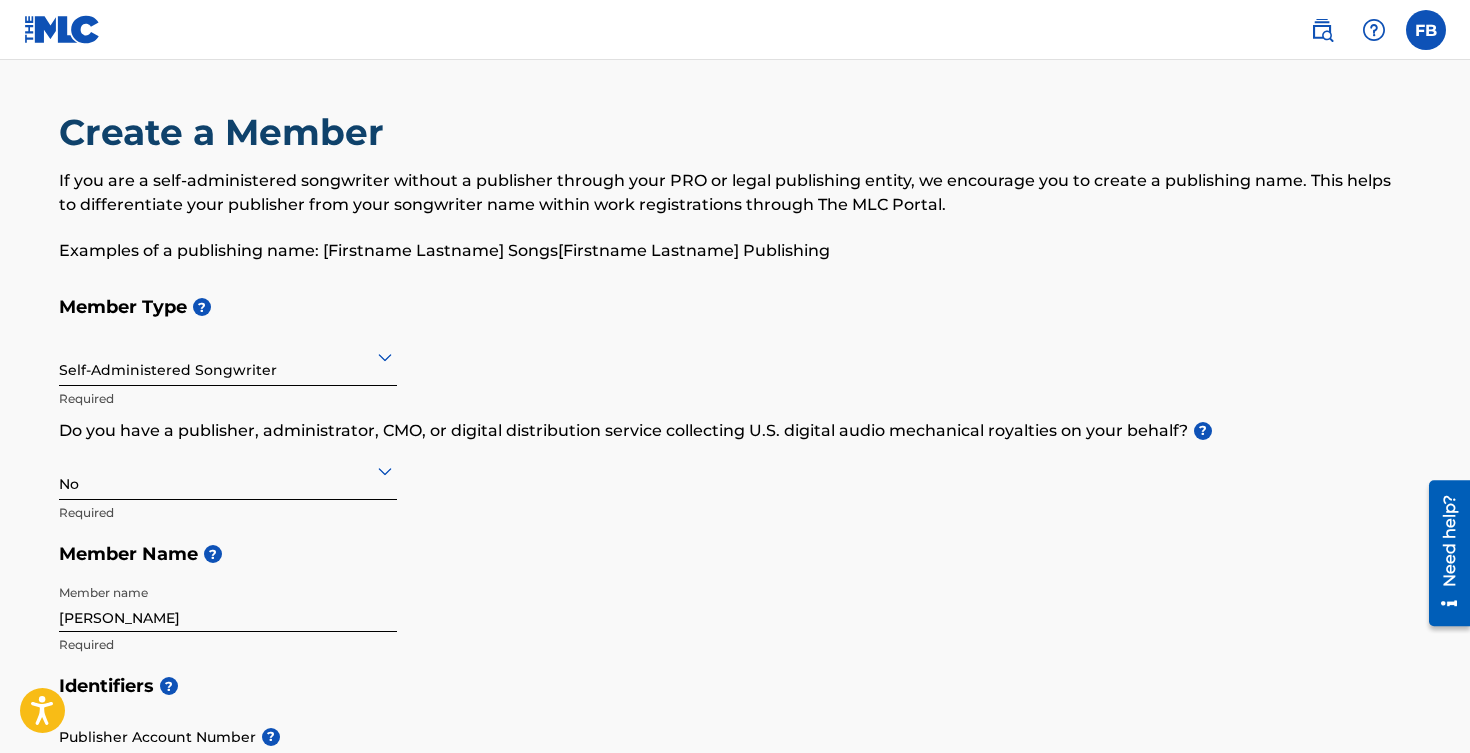 click on "Create a Member If you are a self-administered songwriter without a publisher through your PRO or legal publishing entity, we encourage you to create a publishing name. This helps to differentiate your publisher from your songwriter name within work registrations through The MLC Portal. Examples of a publishing name: [Firstname Lastname] Songs[Firstname Lastname] Publishing" at bounding box center (735, 198) 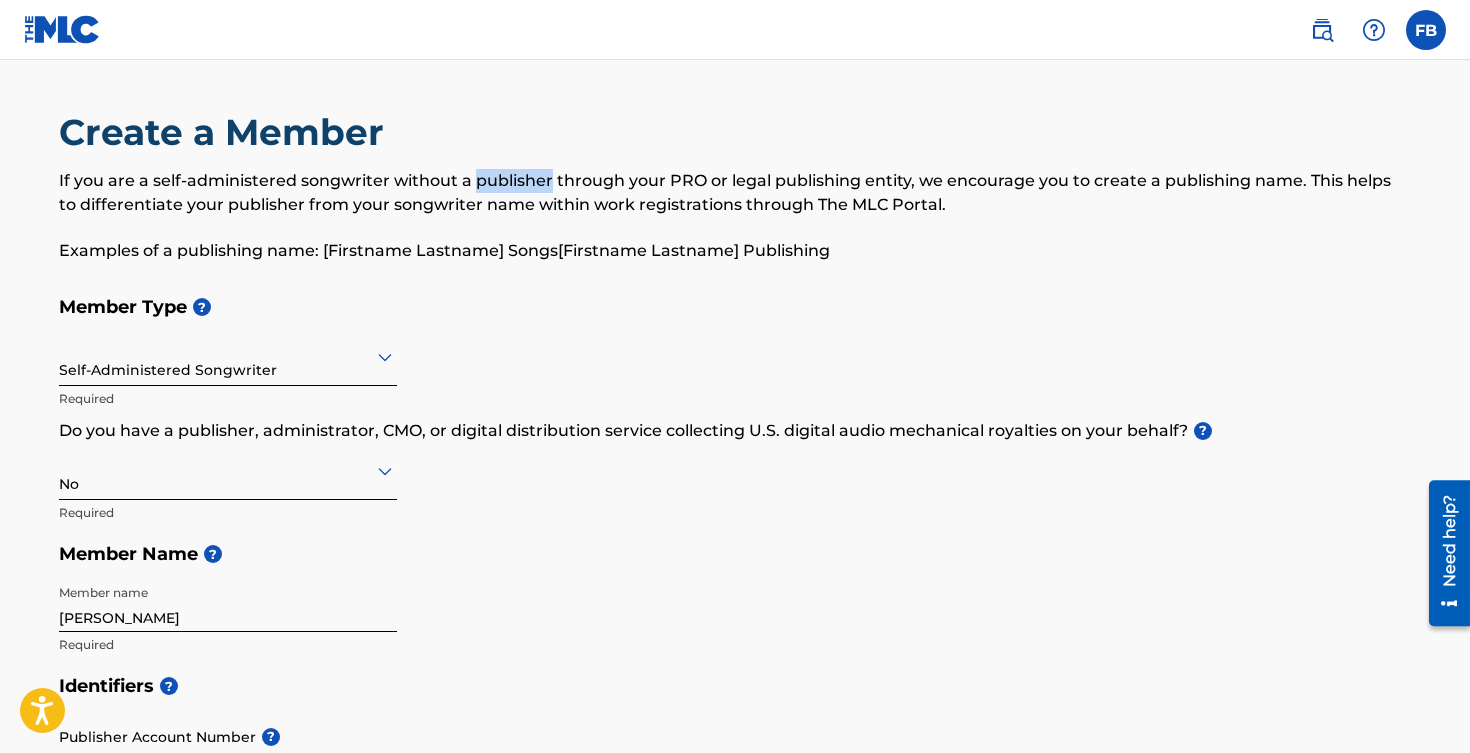 drag, startPoint x: 472, startPoint y: 184, endPoint x: 551, endPoint y: 179, distance: 79.15807 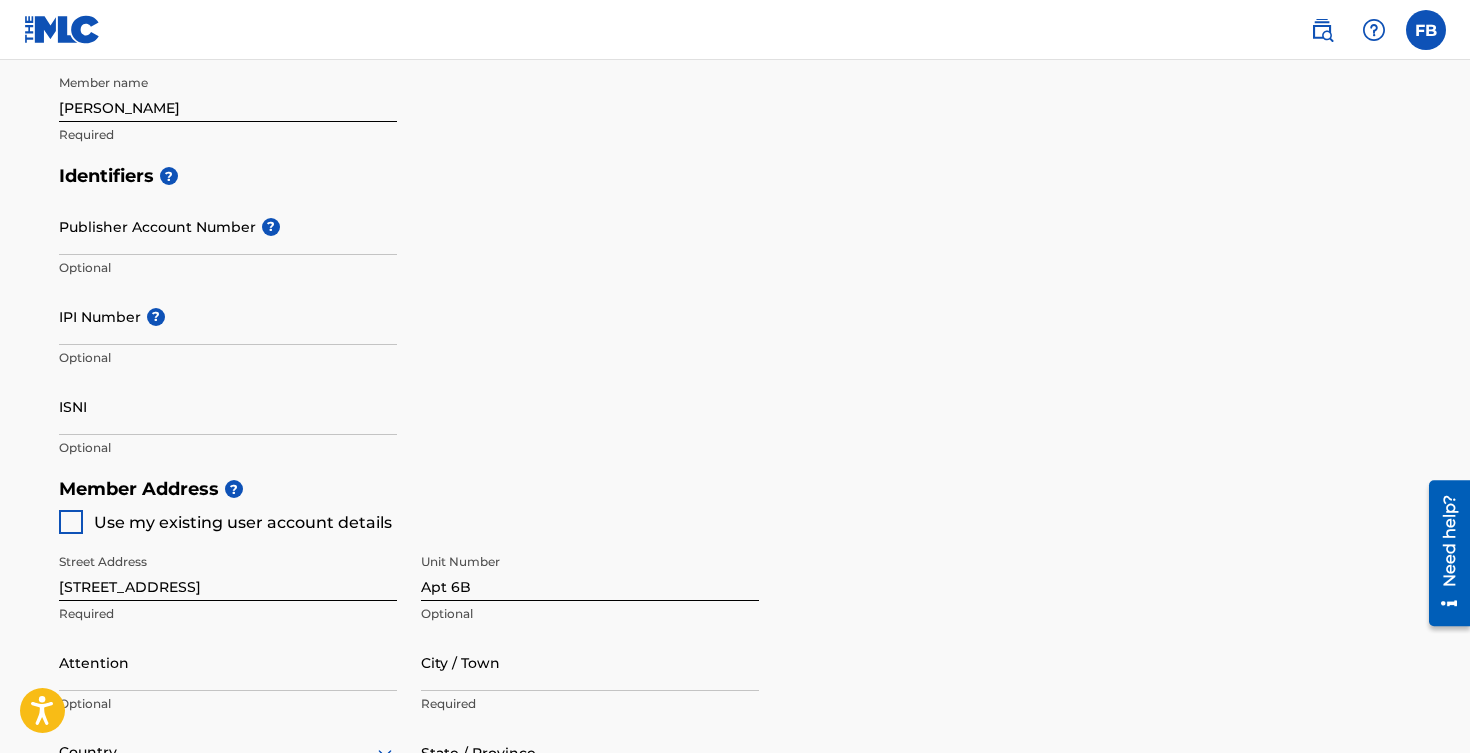 scroll, scrollTop: 523, scrollLeft: 0, axis: vertical 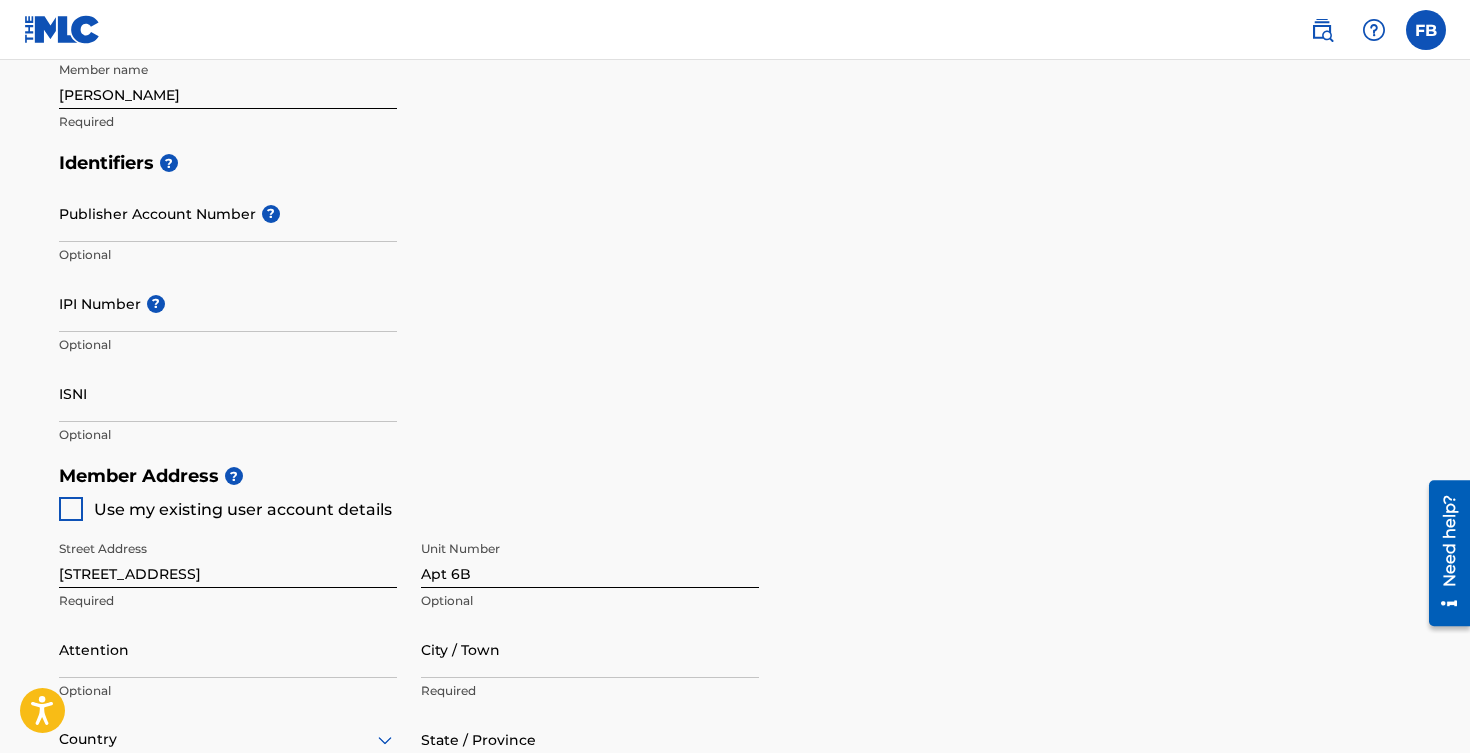 click on "ISNI" at bounding box center [228, 393] 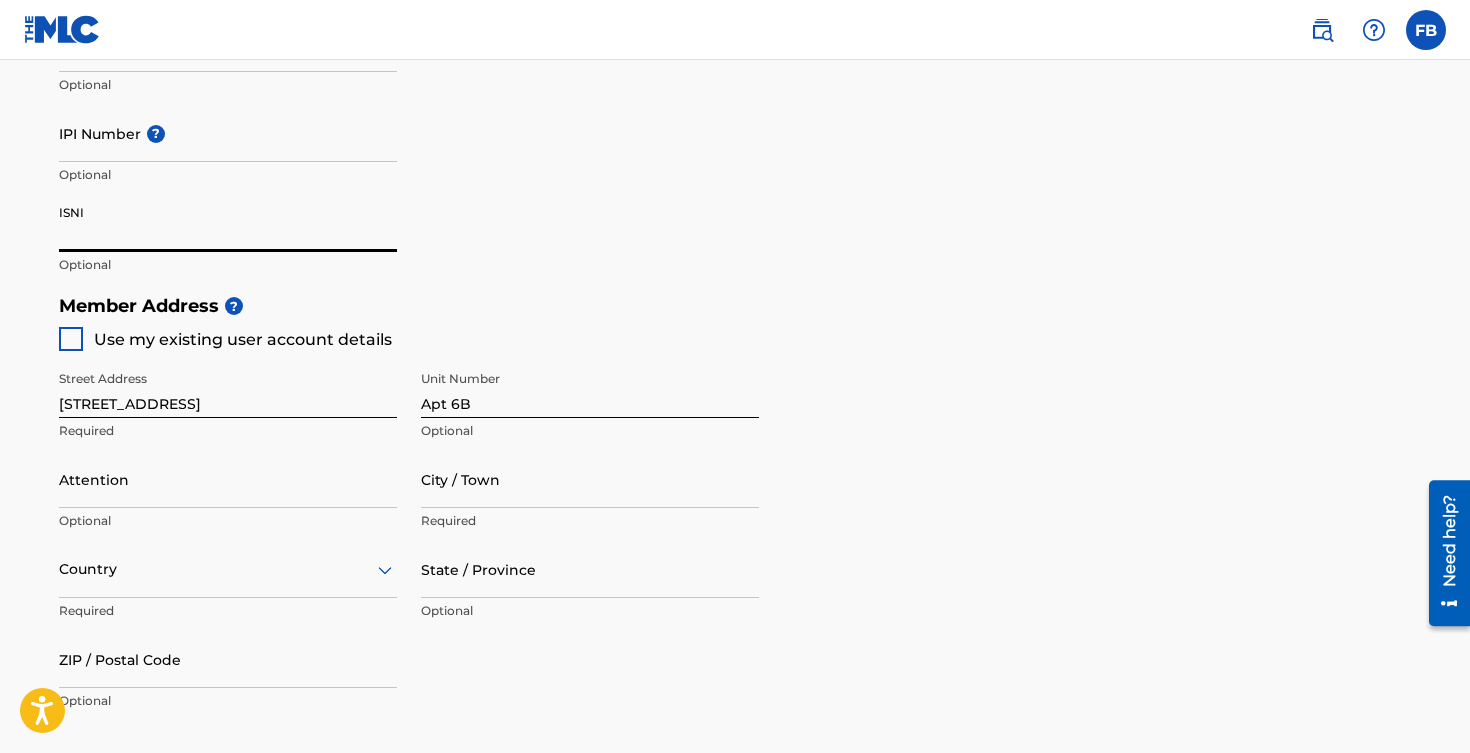 scroll, scrollTop: 692, scrollLeft: 0, axis: vertical 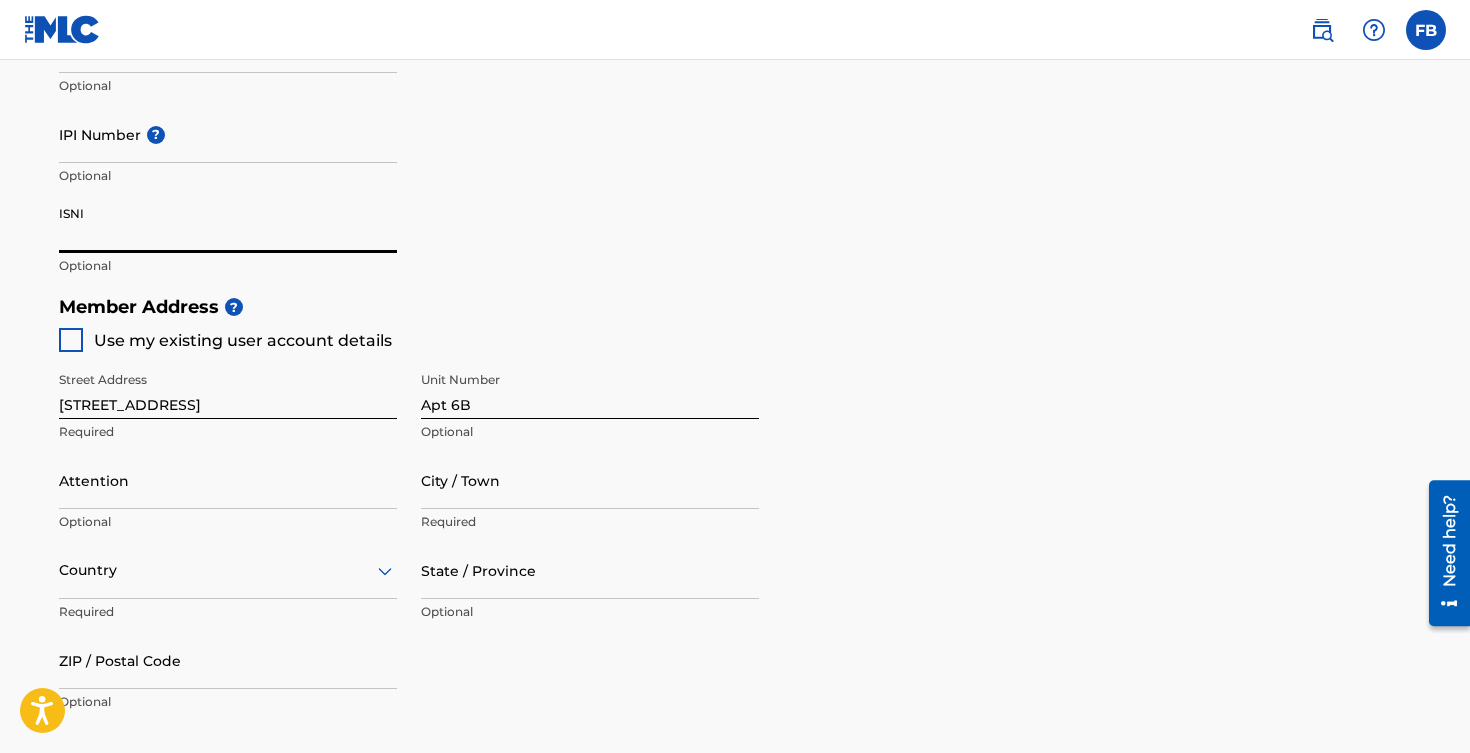 click at bounding box center [71, 340] 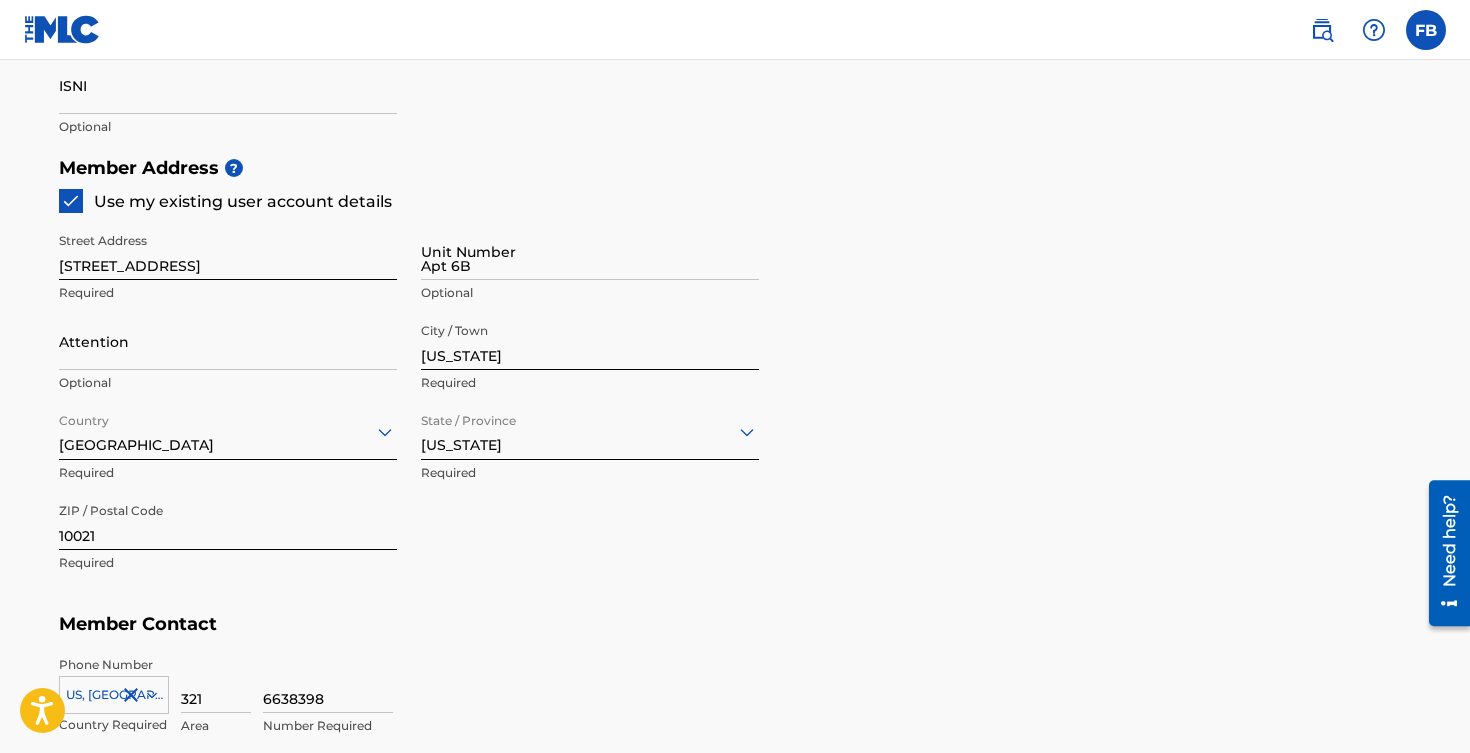 scroll, scrollTop: 826, scrollLeft: 0, axis: vertical 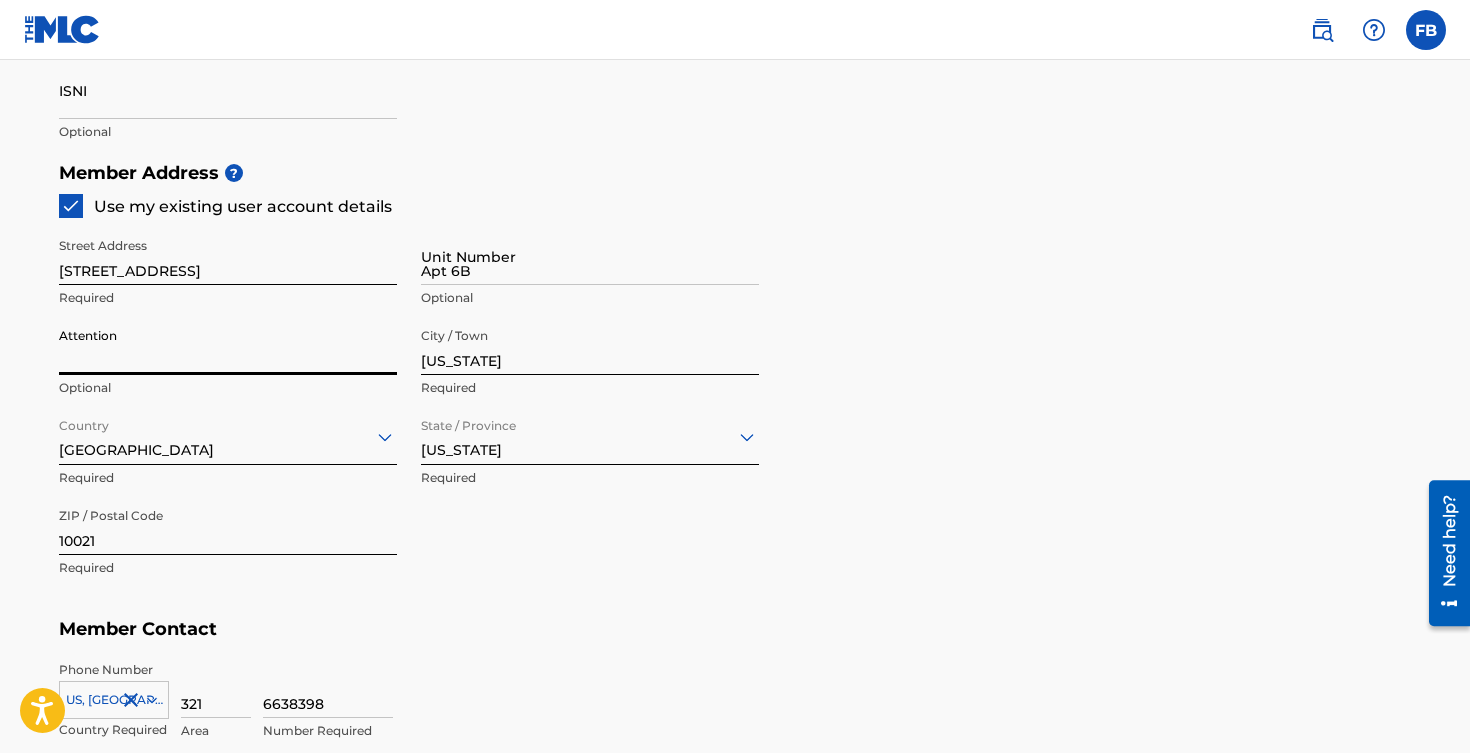 click on "Attention" at bounding box center [228, 346] 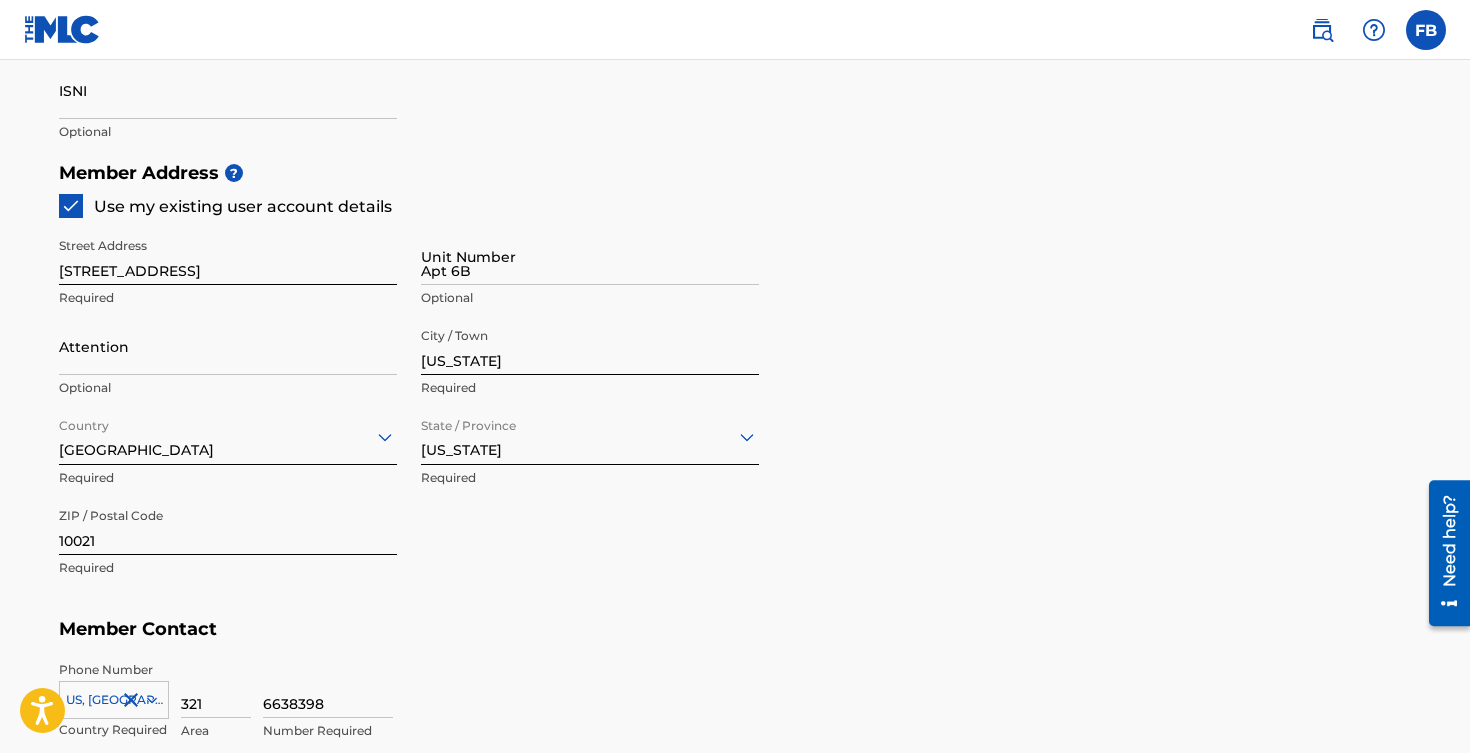 click on "Member Address ? Use my existing user account details Street Address 319 East 75th Street Required Unit Number Apt 6B Optional Attention Optional City / Town New York Required Country United States Required State / Province New York Required ZIP / Postal Code 10021 Required" at bounding box center (735, 380) 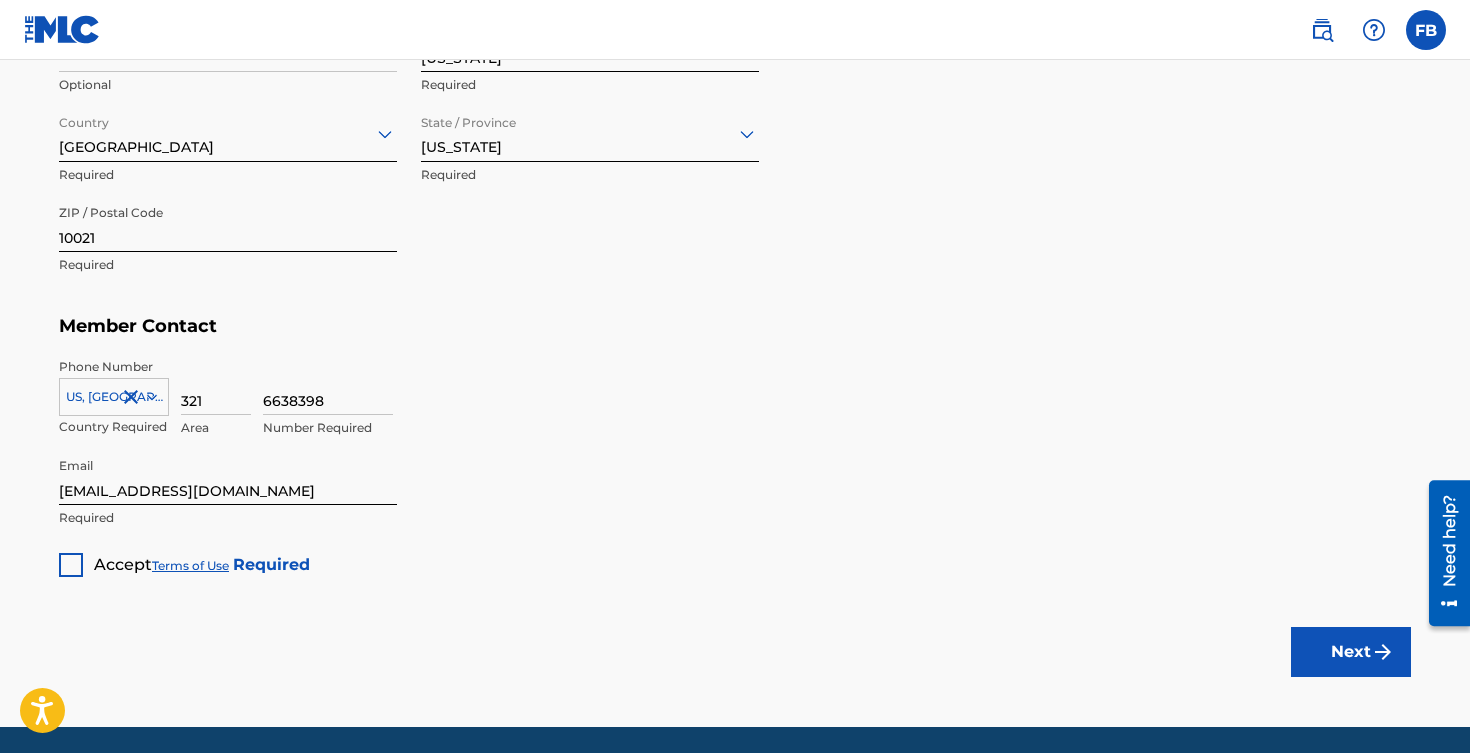 scroll, scrollTop: 1147, scrollLeft: 0, axis: vertical 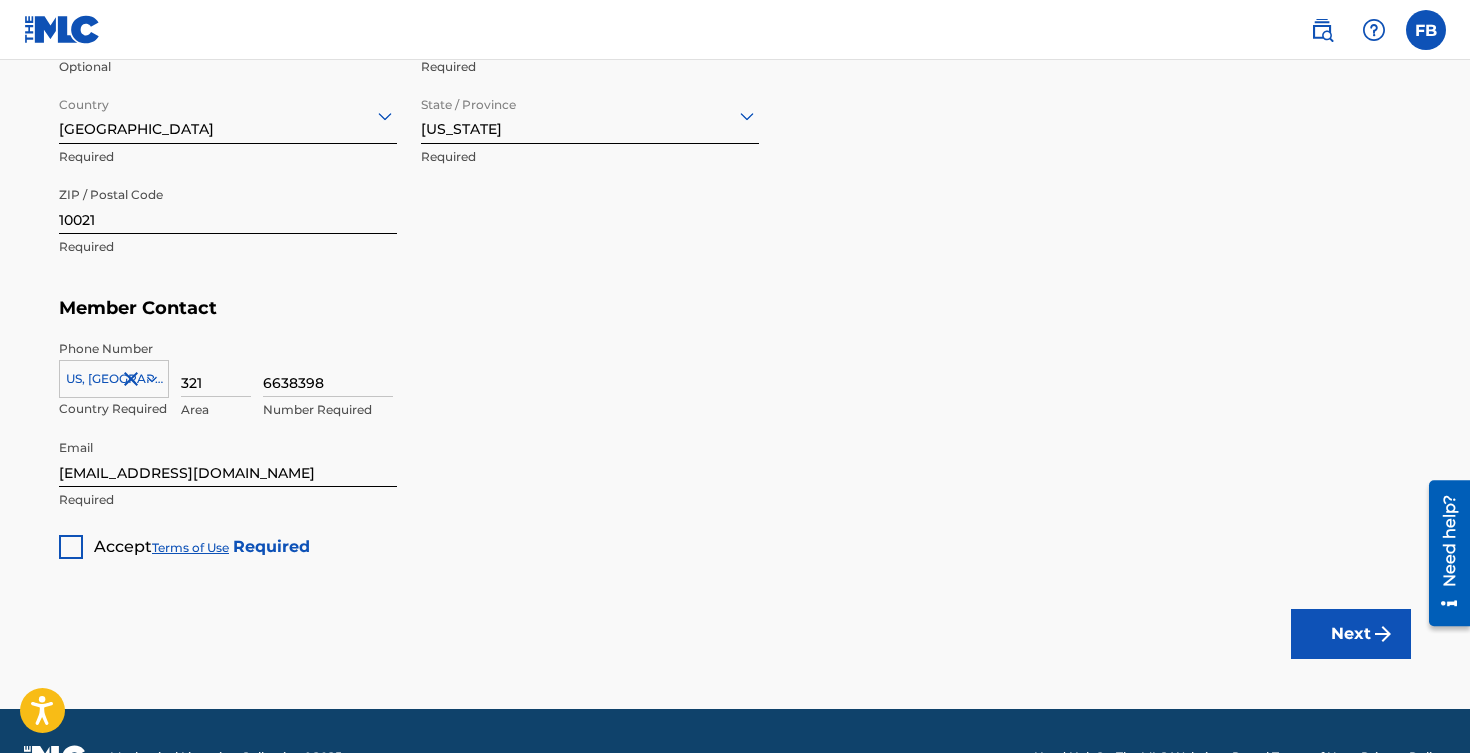 click at bounding box center [71, 547] 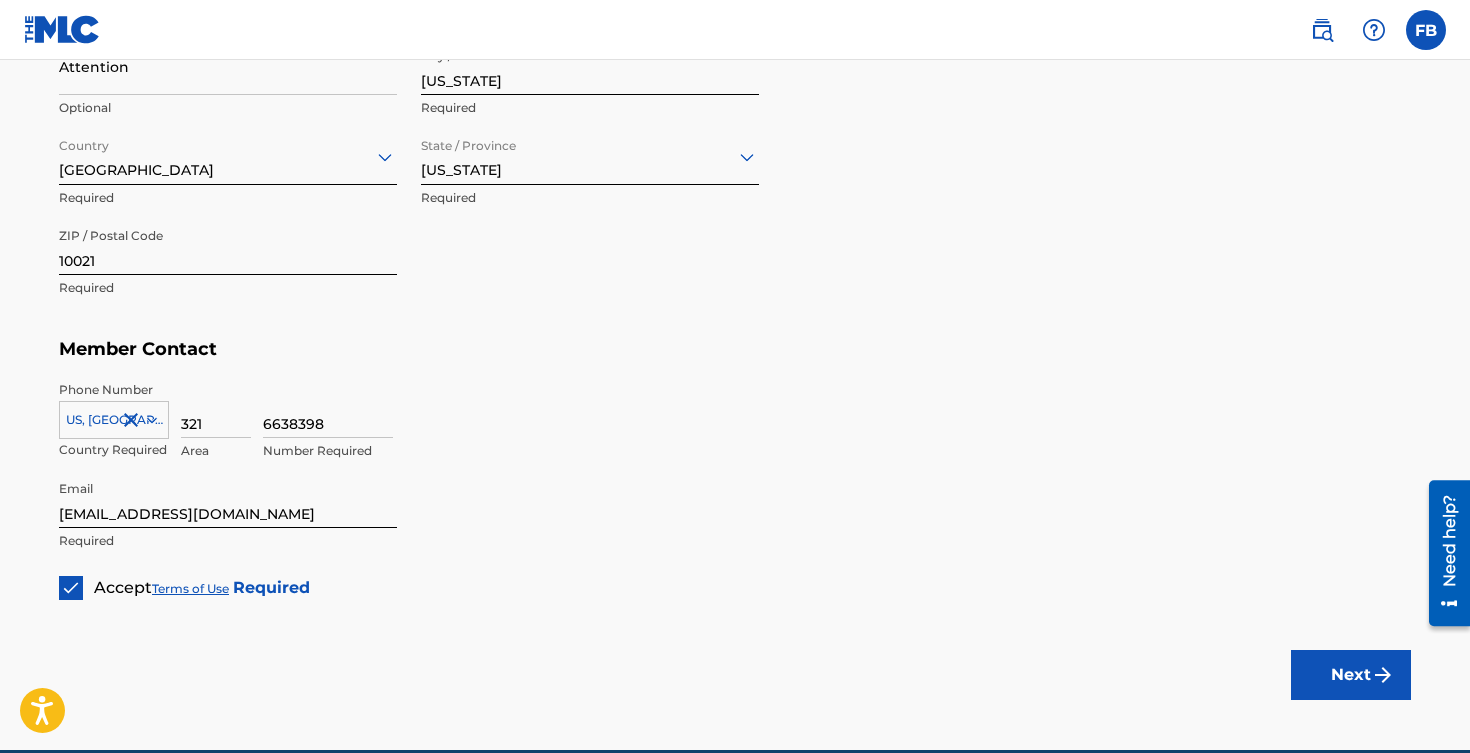 scroll, scrollTop: 1198, scrollLeft: 0, axis: vertical 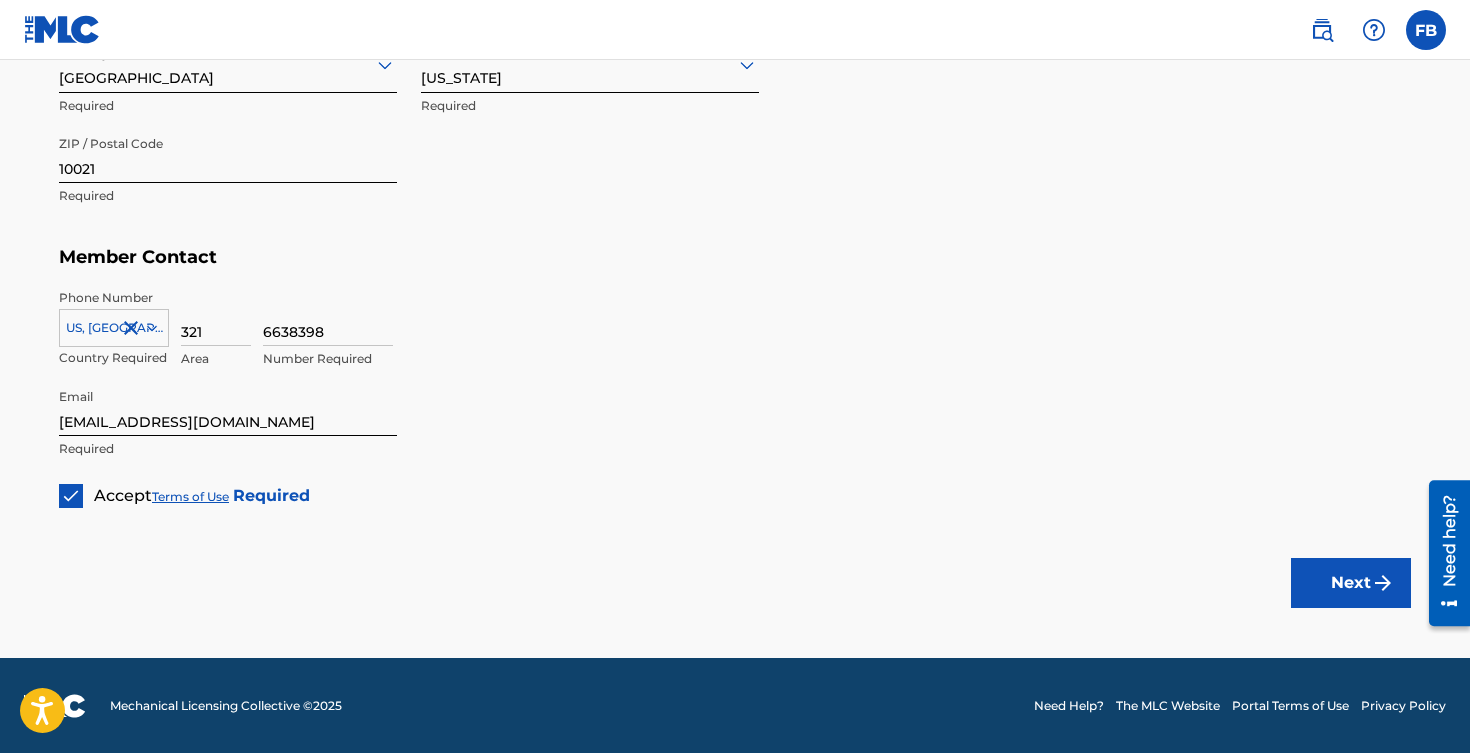 click on "Next" at bounding box center (1351, 583) 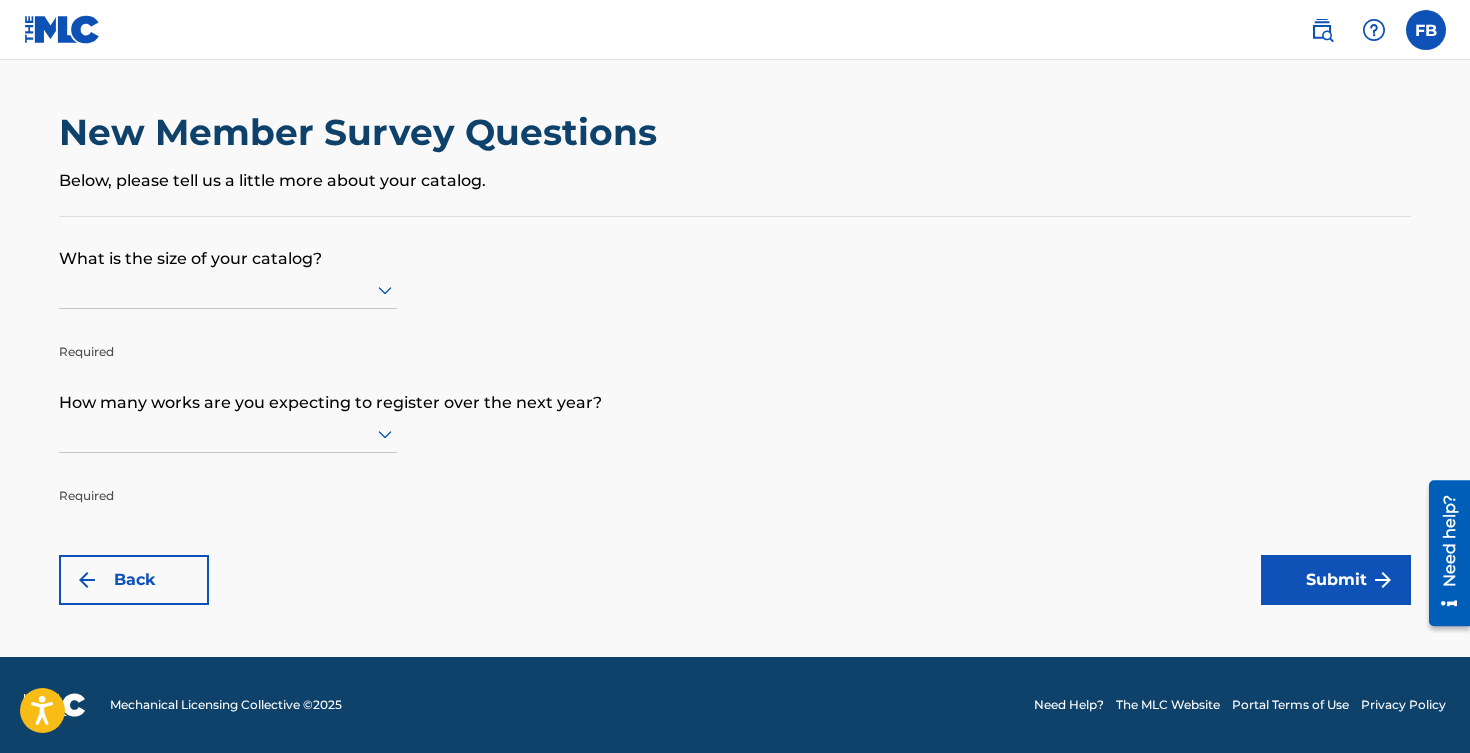 scroll, scrollTop: 0, scrollLeft: 0, axis: both 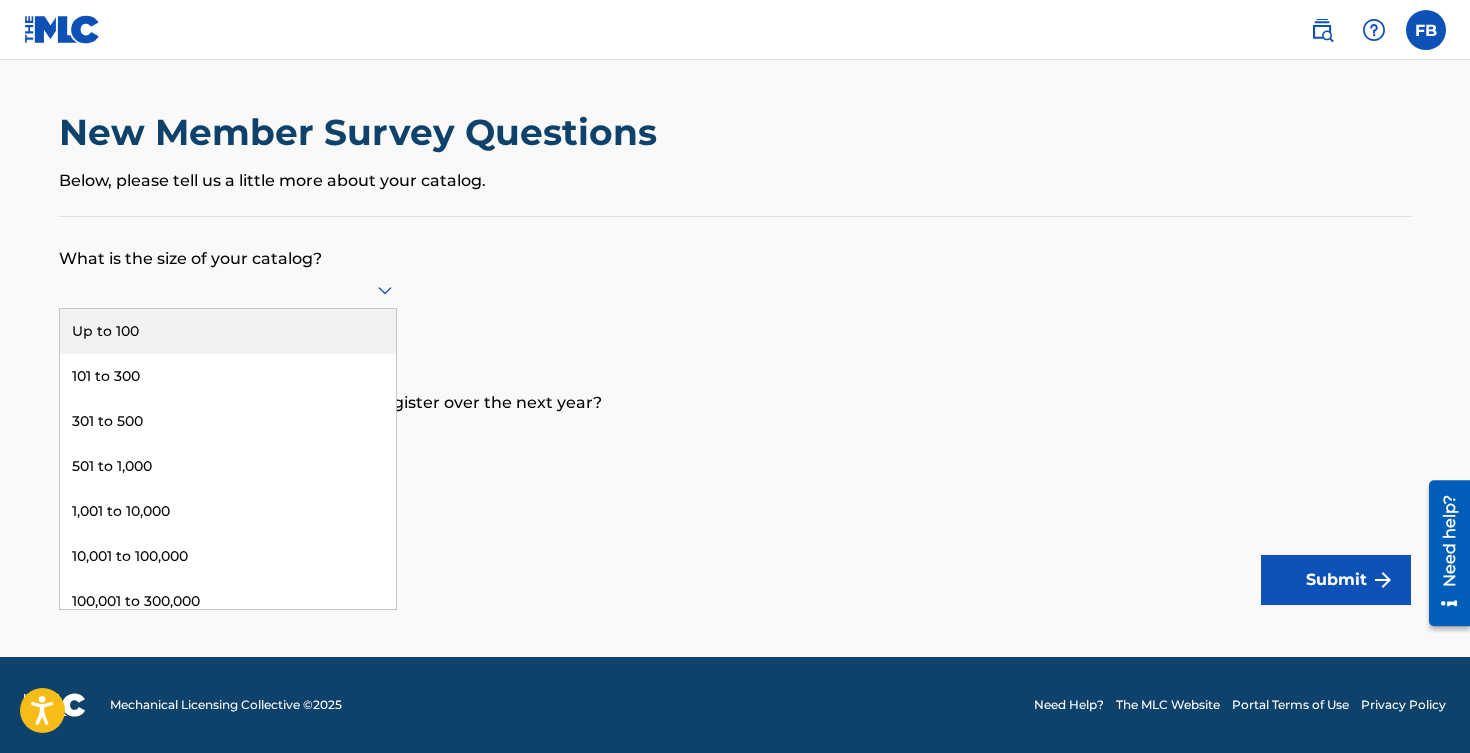 click on "Up to 100" at bounding box center (228, 331) 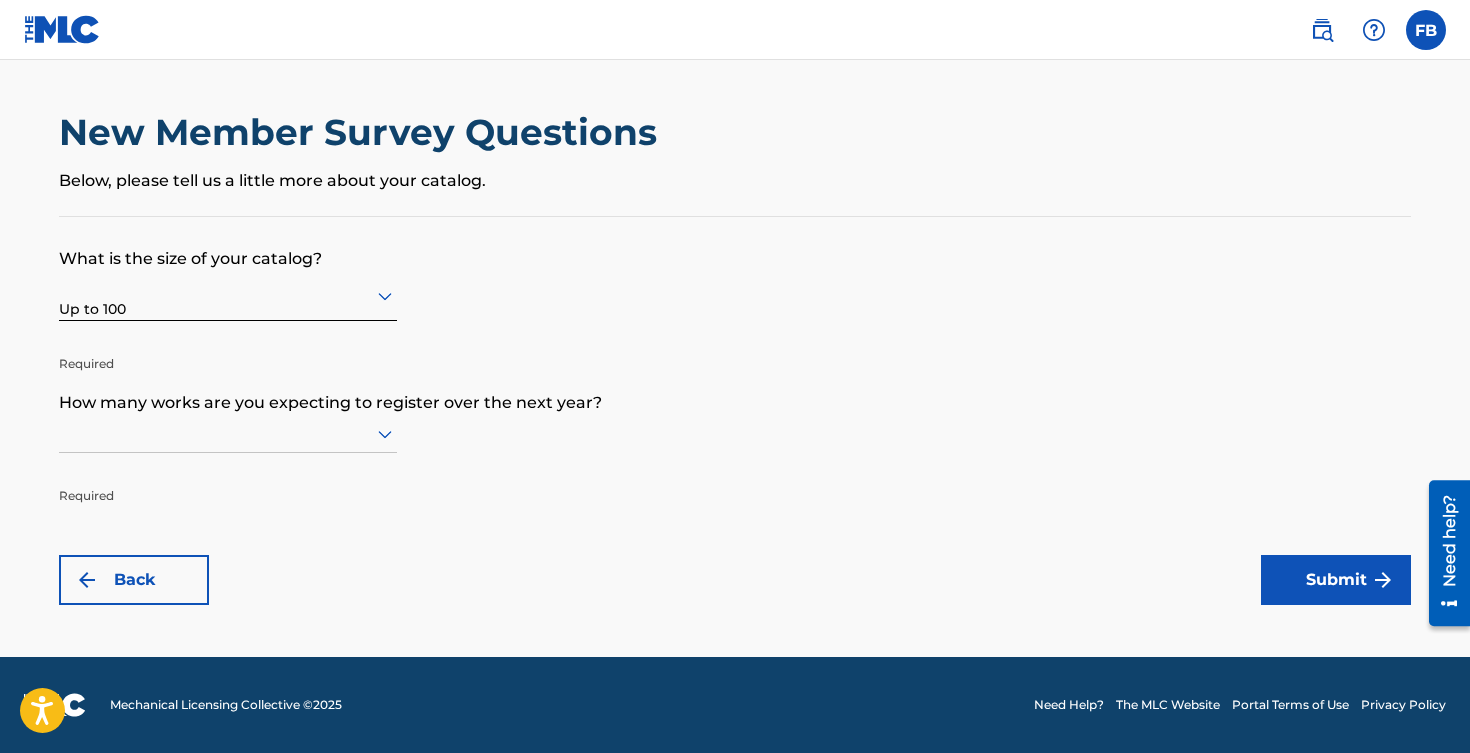 scroll, scrollTop: 1, scrollLeft: 0, axis: vertical 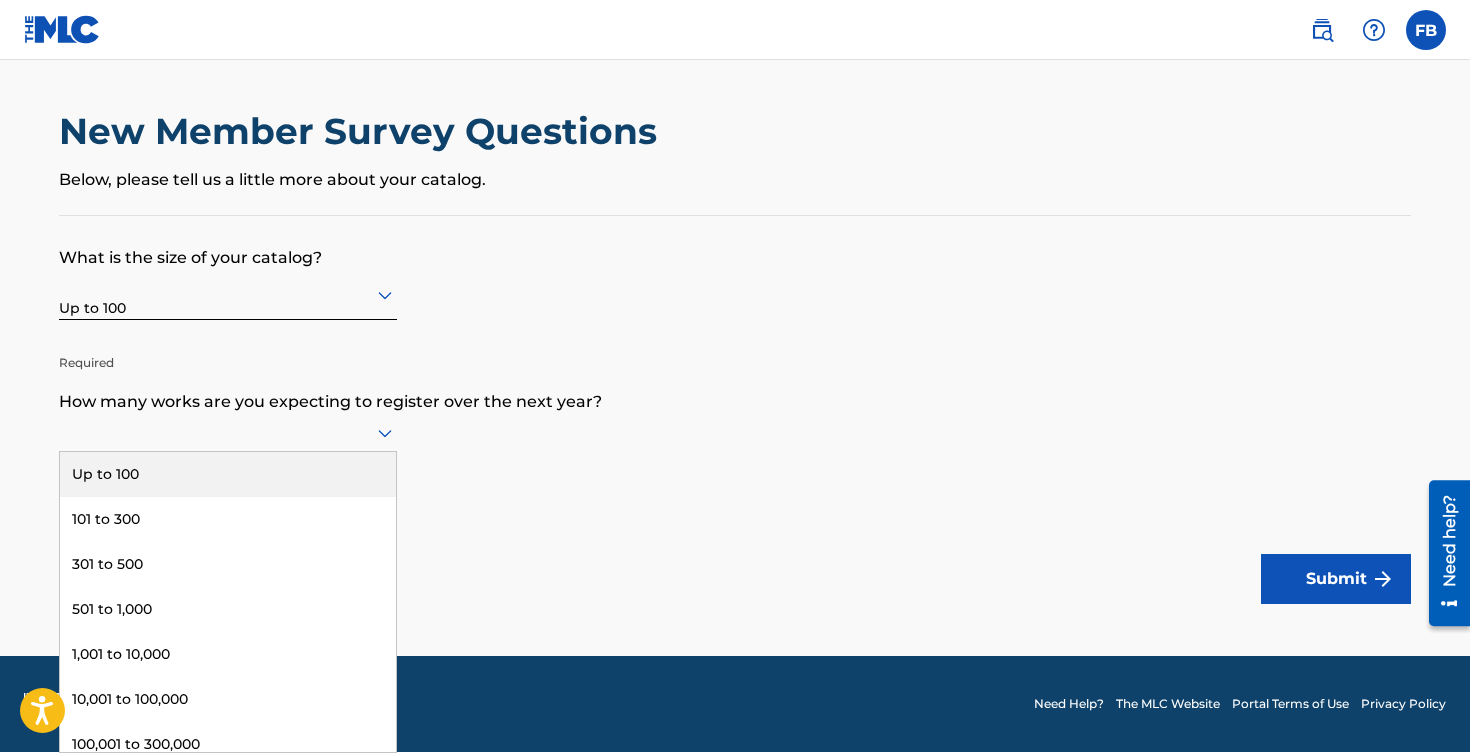 click on "Up to 100" at bounding box center (228, 474) 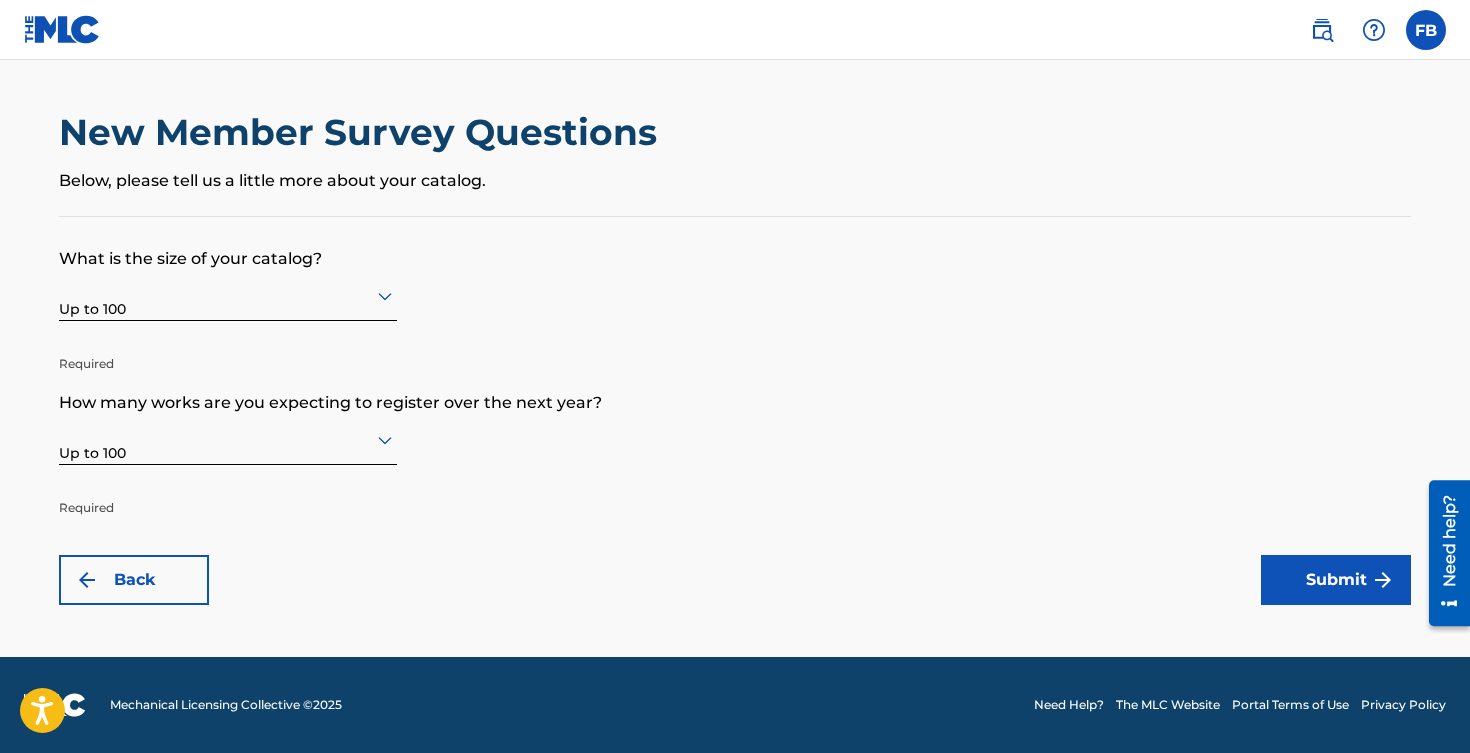 click on "Submit" at bounding box center [1336, 580] 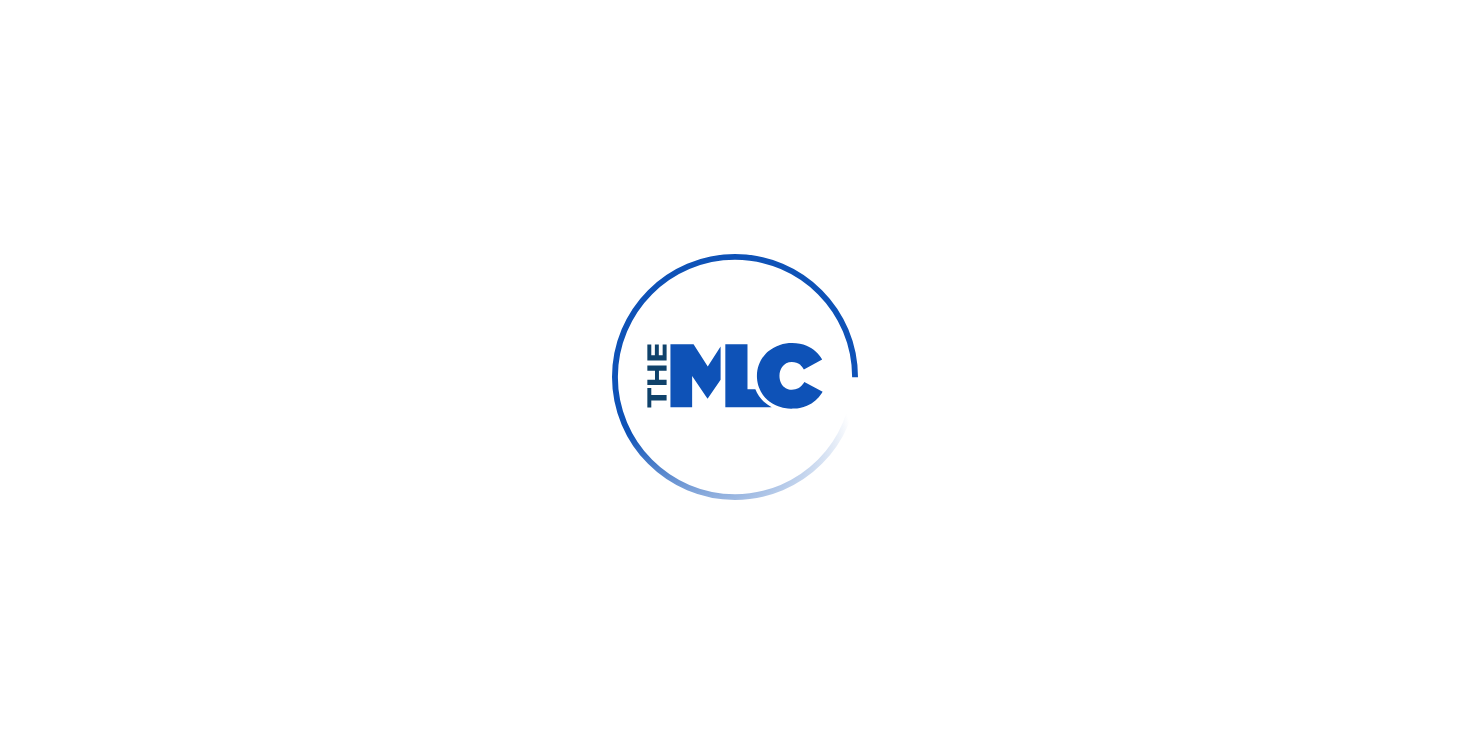 scroll, scrollTop: 0, scrollLeft: 0, axis: both 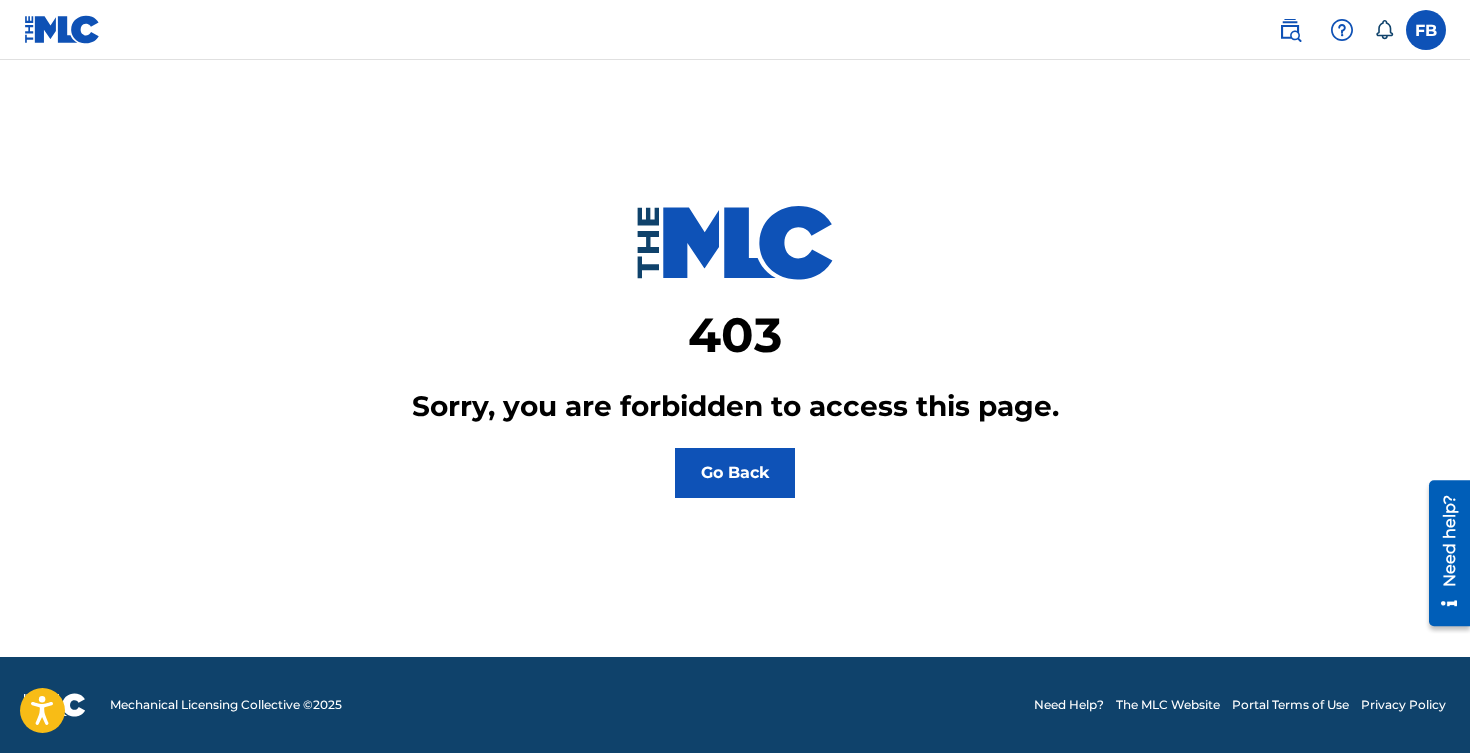 click on "Go Back" at bounding box center (735, 473) 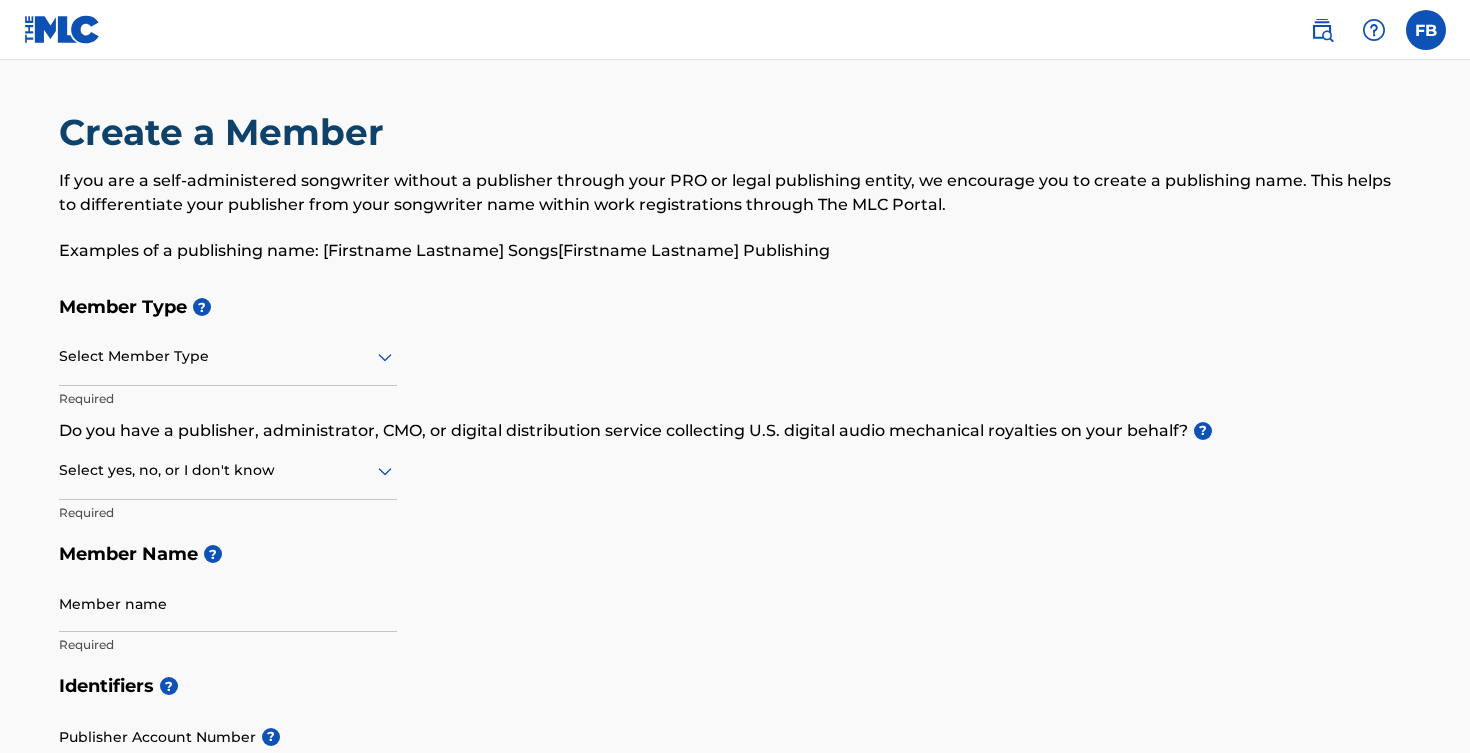 scroll, scrollTop: 0, scrollLeft: 0, axis: both 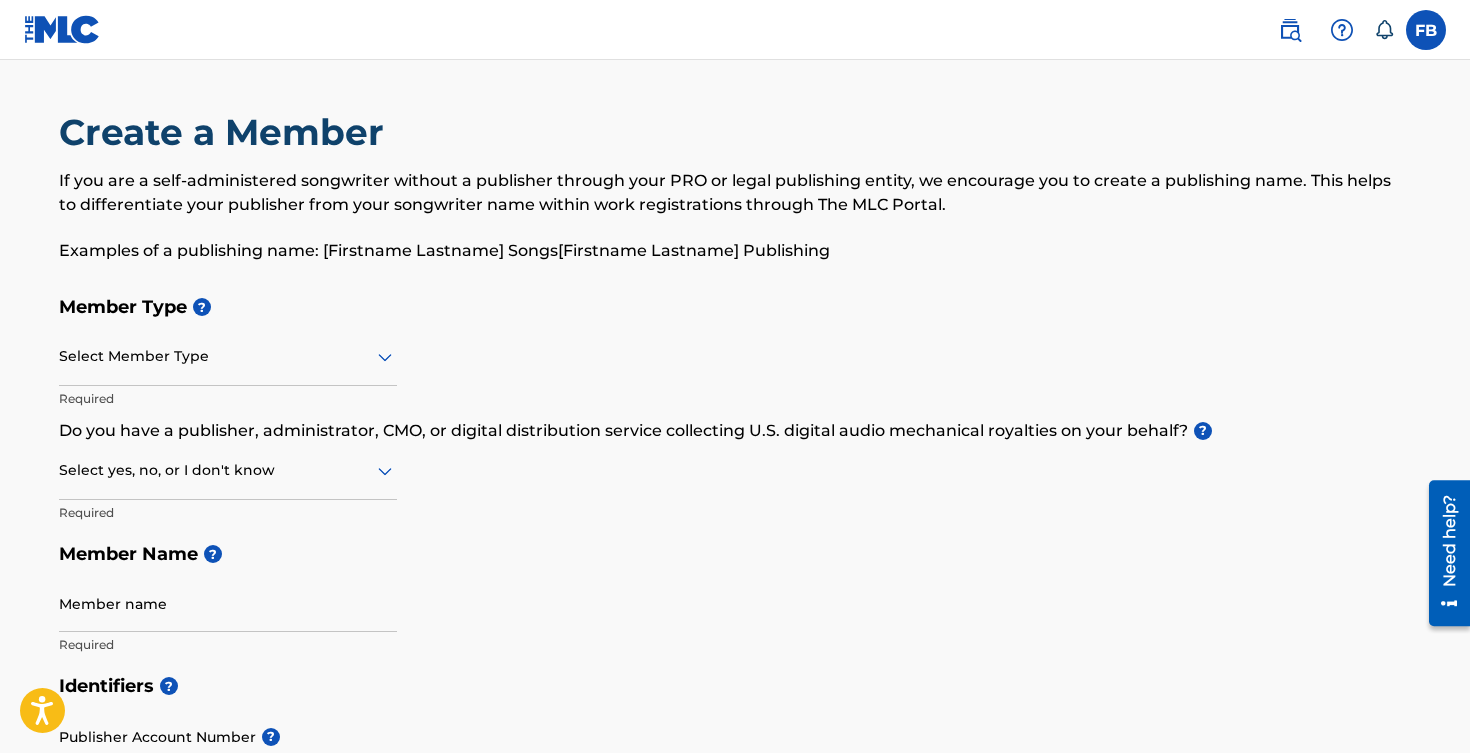 click at bounding box center [228, 356] 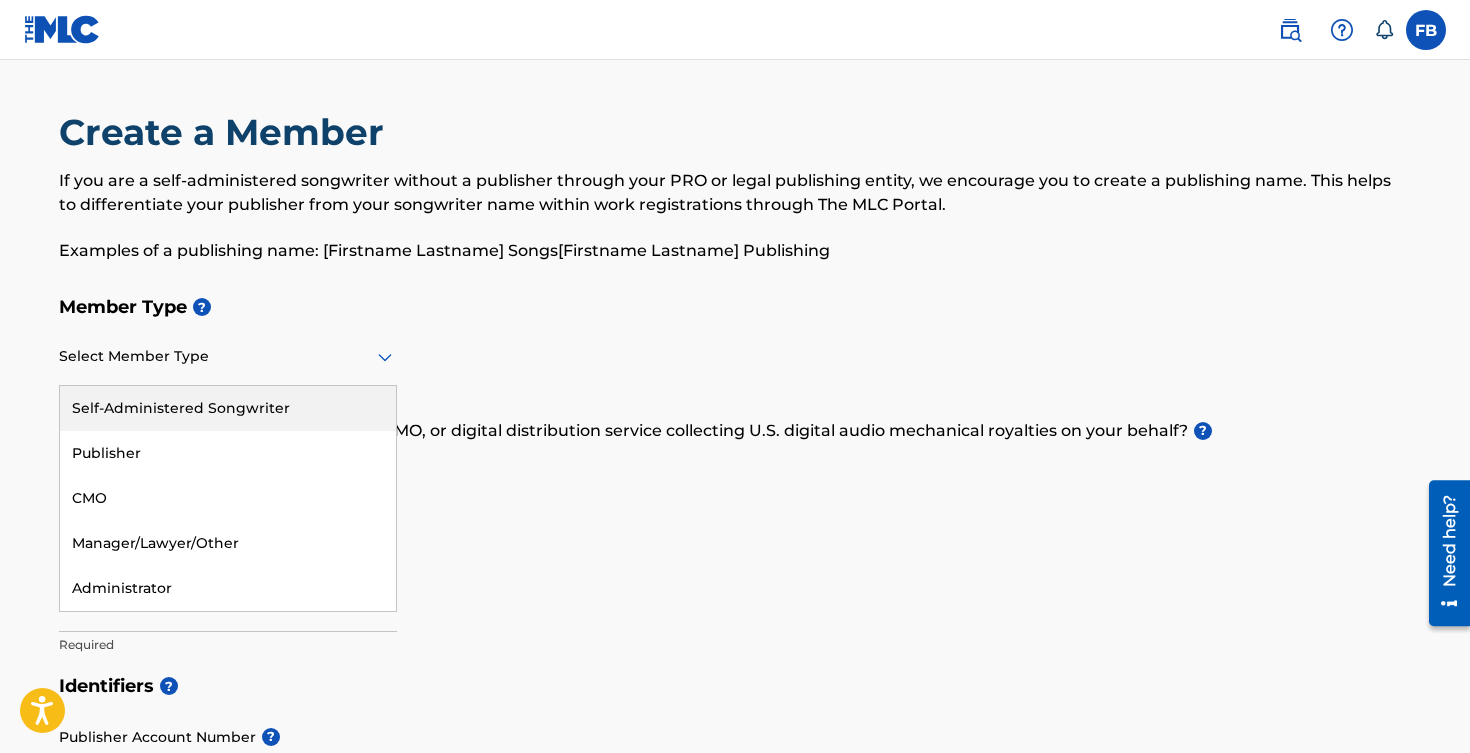 click on "Self-Administered Songwriter" at bounding box center [228, 408] 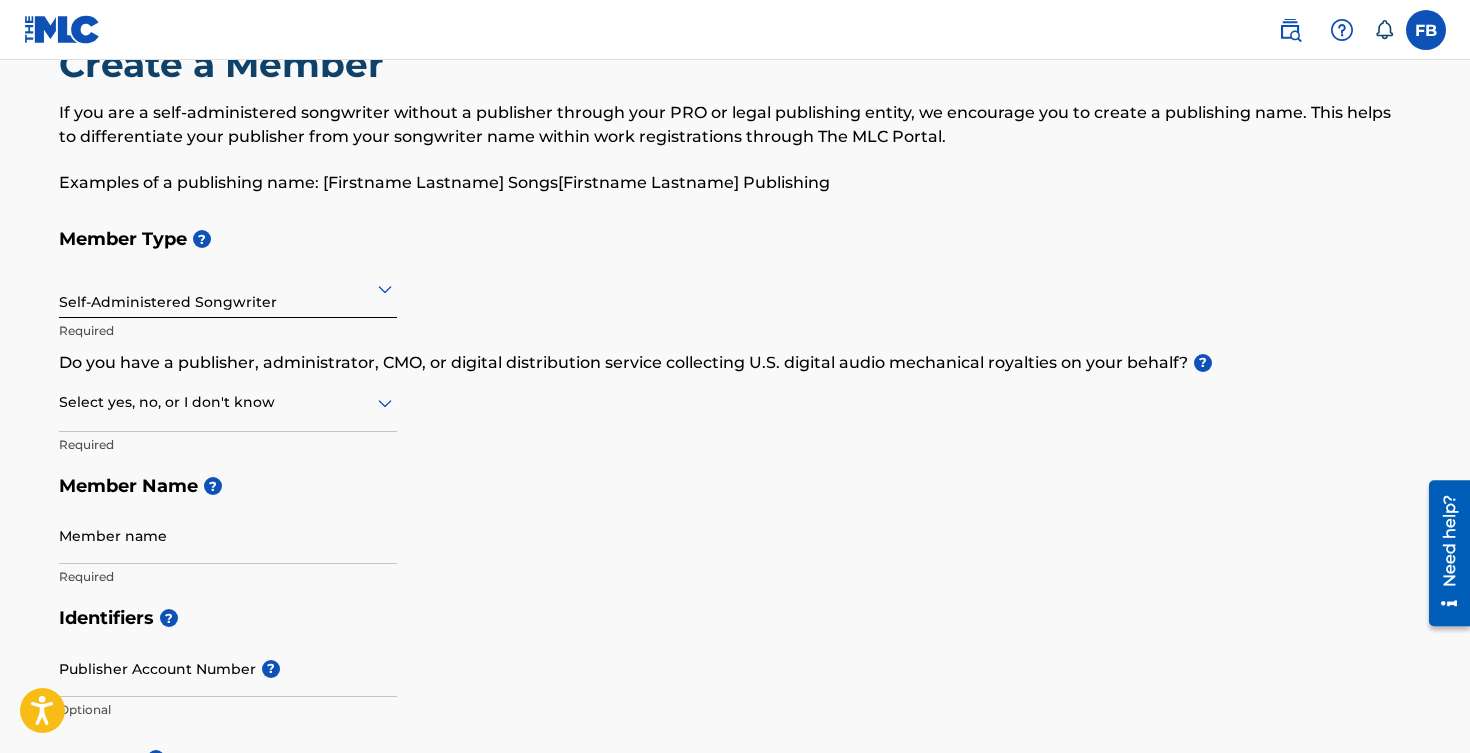 scroll, scrollTop: 89, scrollLeft: 0, axis: vertical 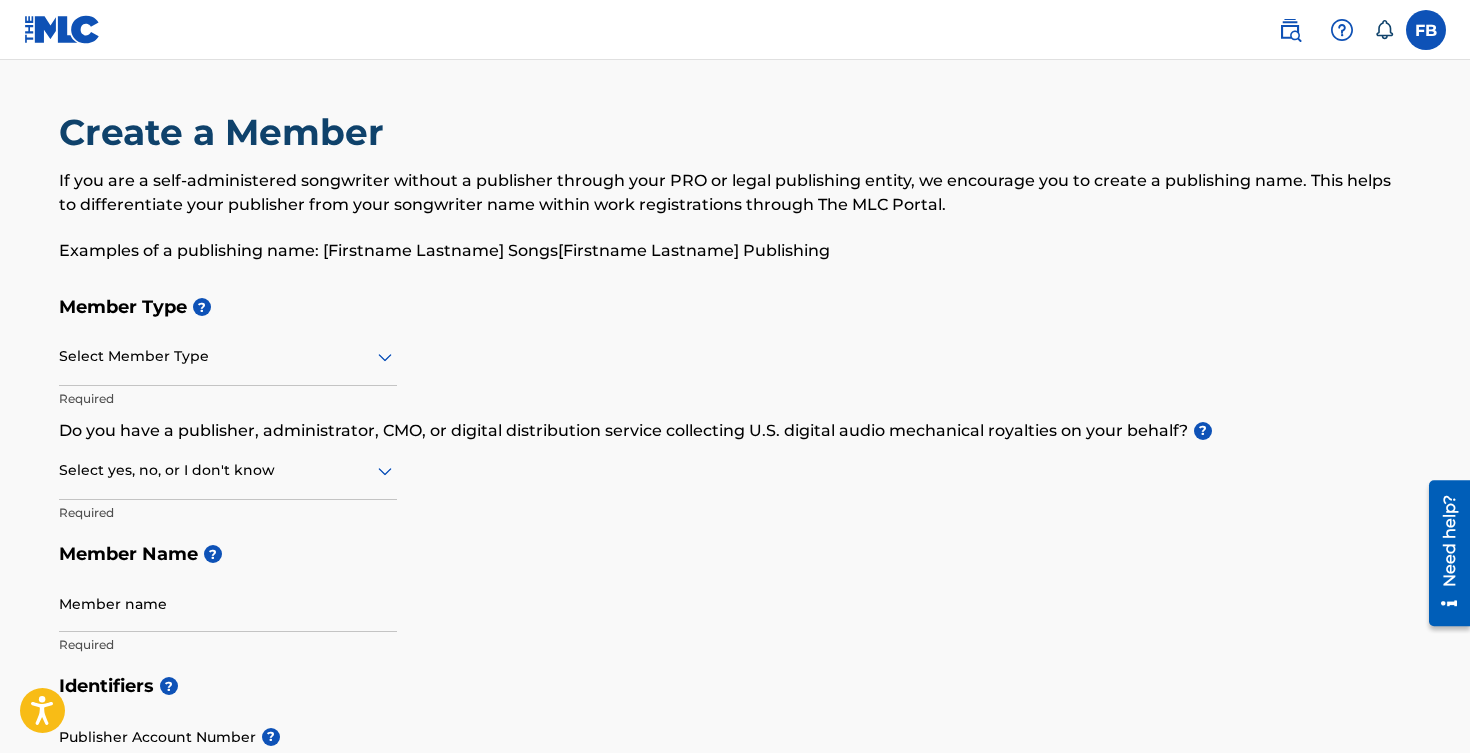click on "FB FB Fabian   Beltran fabianbelh@gmail.com Notification Preferences Profile Log out" at bounding box center [1352, 30] 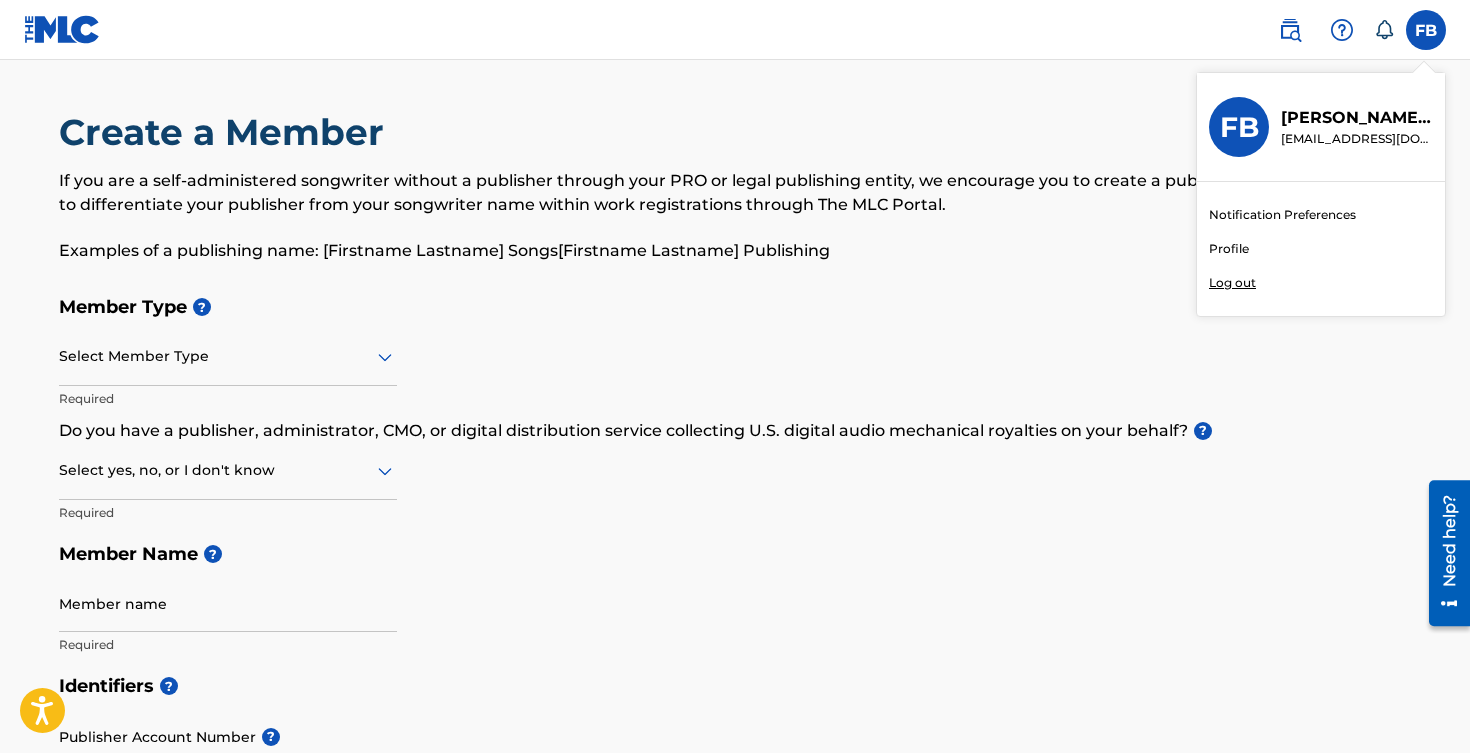 click on "Profile" at bounding box center (1229, 249) 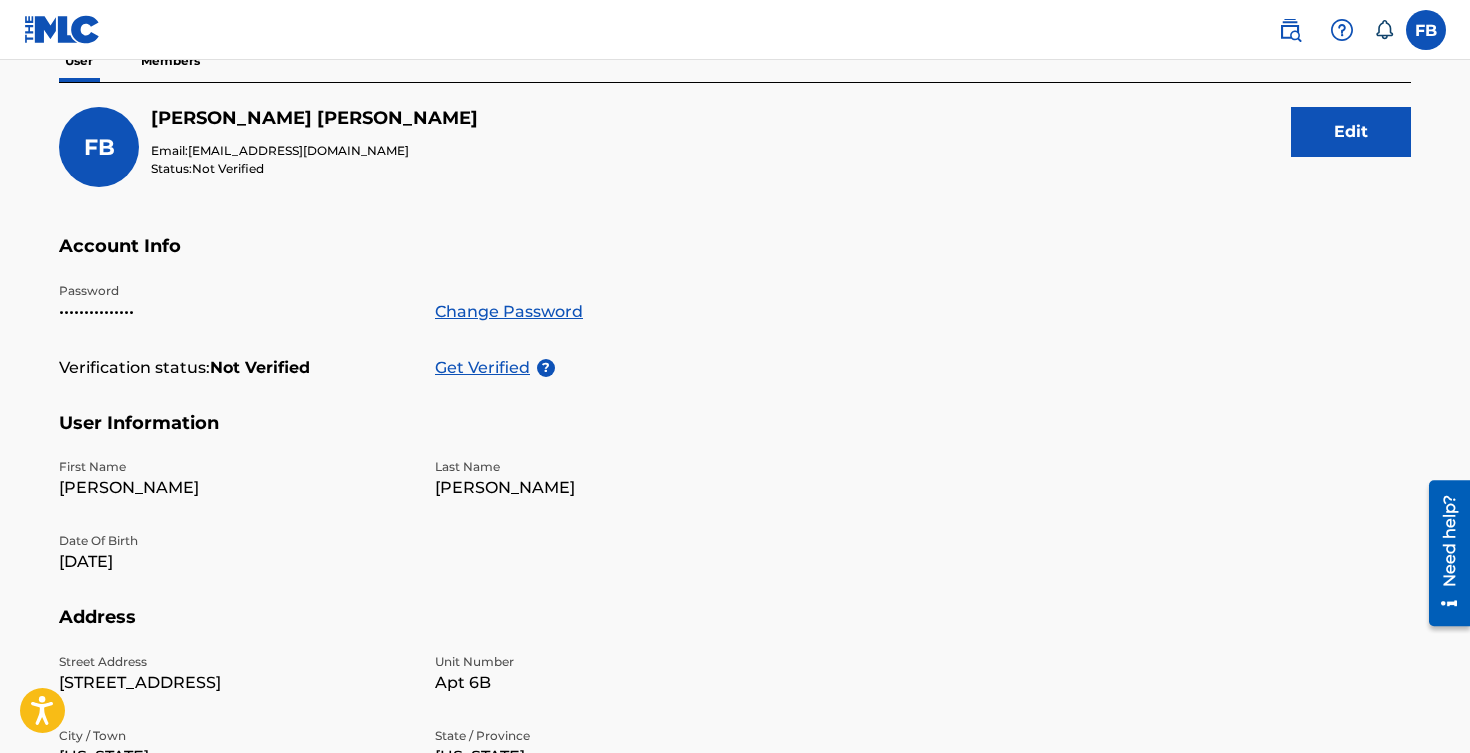 scroll, scrollTop: 206, scrollLeft: 0, axis: vertical 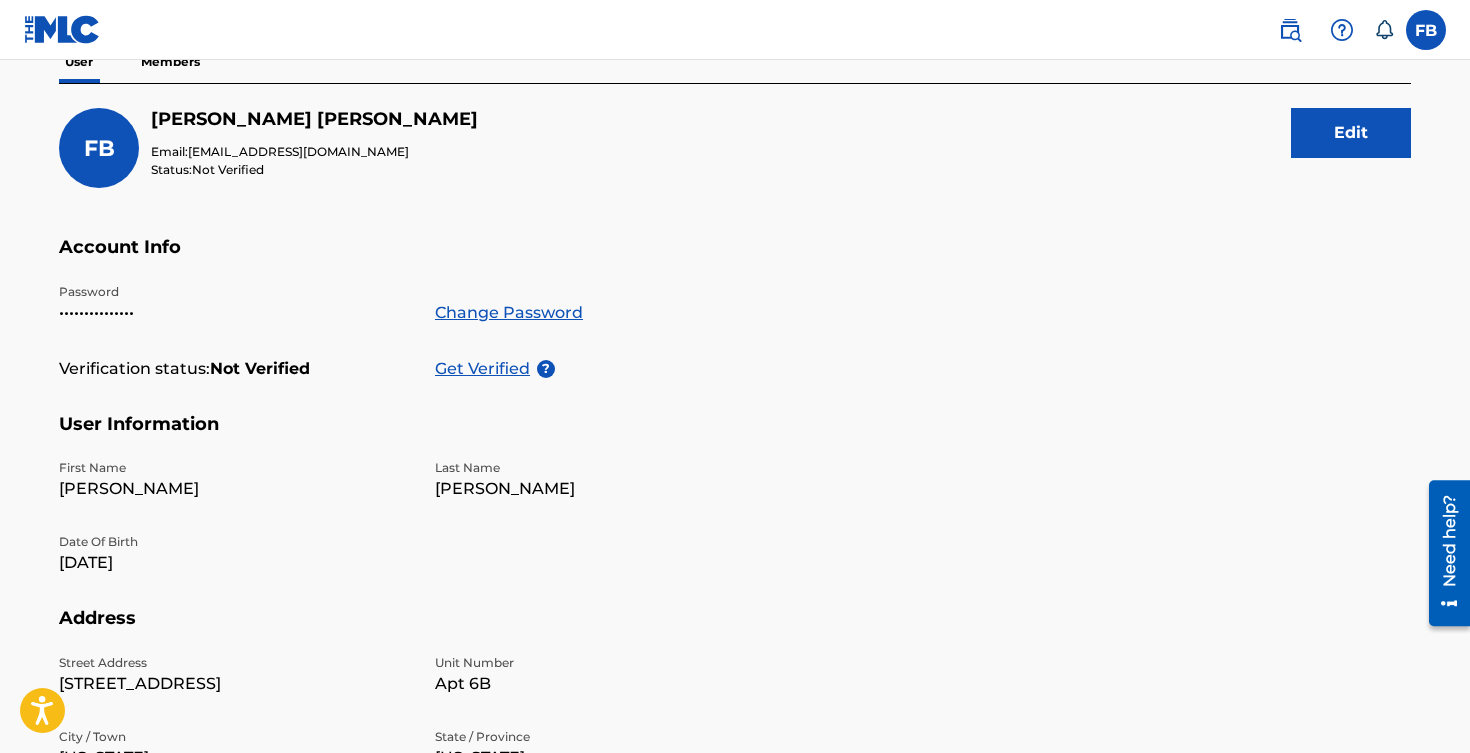 click on "Get Verified" at bounding box center [486, 369] 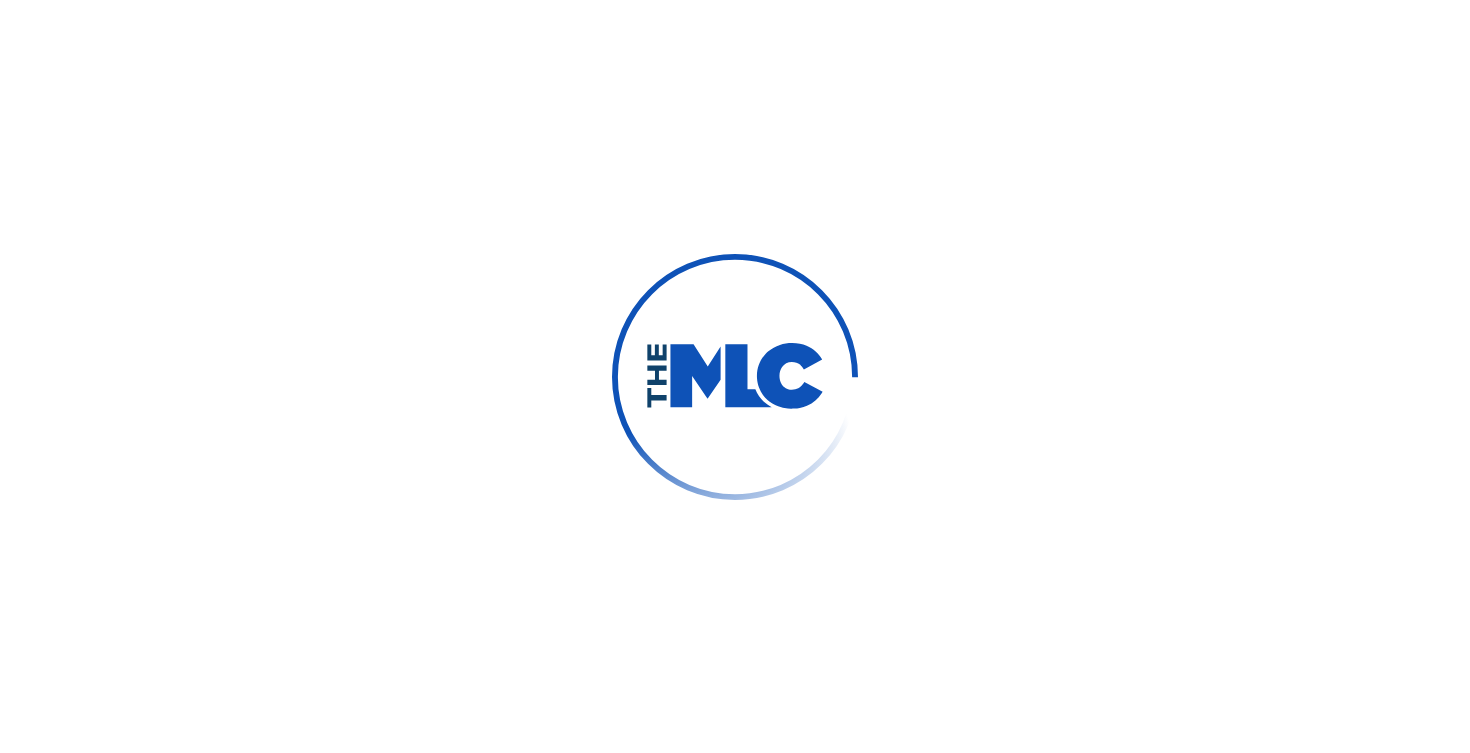 scroll, scrollTop: 0, scrollLeft: 0, axis: both 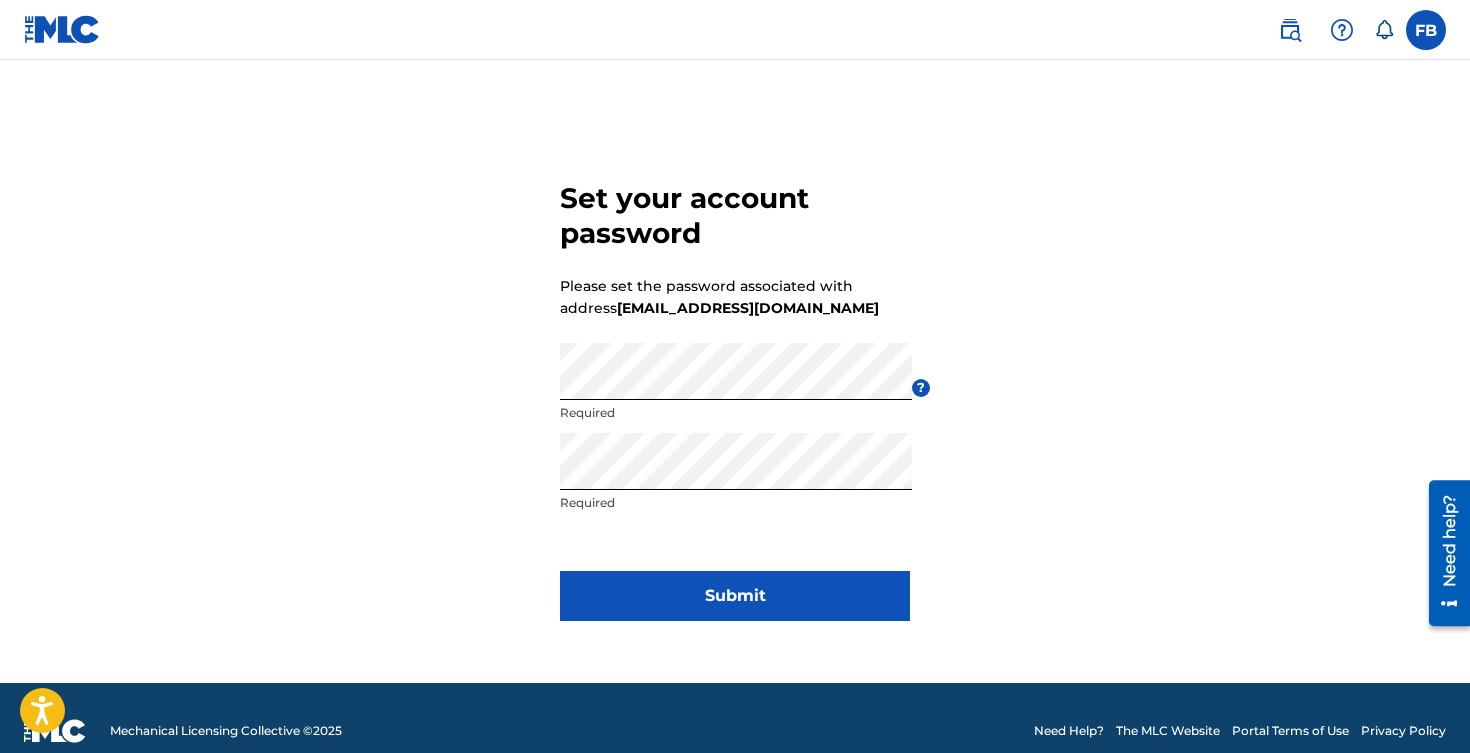 click on "Submit" at bounding box center [735, 596] 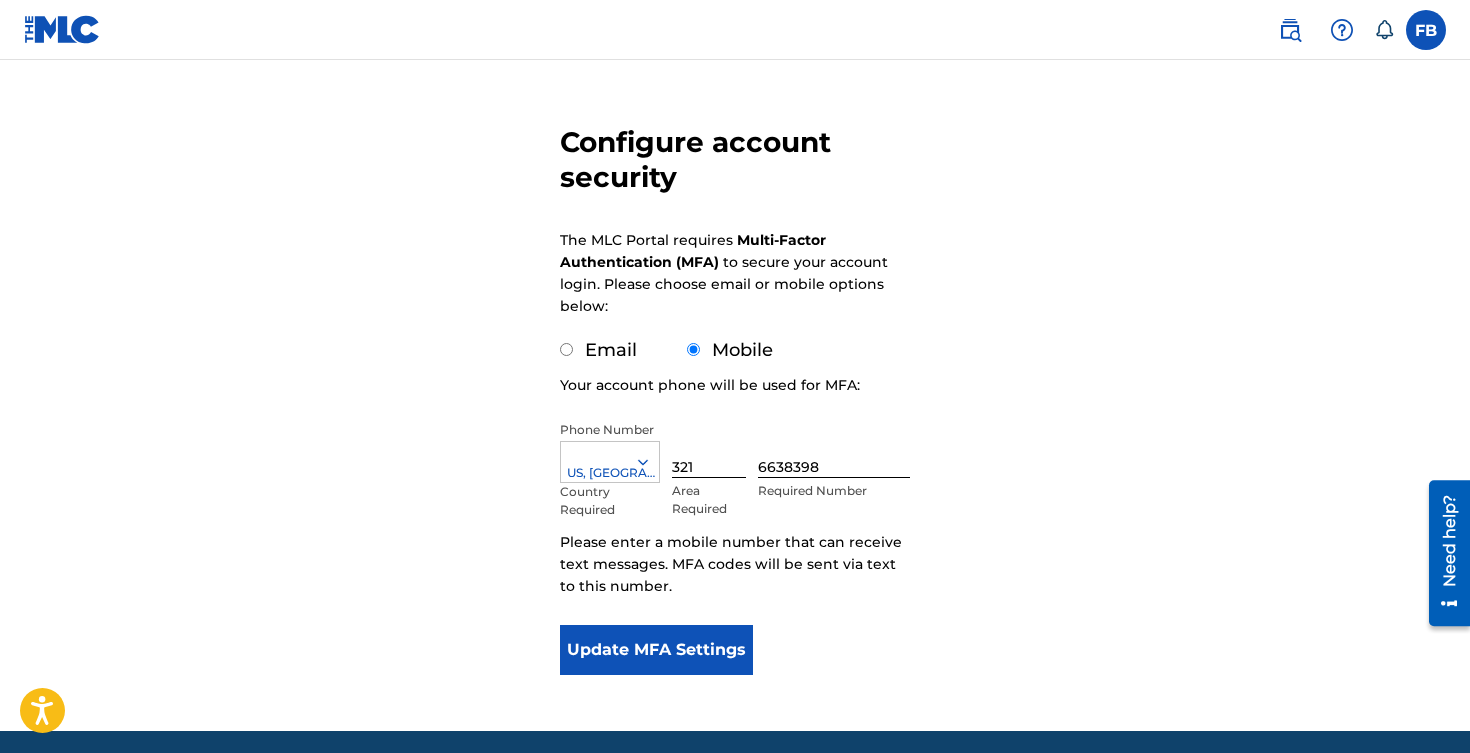 scroll, scrollTop: 133, scrollLeft: 0, axis: vertical 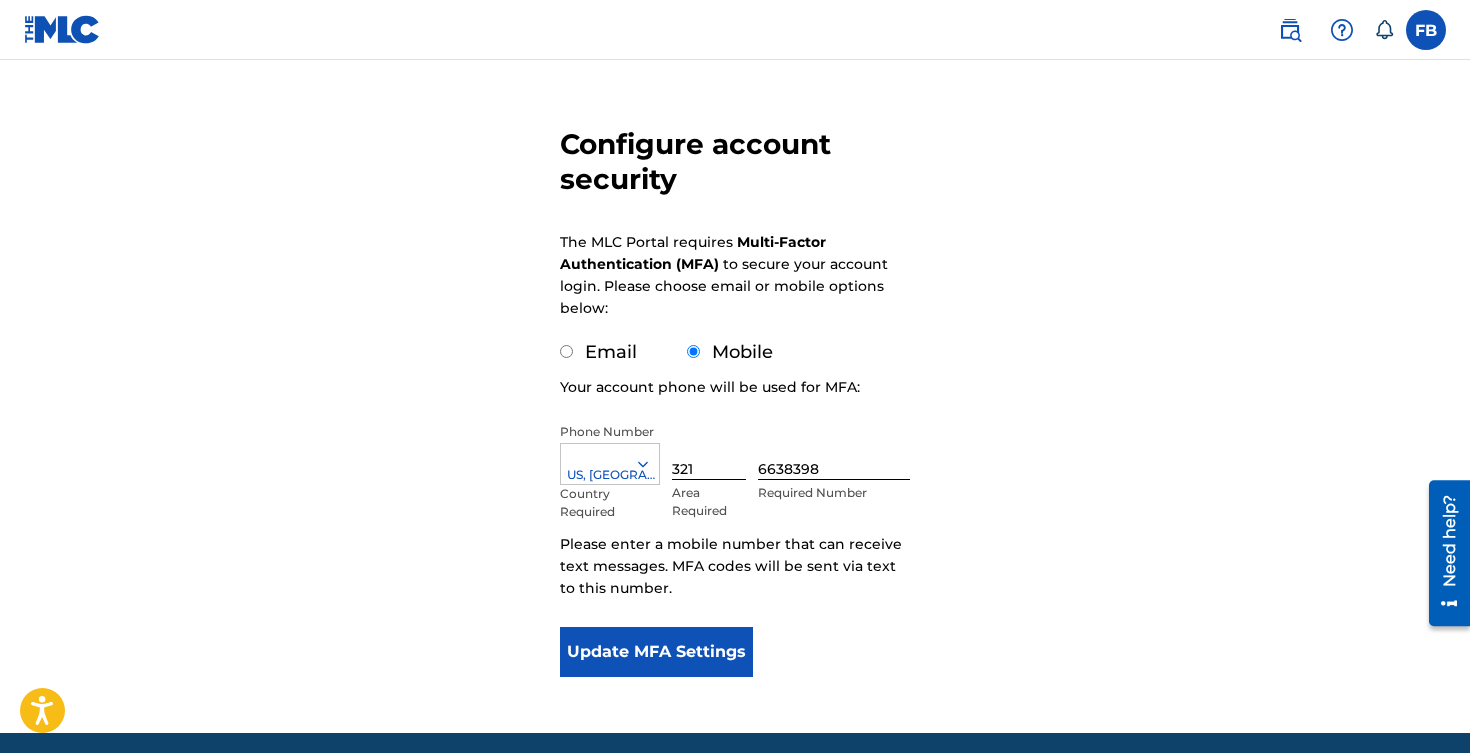 click on "Update MFA Settings" at bounding box center (656, 652) 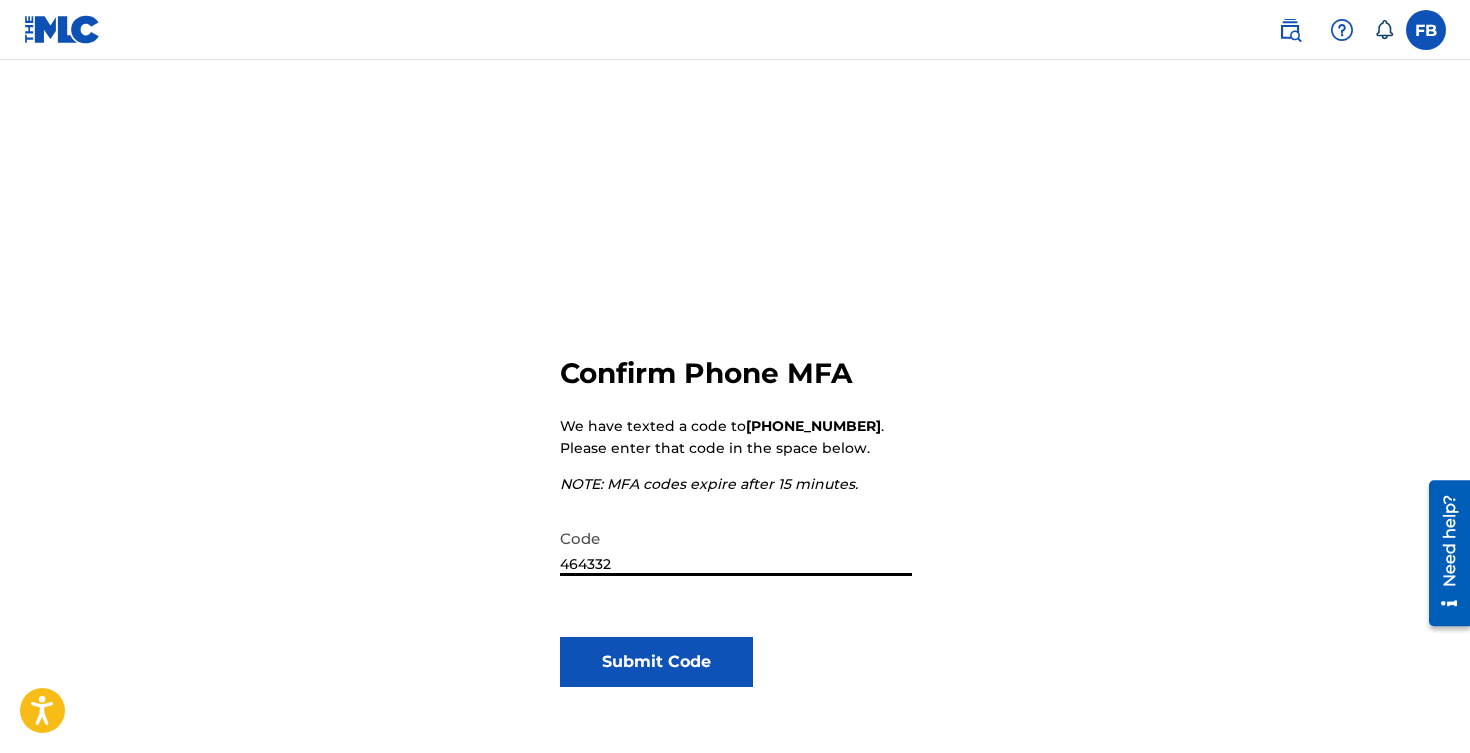 type on "464332" 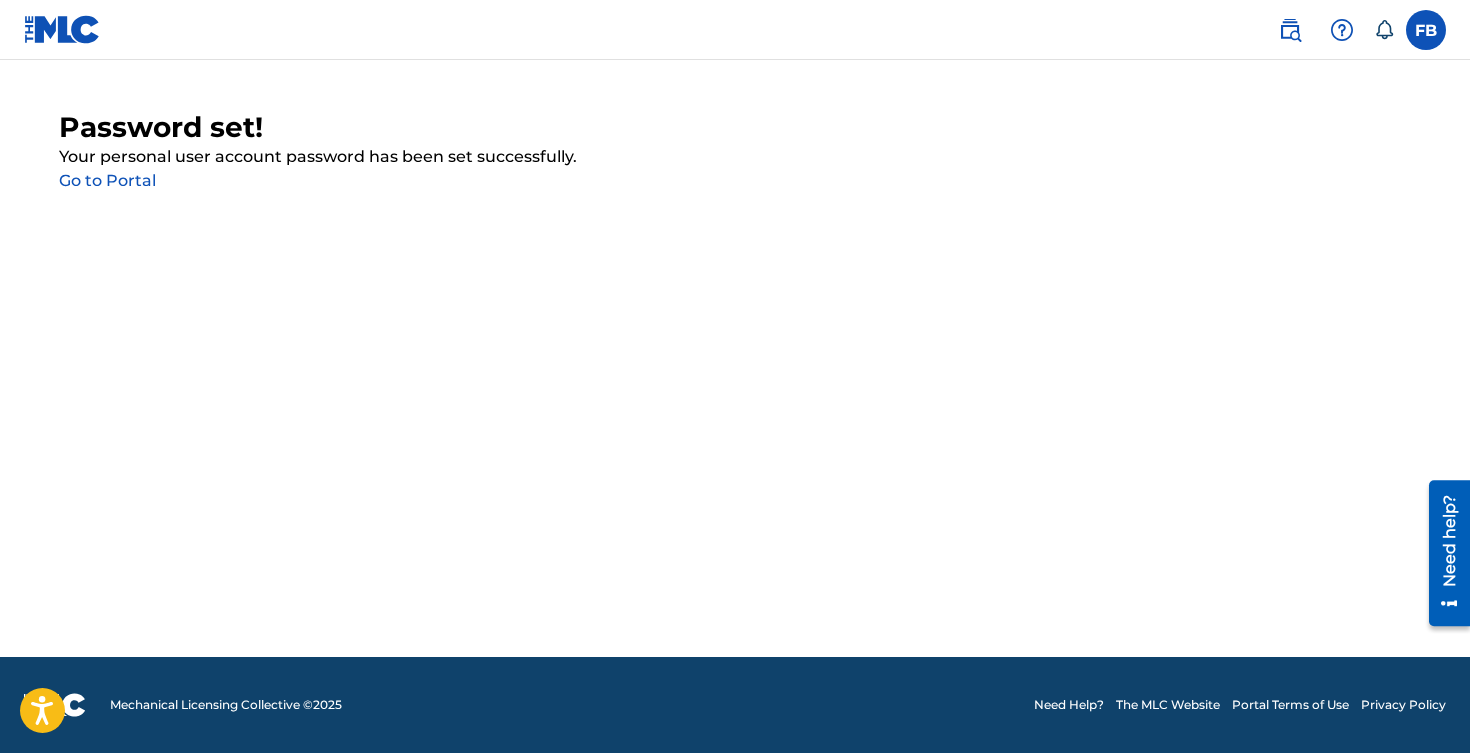 click on "Go to Portal" at bounding box center (107, 180) 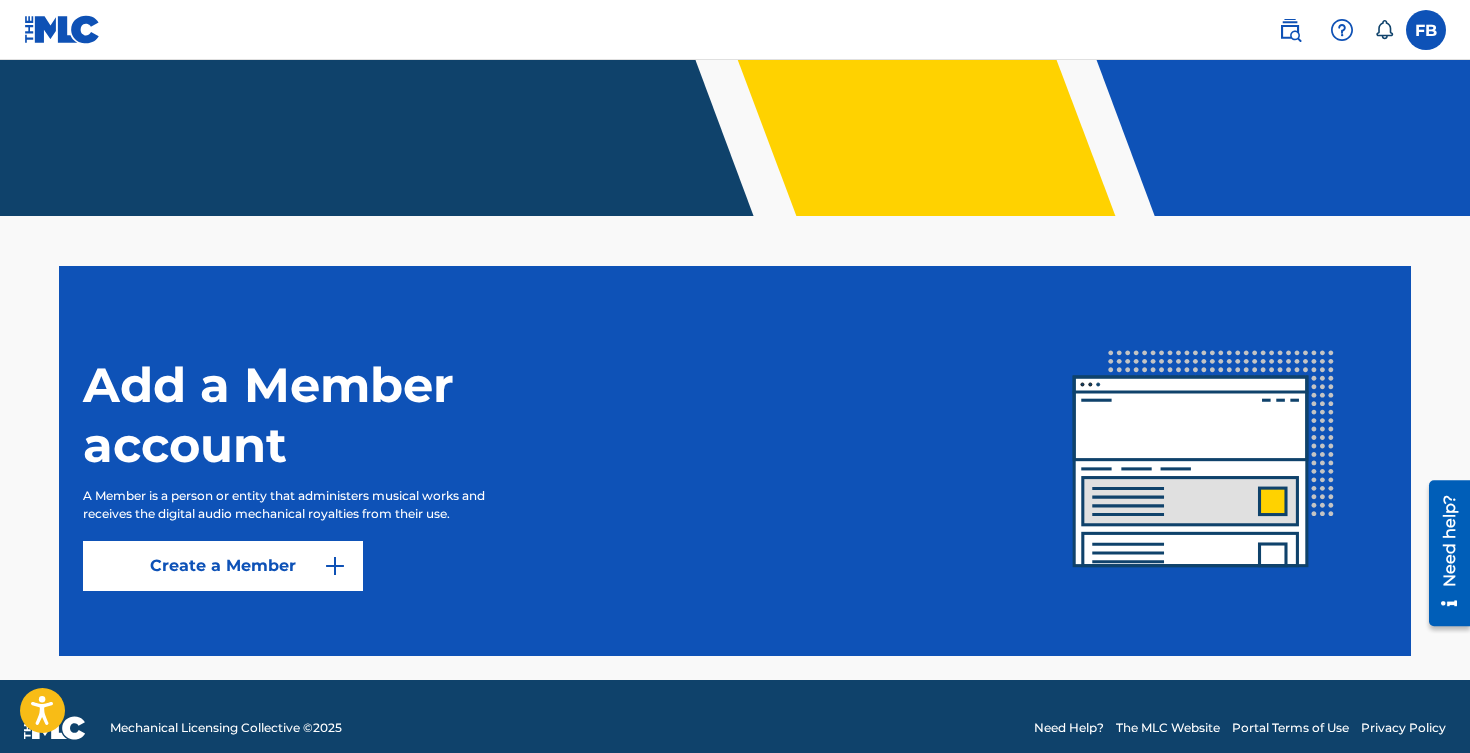 scroll, scrollTop: 369, scrollLeft: 0, axis: vertical 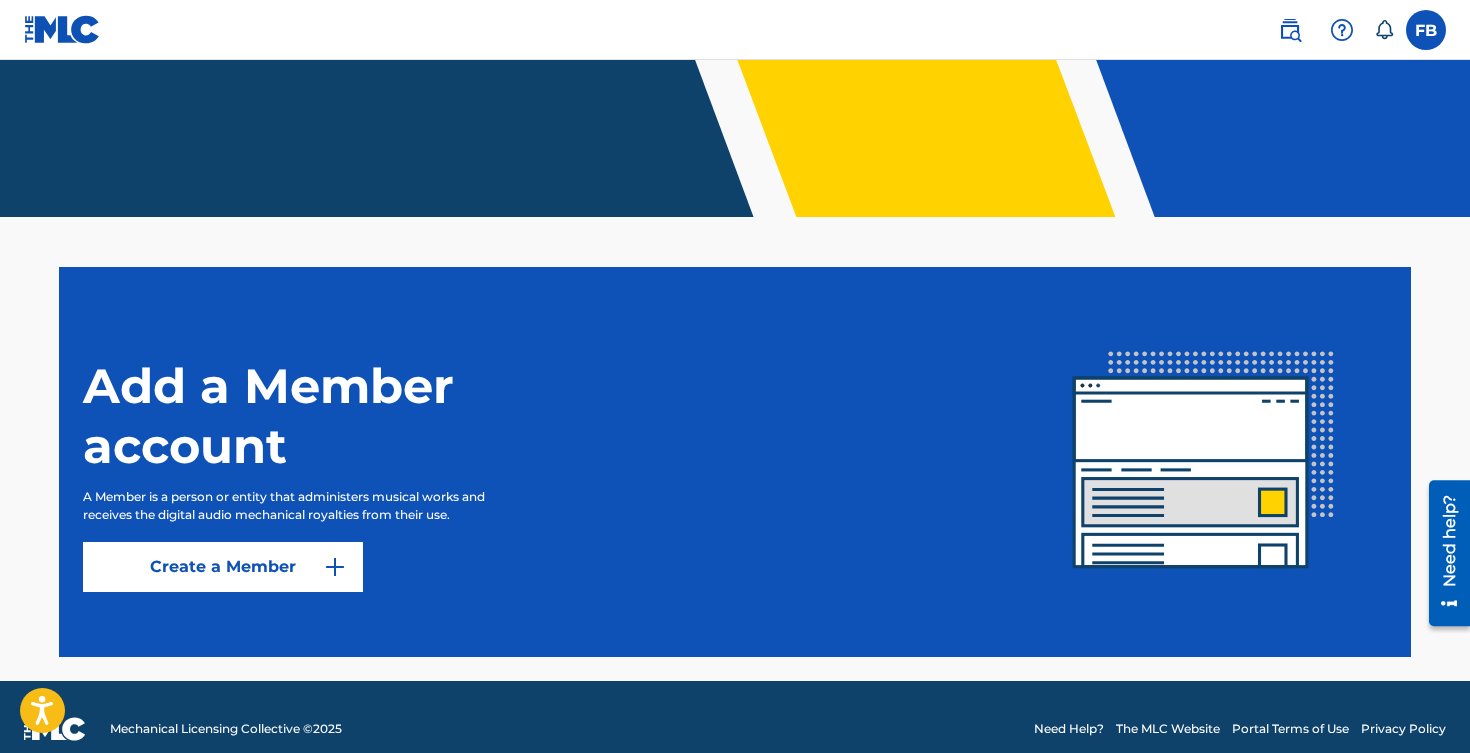 click on "Create a Member" at bounding box center [223, 567] 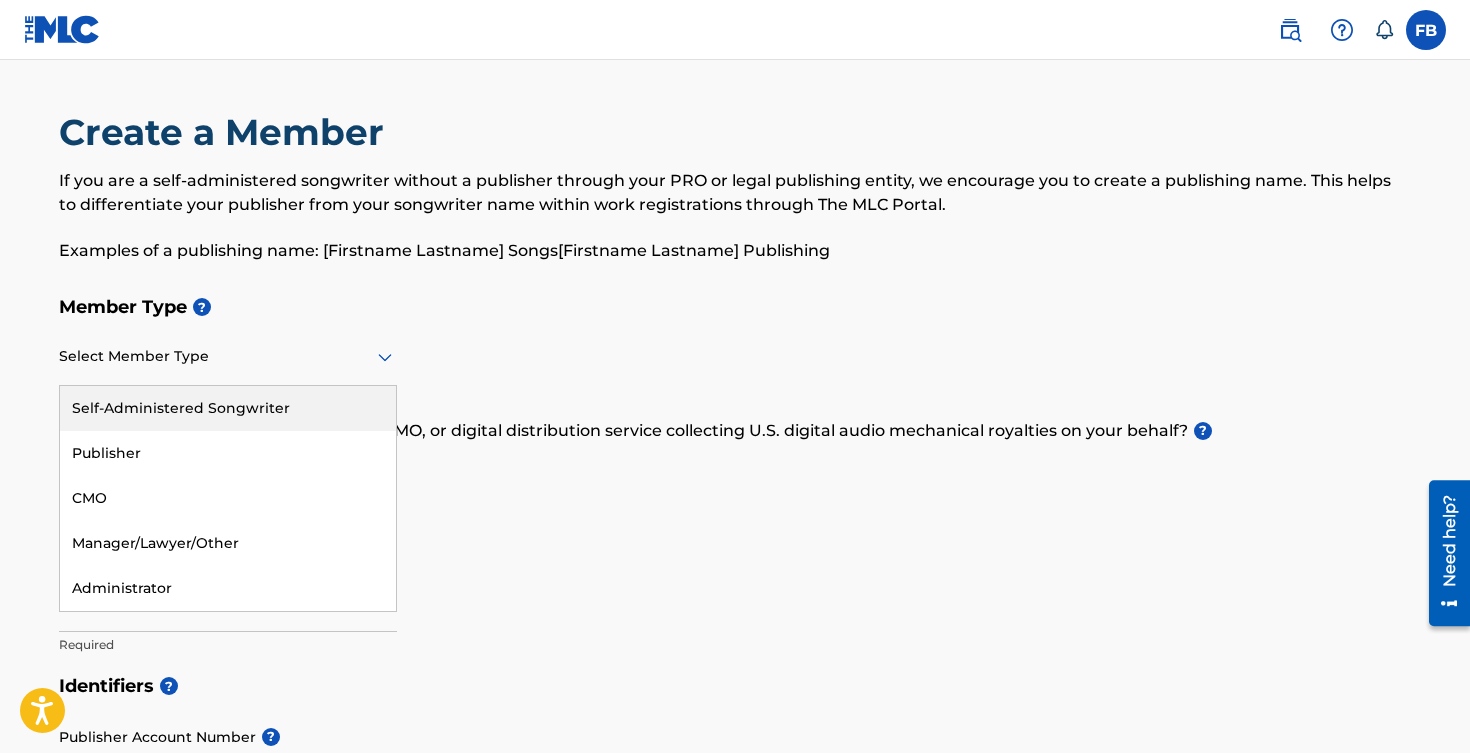 click at bounding box center [228, 356] 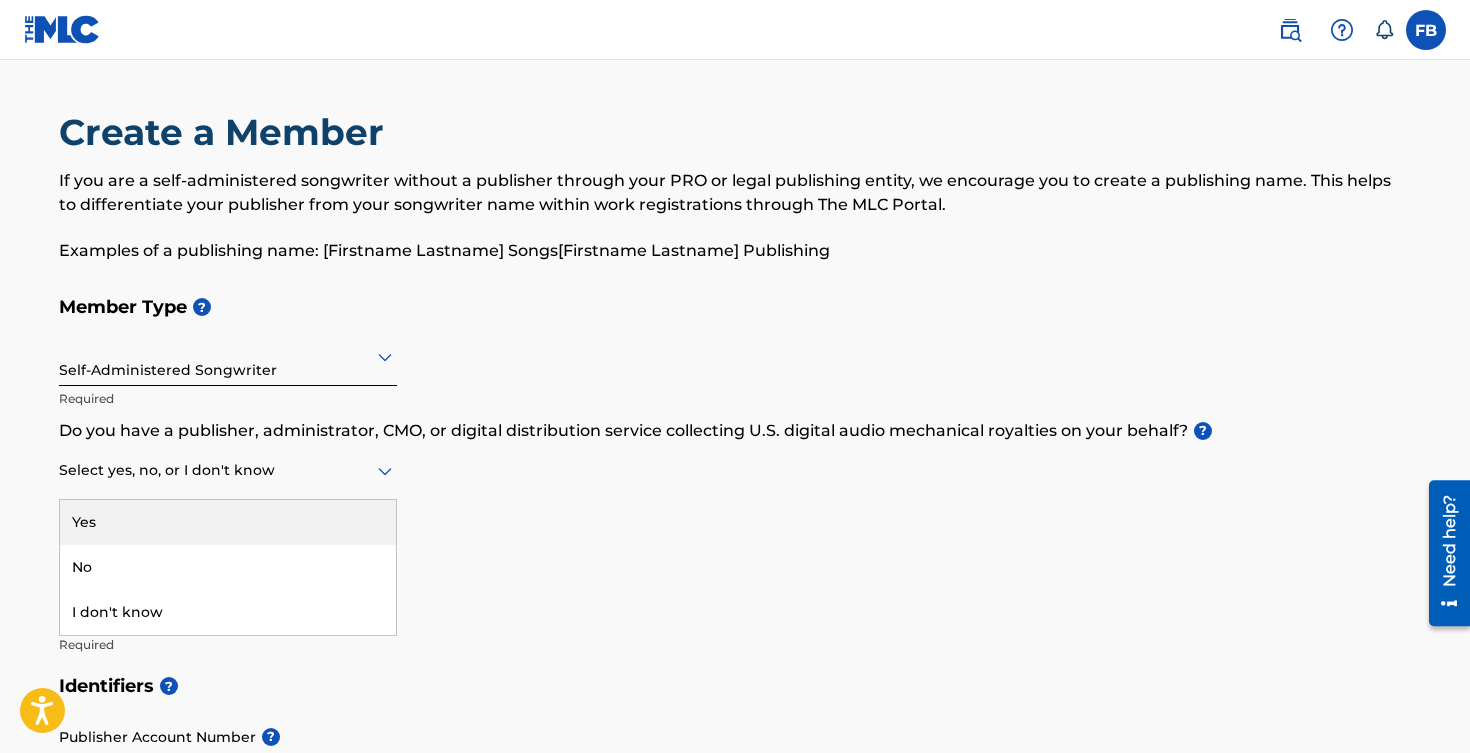 click at bounding box center (228, 470) 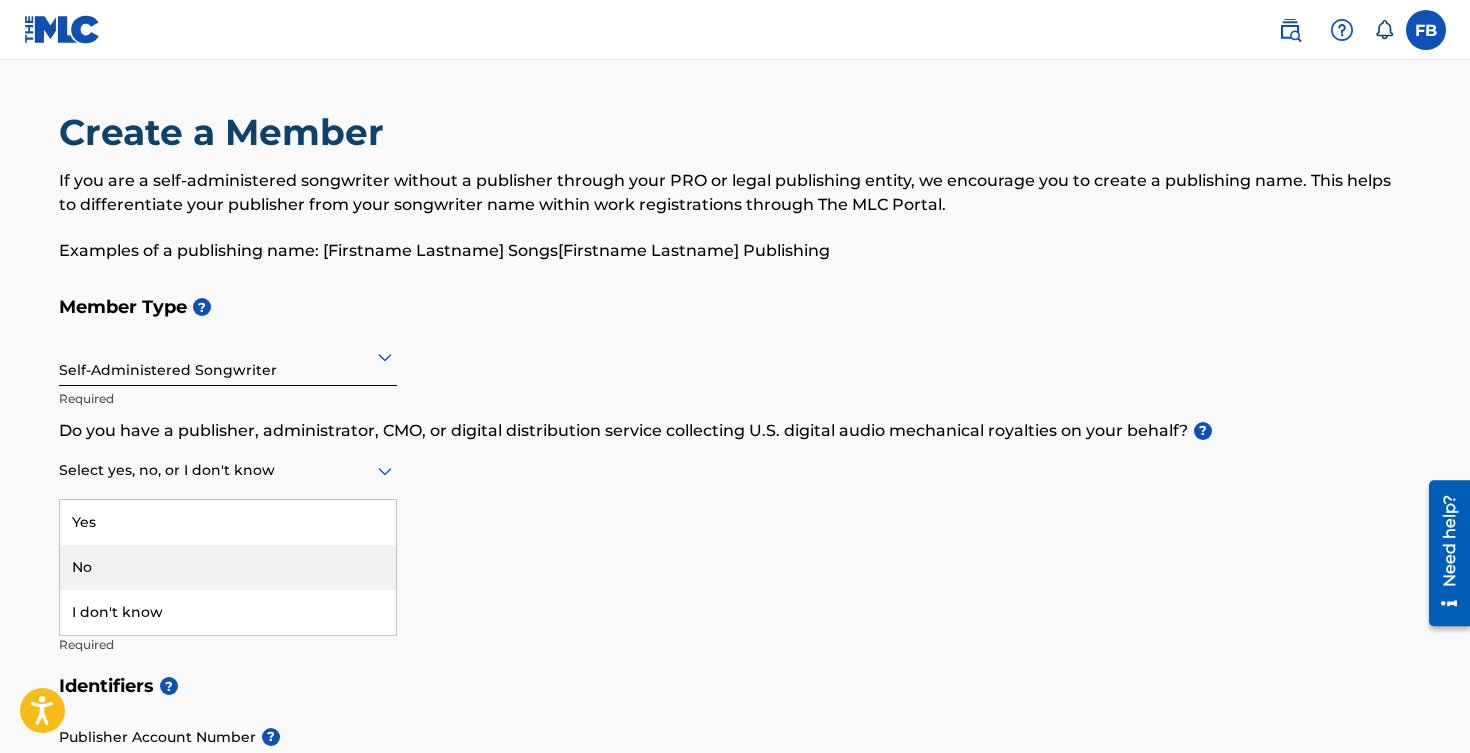 click on "No" at bounding box center [228, 567] 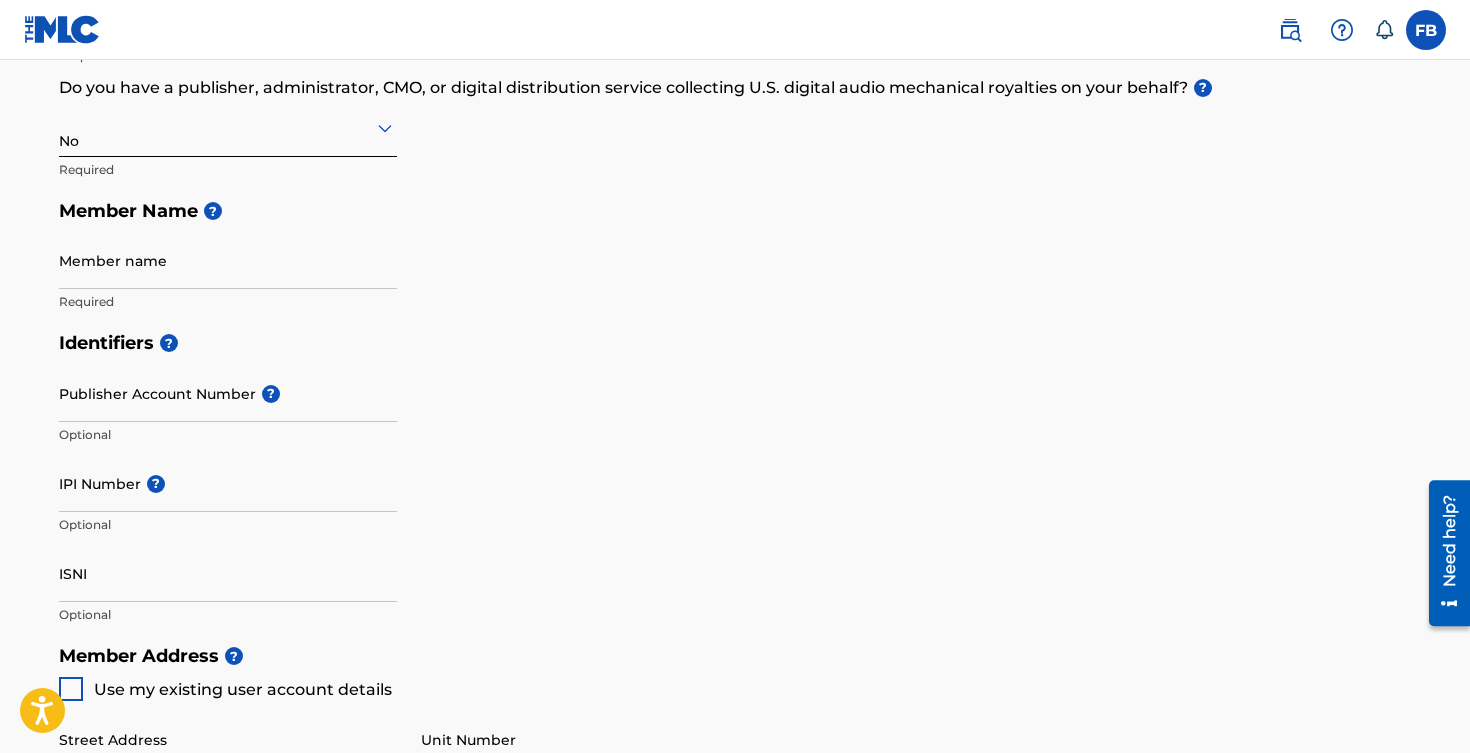 scroll, scrollTop: 345, scrollLeft: 0, axis: vertical 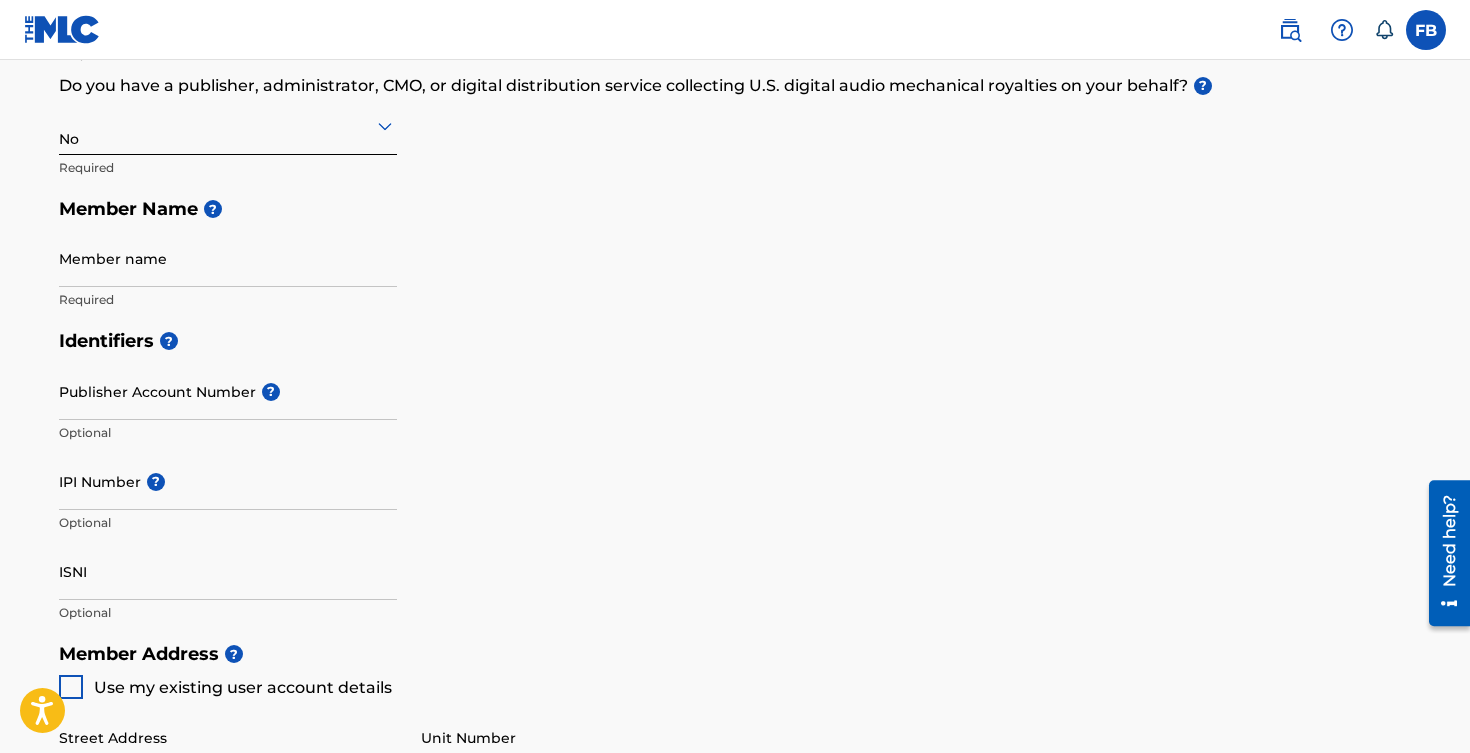 click on "Member name" at bounding box center [228, 258] 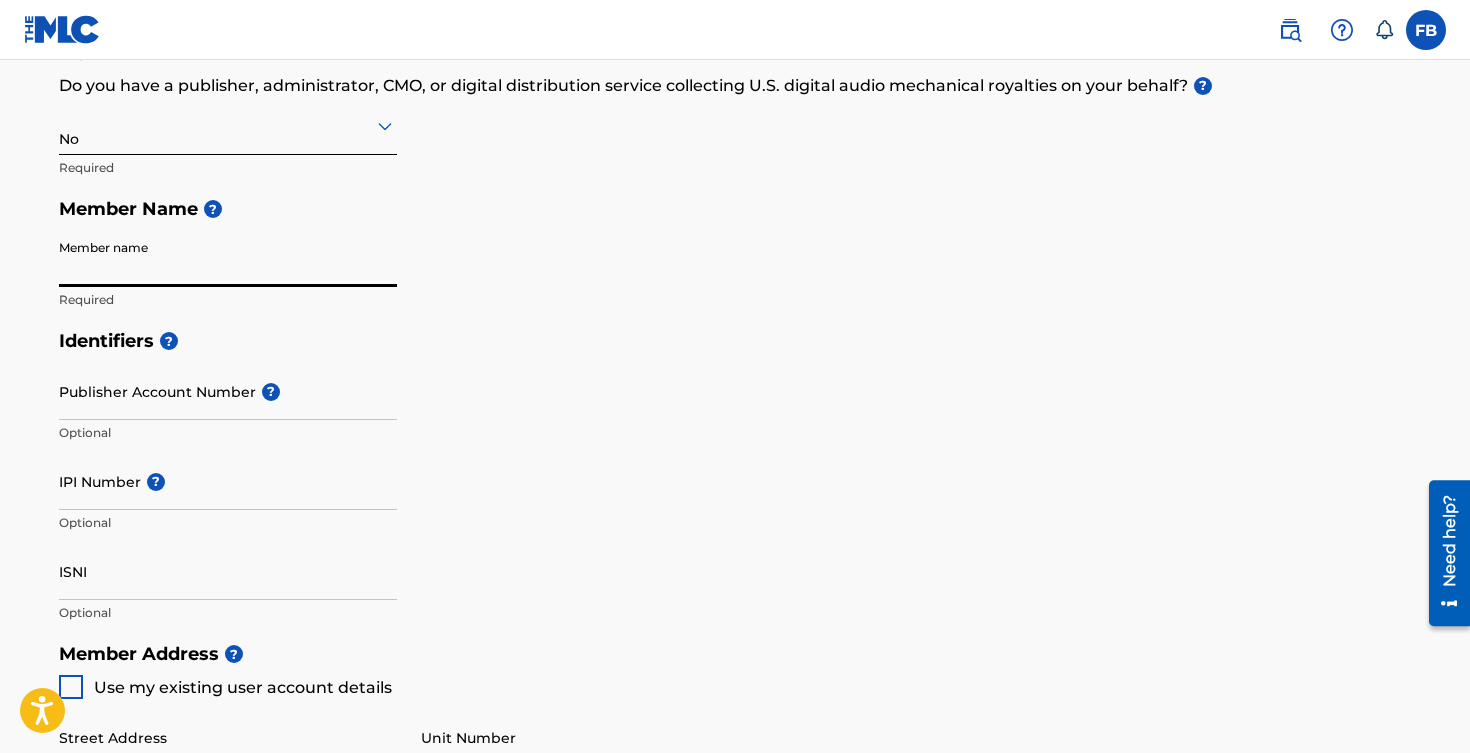 click on "Member name" at bounding box center [228, 258] 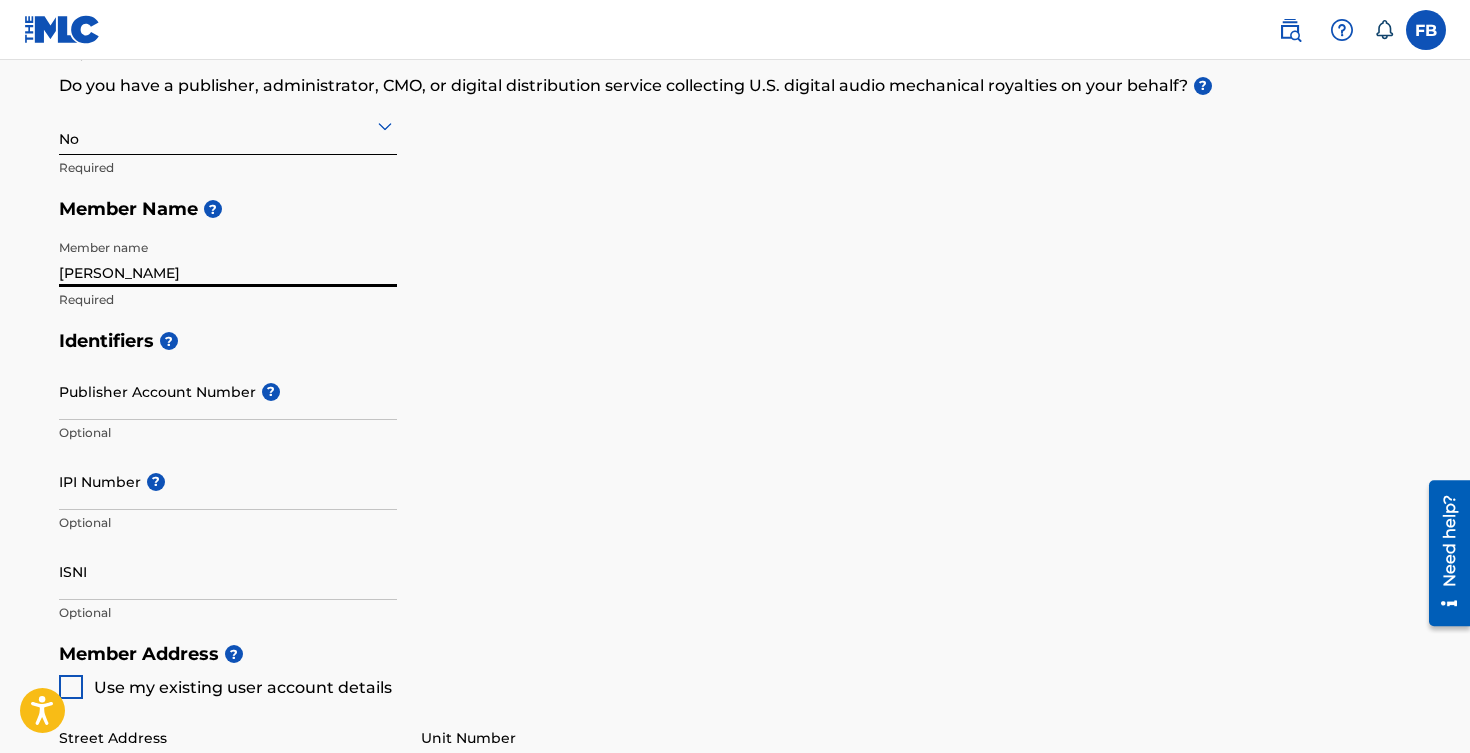 type on "Fabian Beltran" 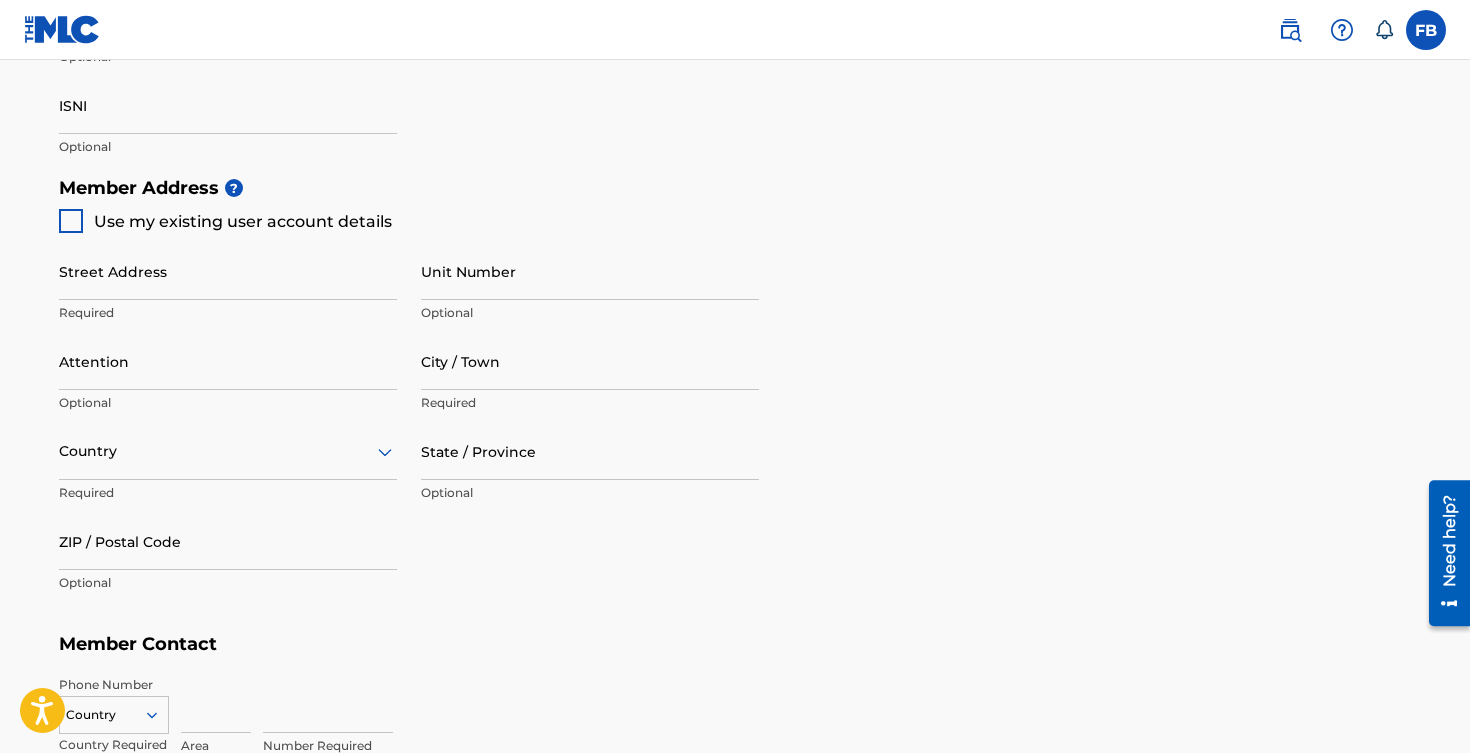 scroll, scrollTop: 809, scrollLeft: 0, axis: vertical 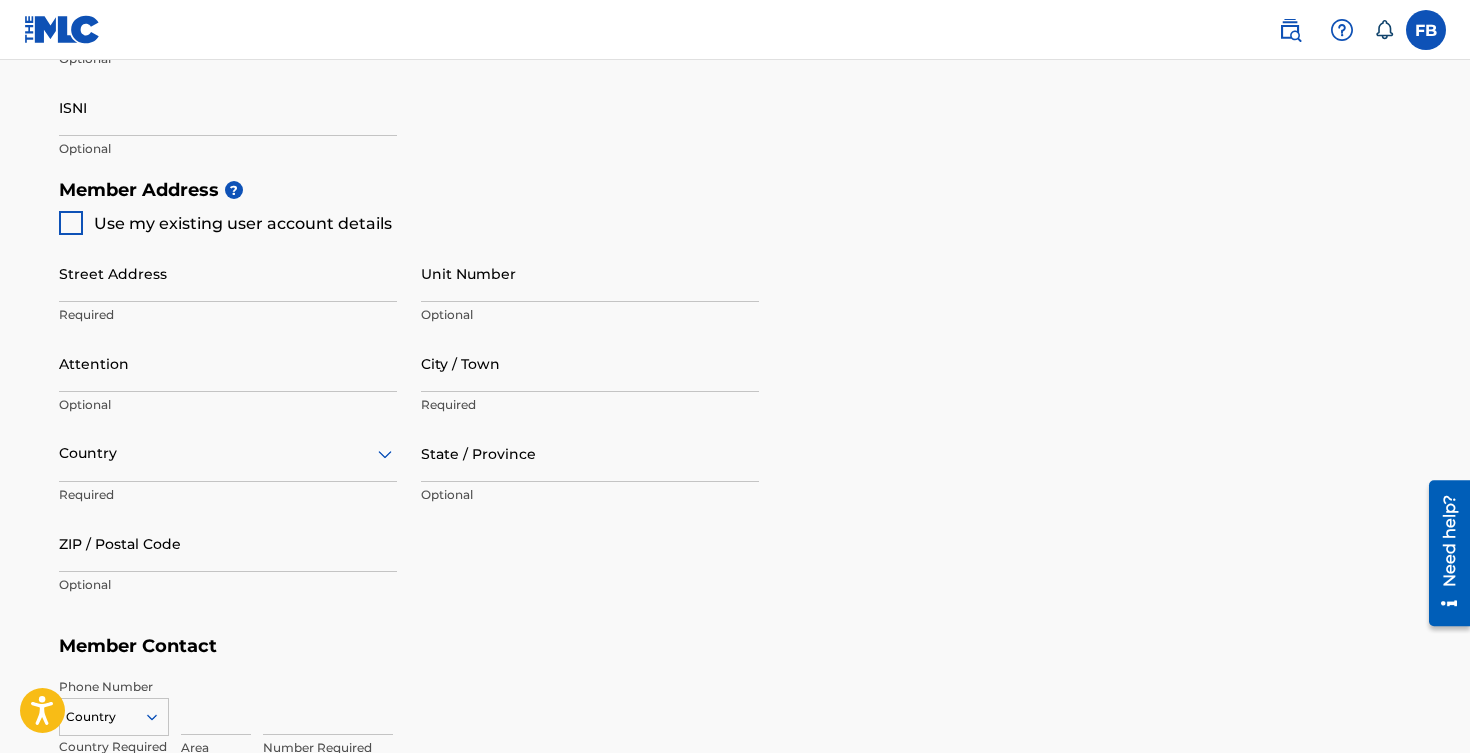 click at bounding box center (71, 223) 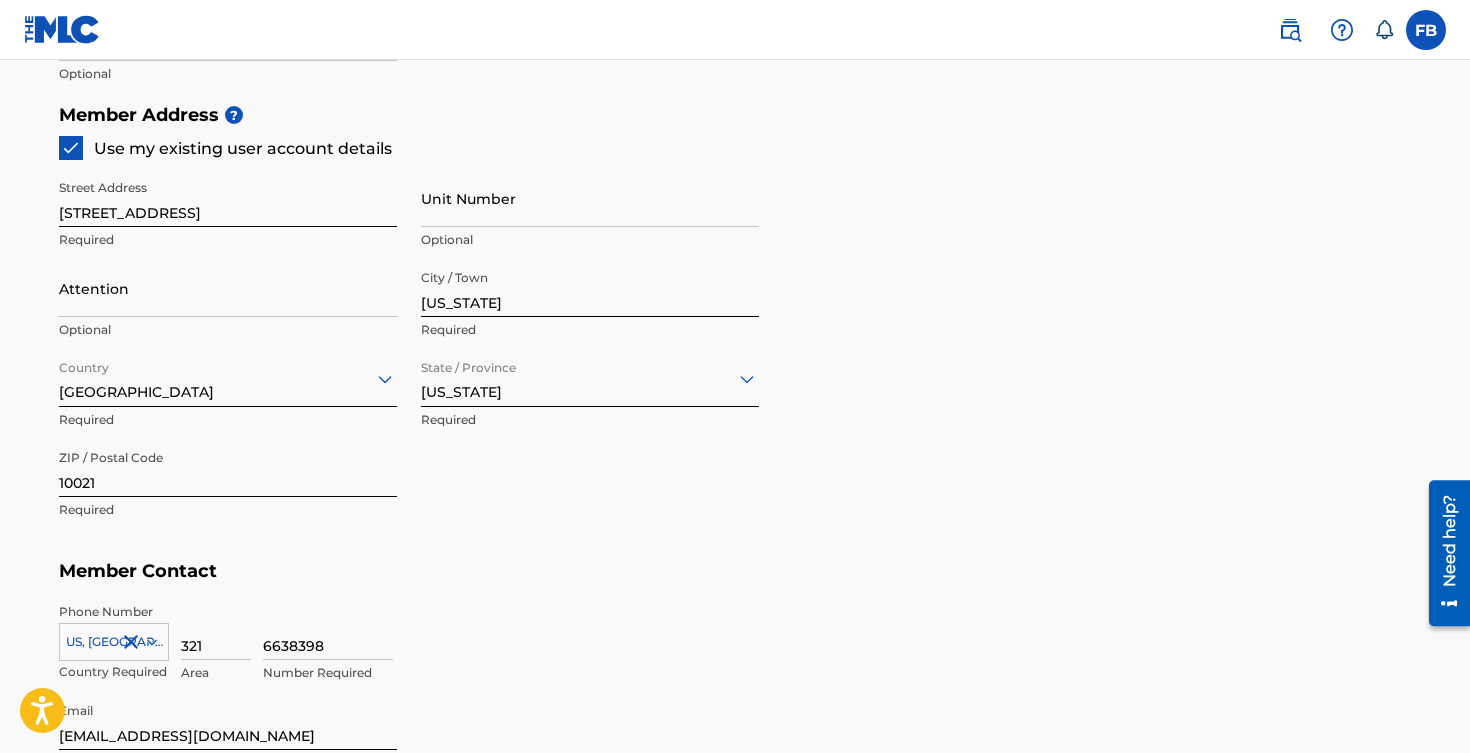 scroll, scrollTop: 909, scrollLeft: 0, axis: vertical 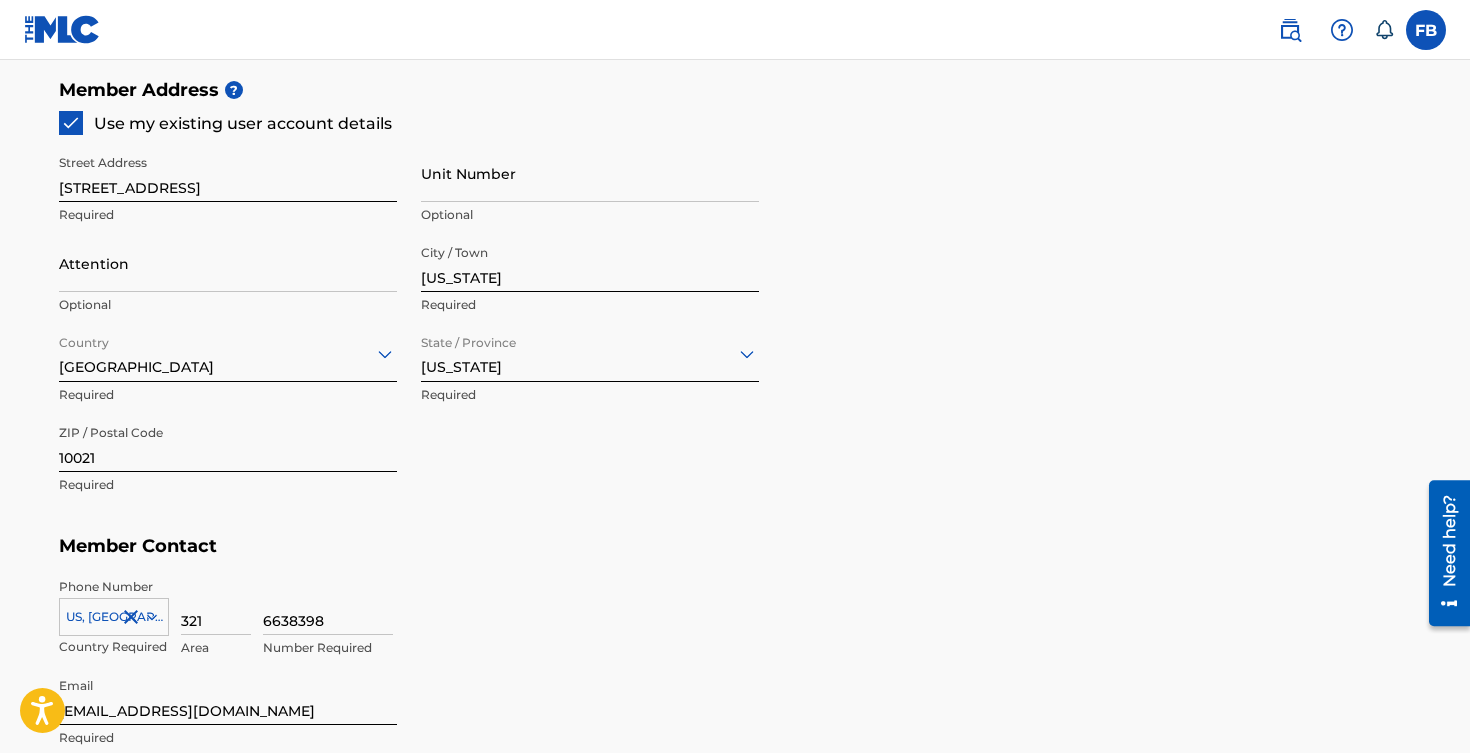 click on "Unit Number" at bounding box center [590, 173] 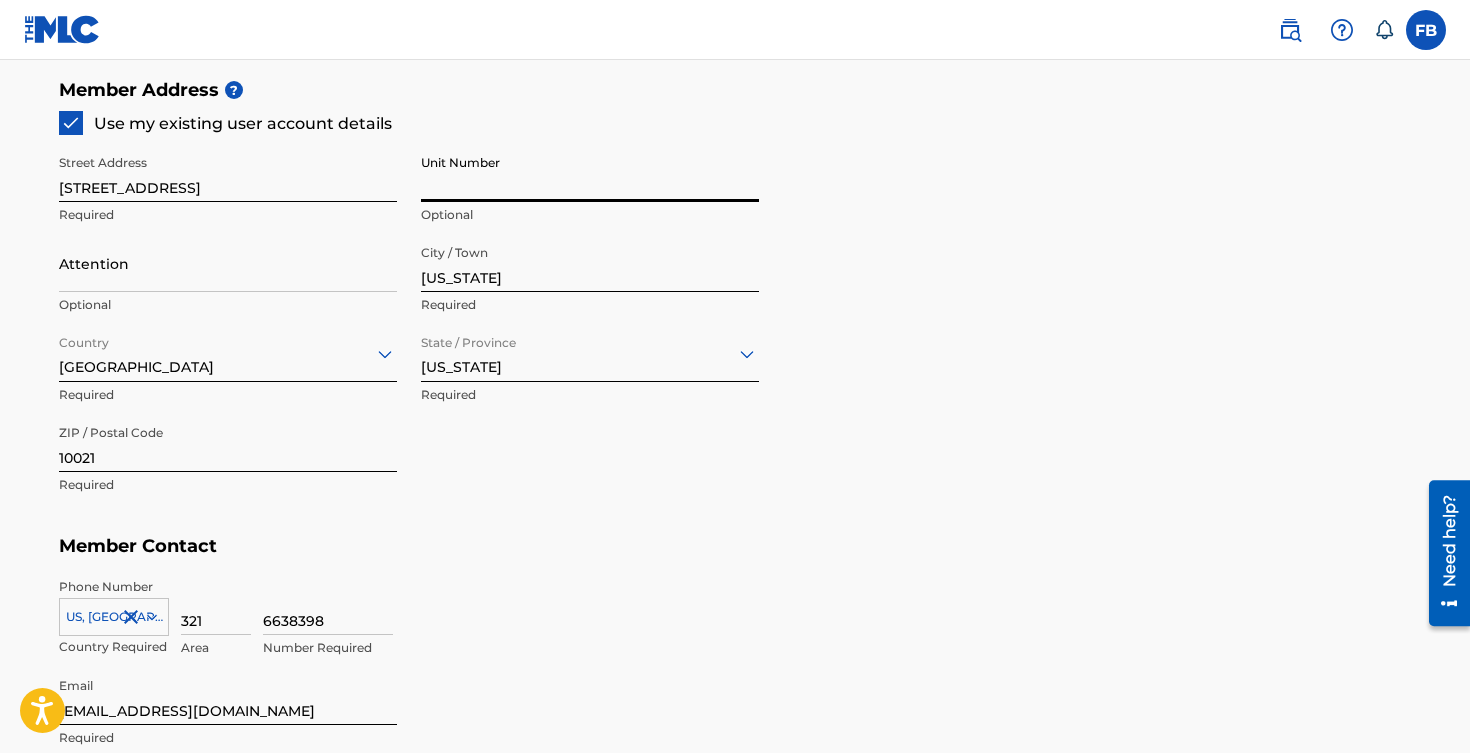 type on "Apt 6B" 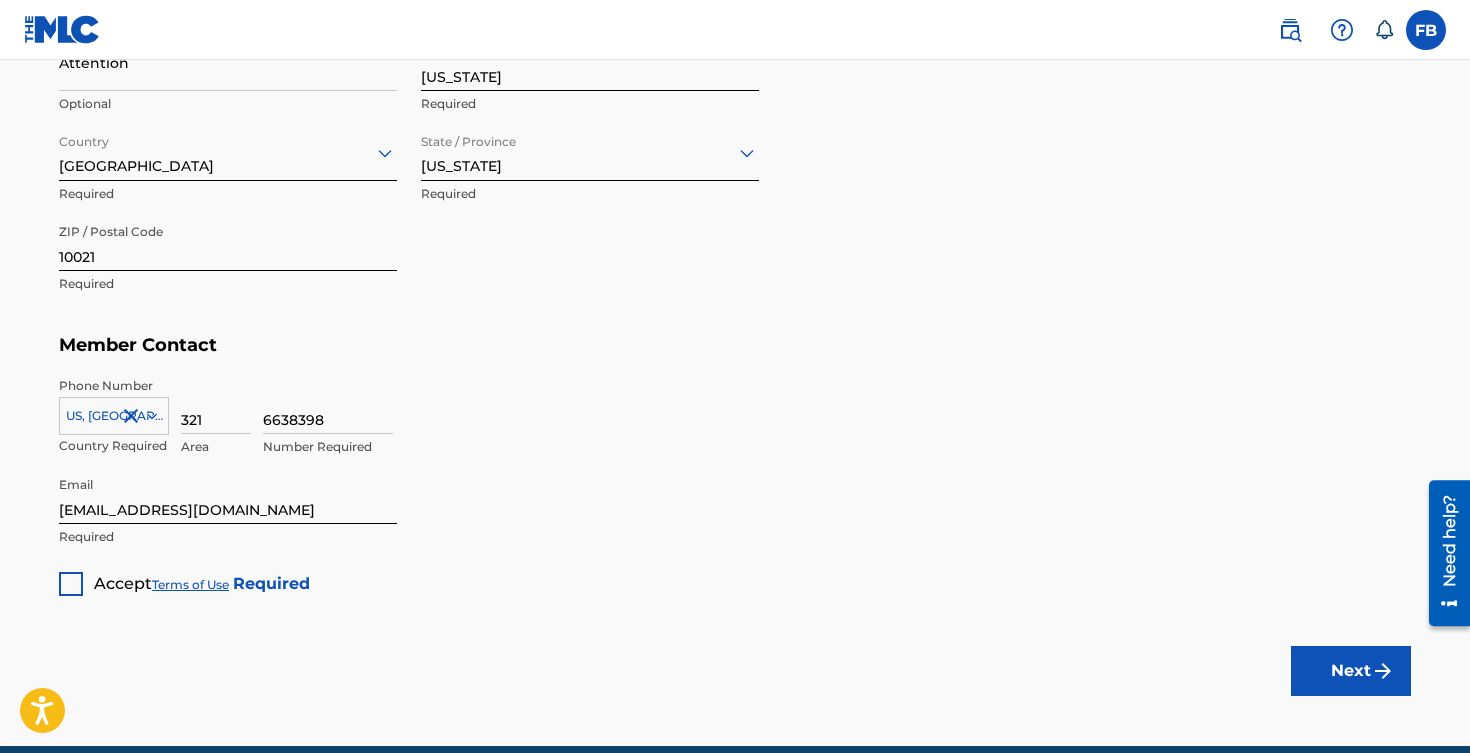 scroll, scrollTop: 1198, scrollLeft: 0, axis: vertical 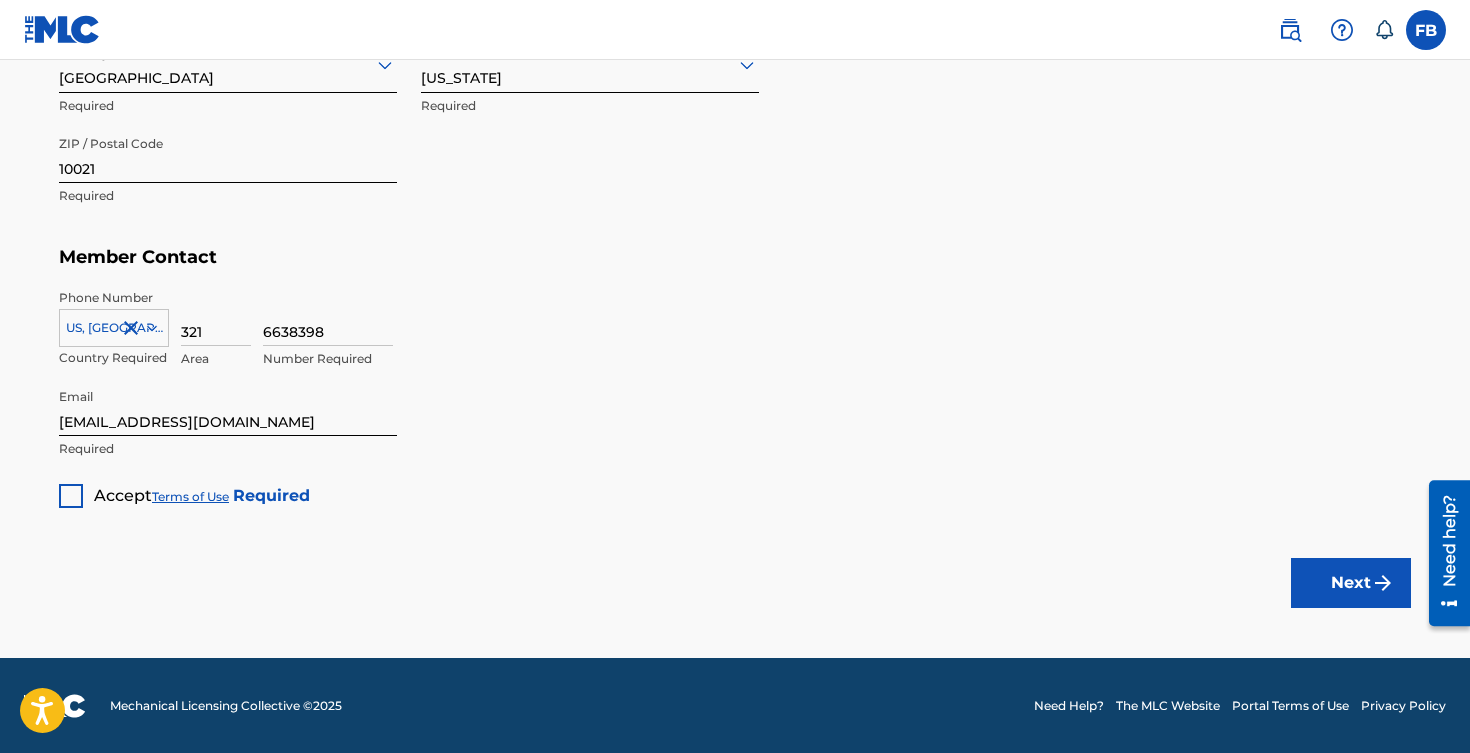 click at bounding box center [71, 496] 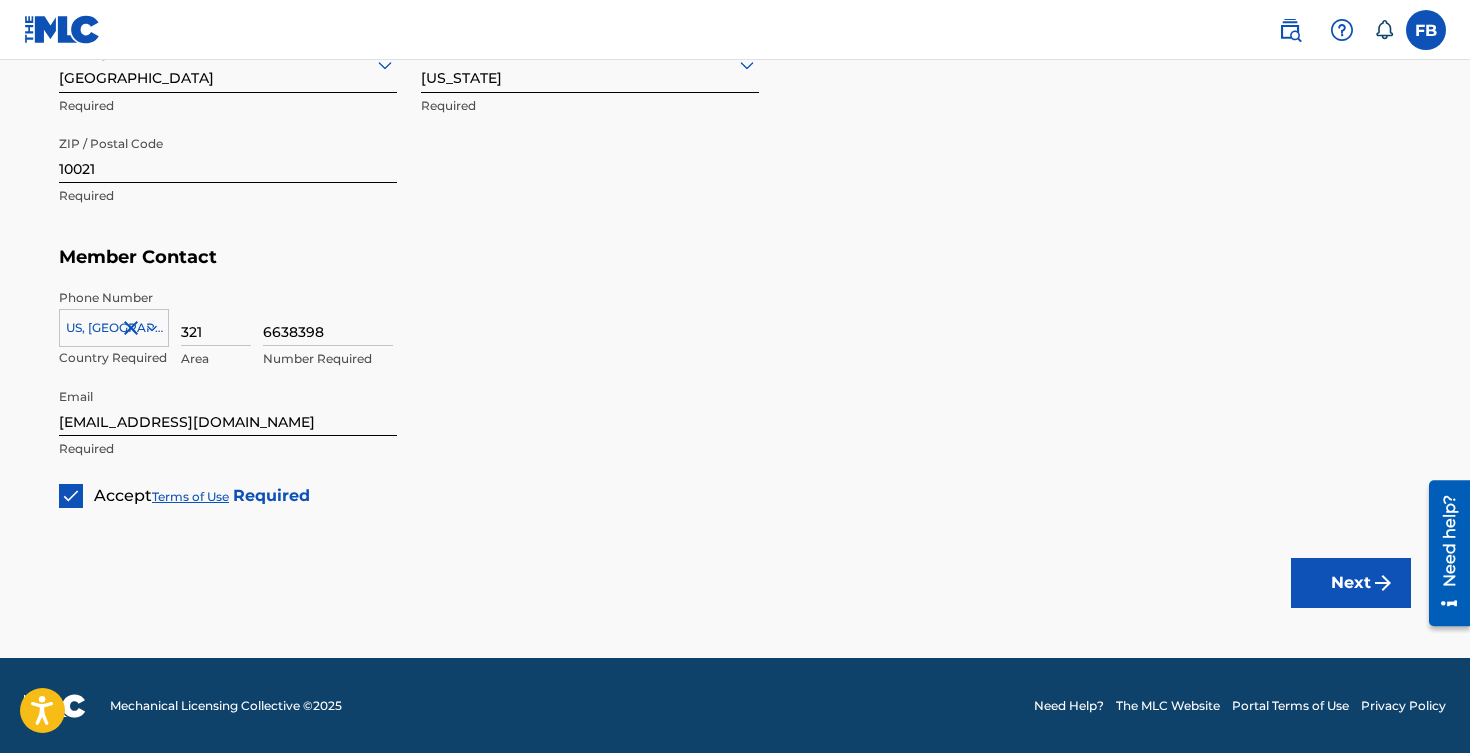 click on "Next" at bounding box center (1351, 583) 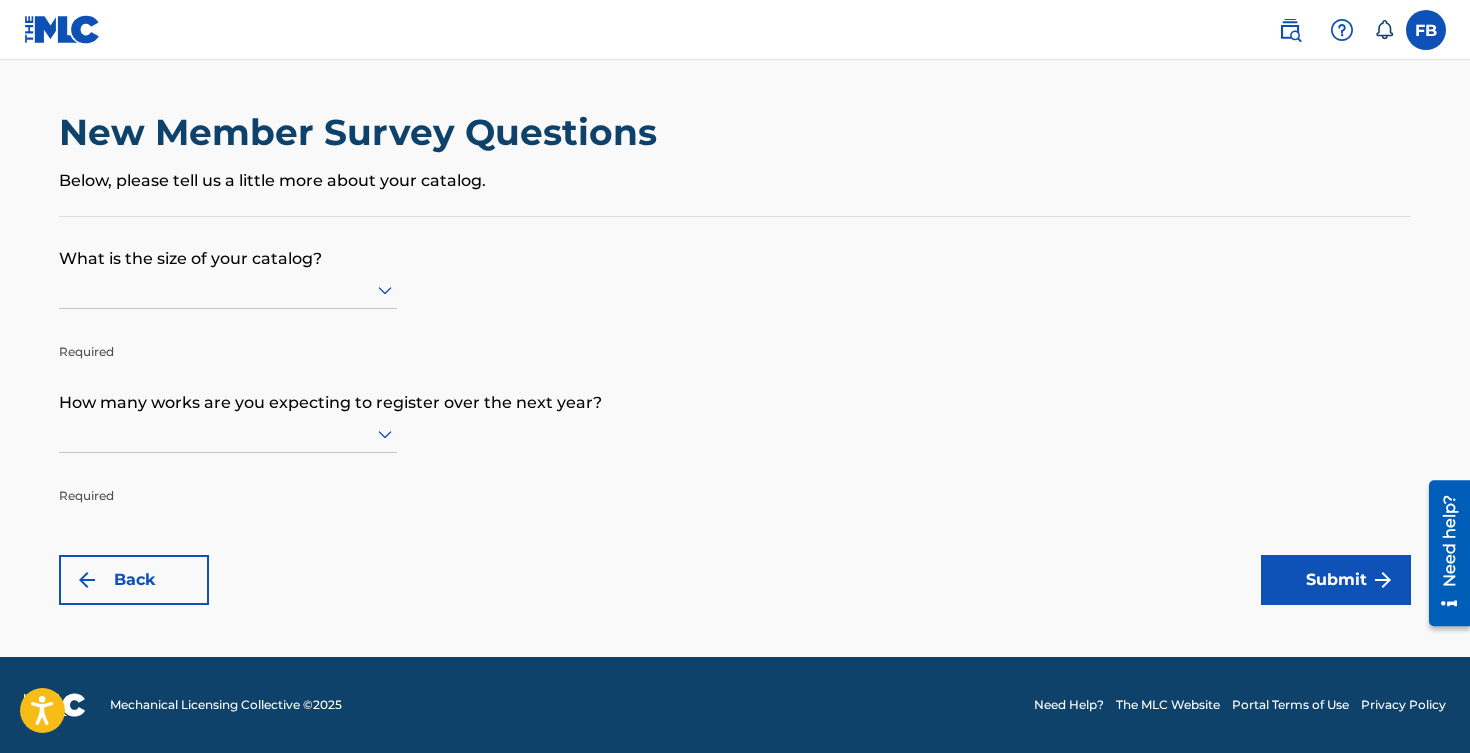 click at bounding box center (228, 289) 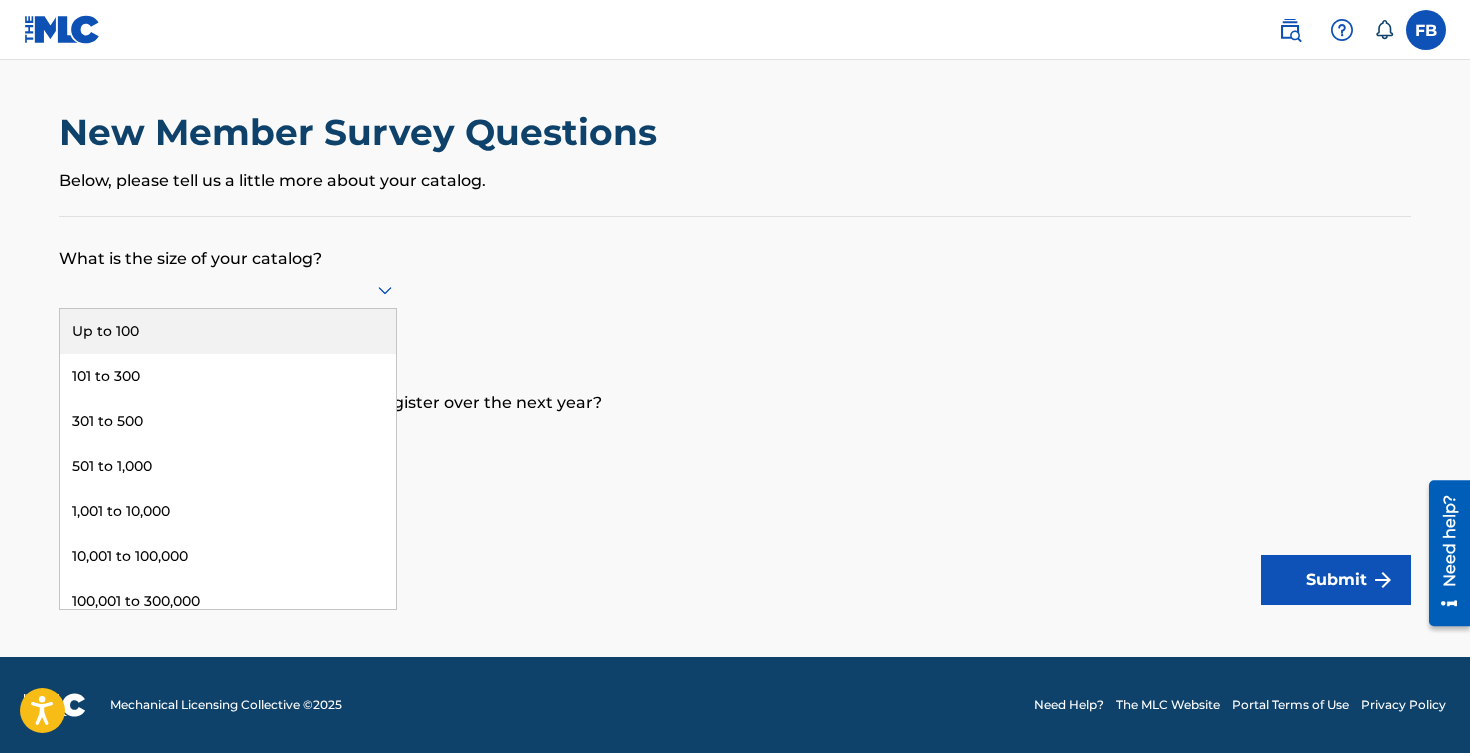 click on "Up to 100" at bounding box center (228, 331) 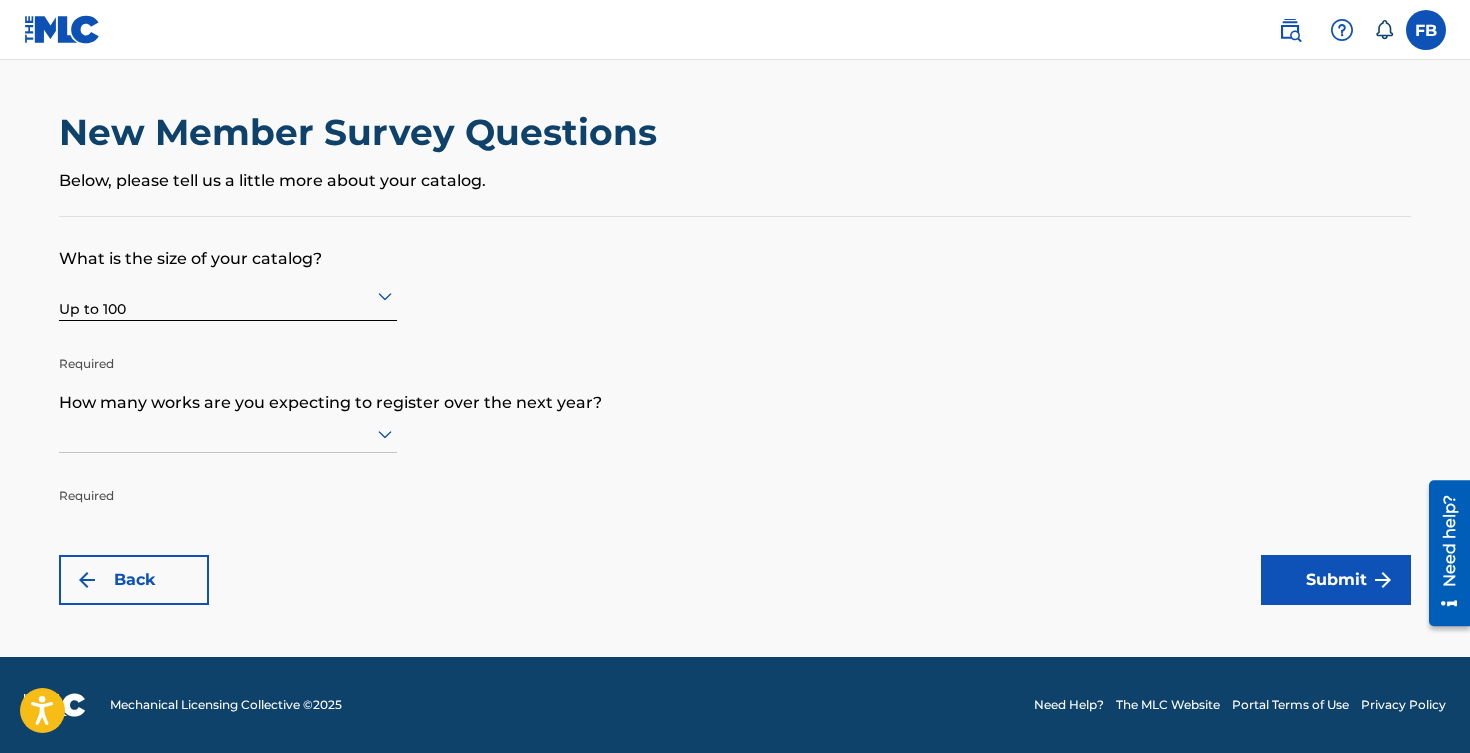 scroll, scrollTop: 1, scrollLeft: 0, axis: vertical 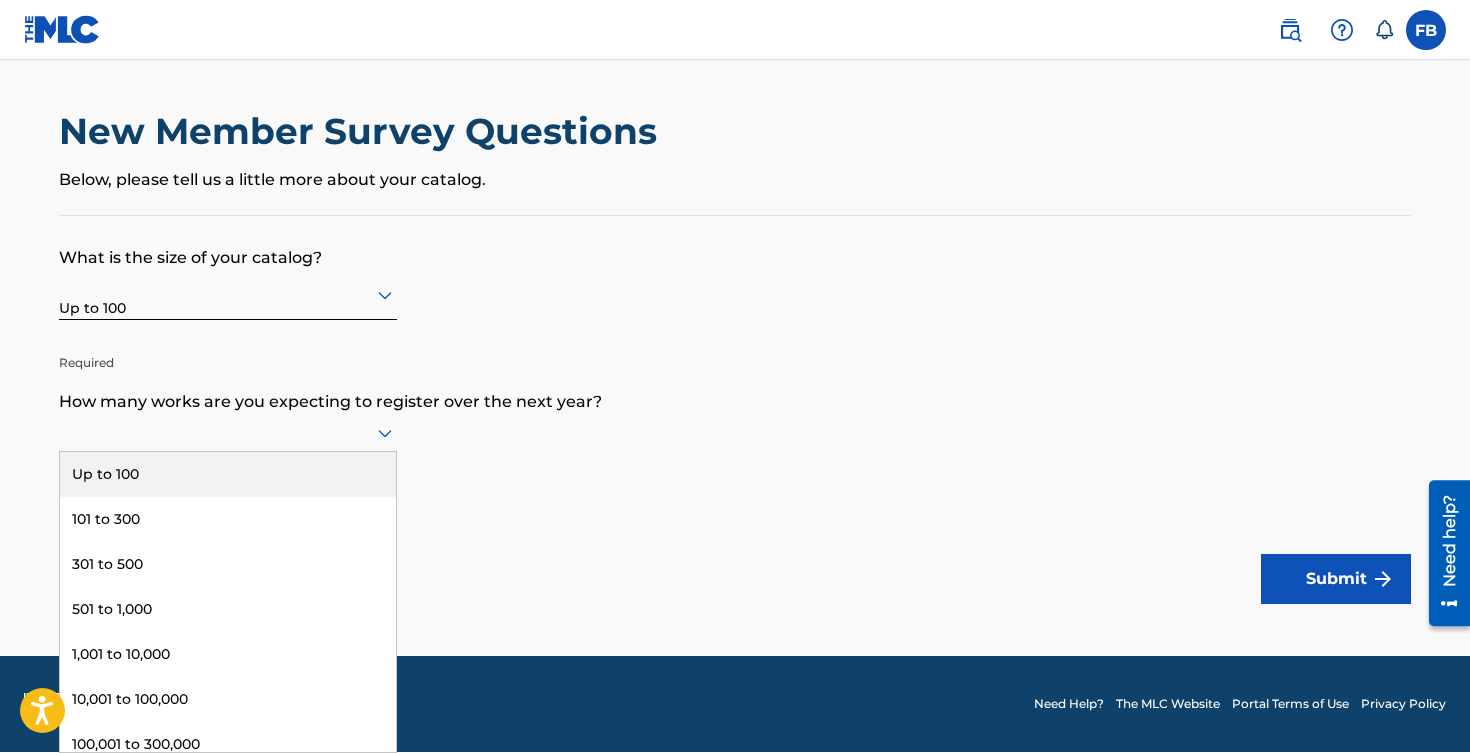 click on "Up to 100" at bounding box center [228, 474] 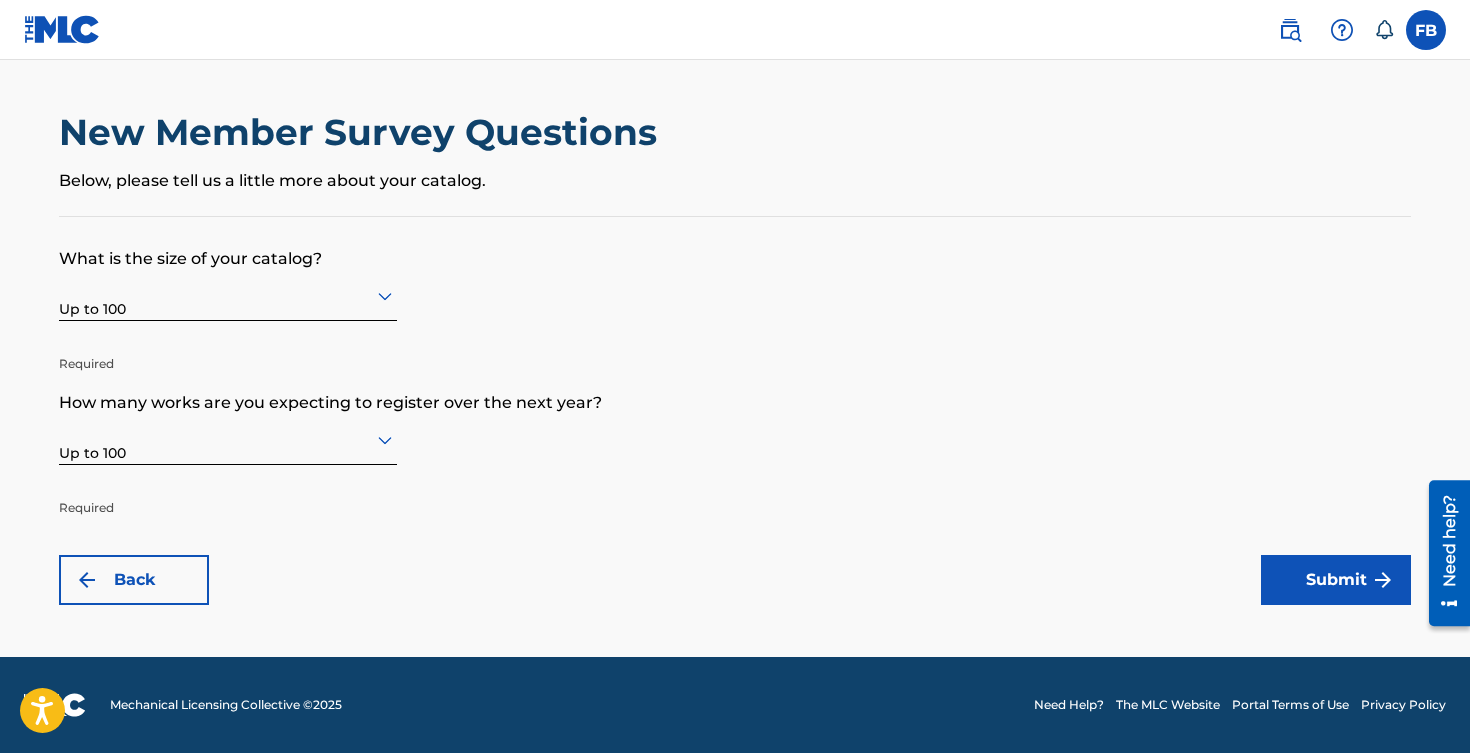 scroll, scrollTop: 0, scrollLeft: 0, axis: both 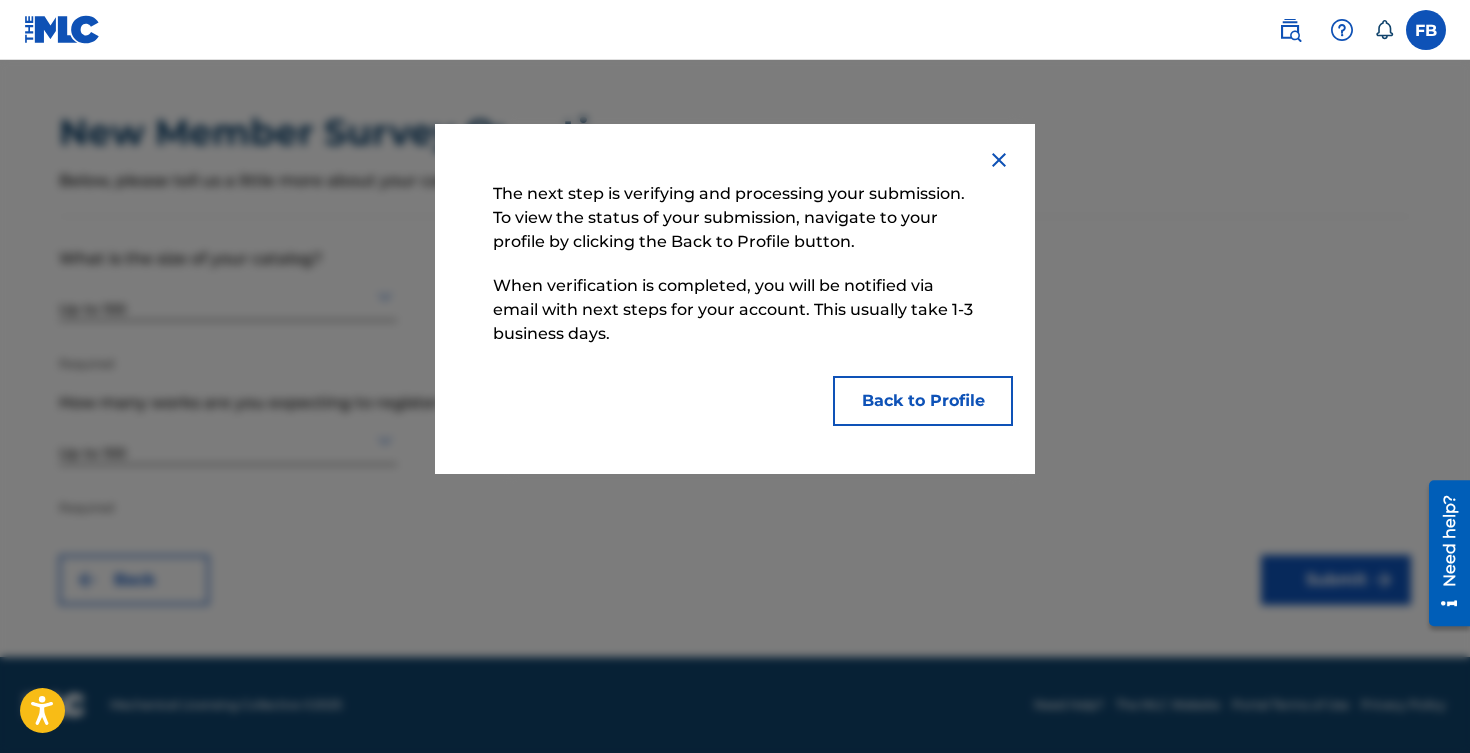 click on "Back to Profile" at bounding box center (923, 401) 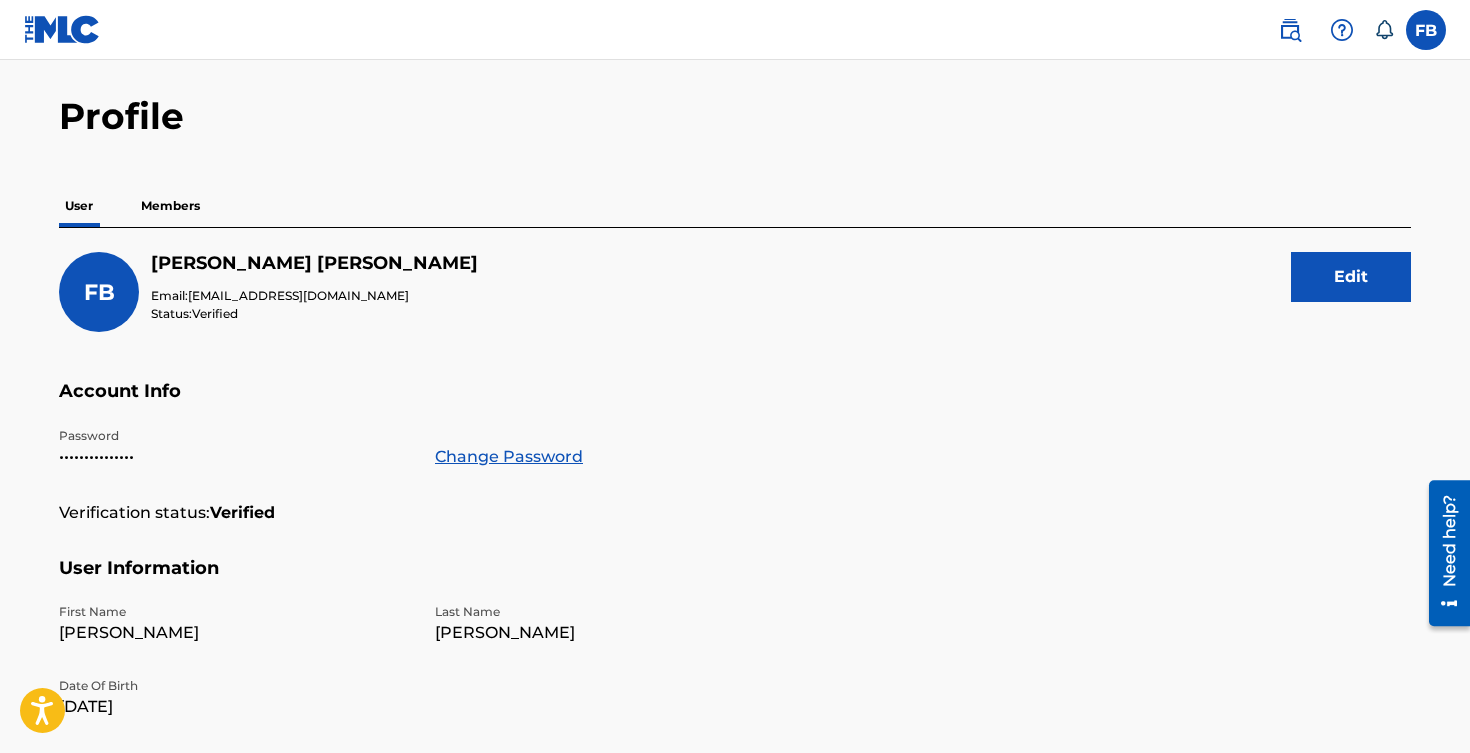 scroll, scrollTop: 0, scrollLeft: 0, axis: both 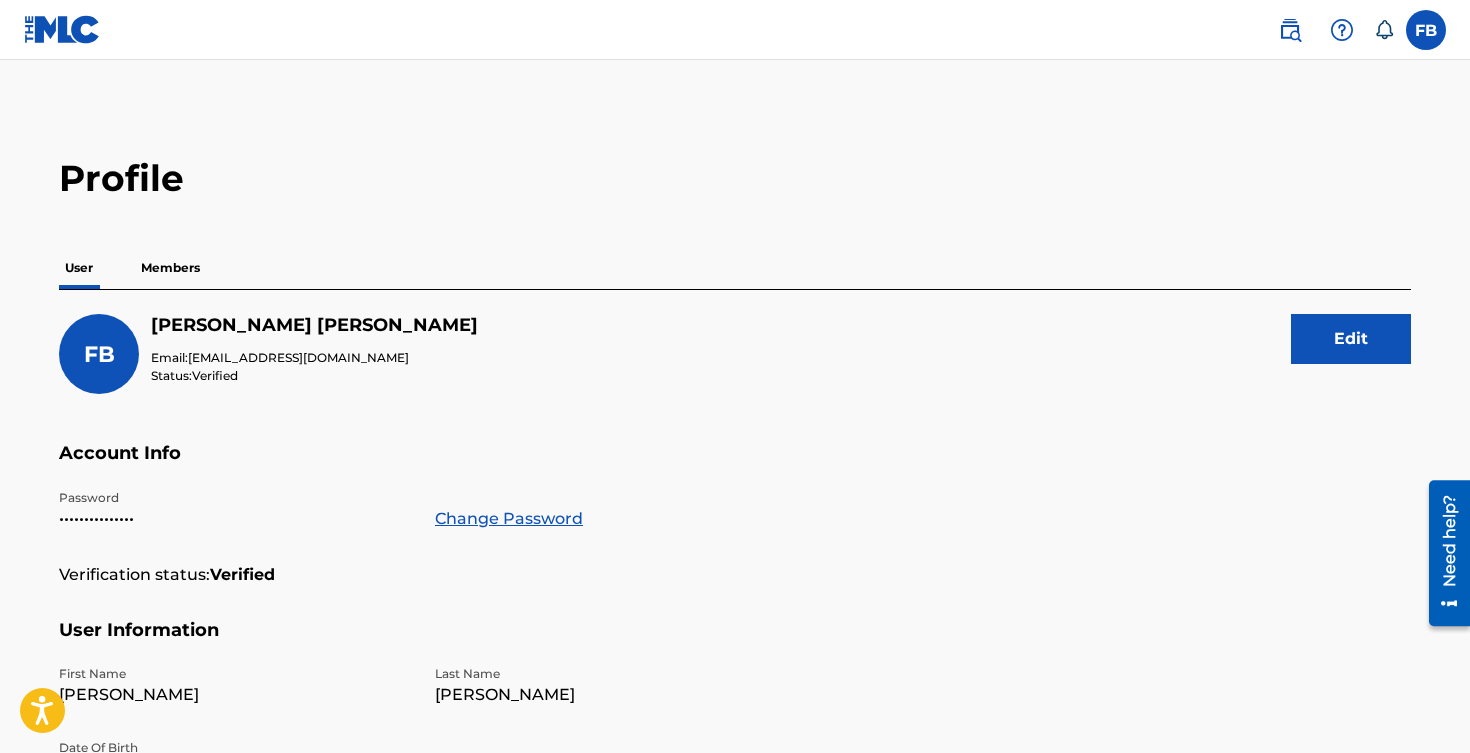 click on "Members" at bounding box center (170, 268) 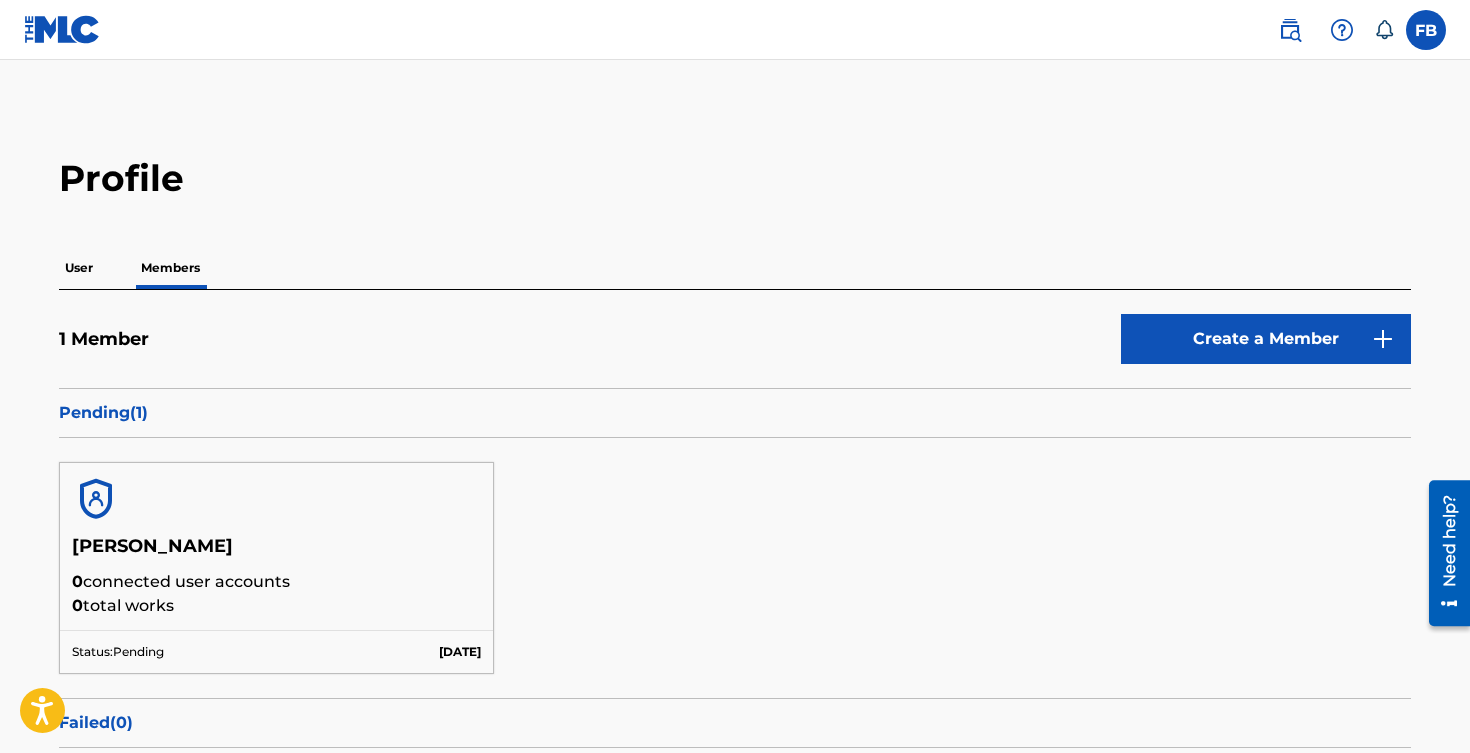 scroll, scrollTop: 0, scrollLeft: 0, axis: both 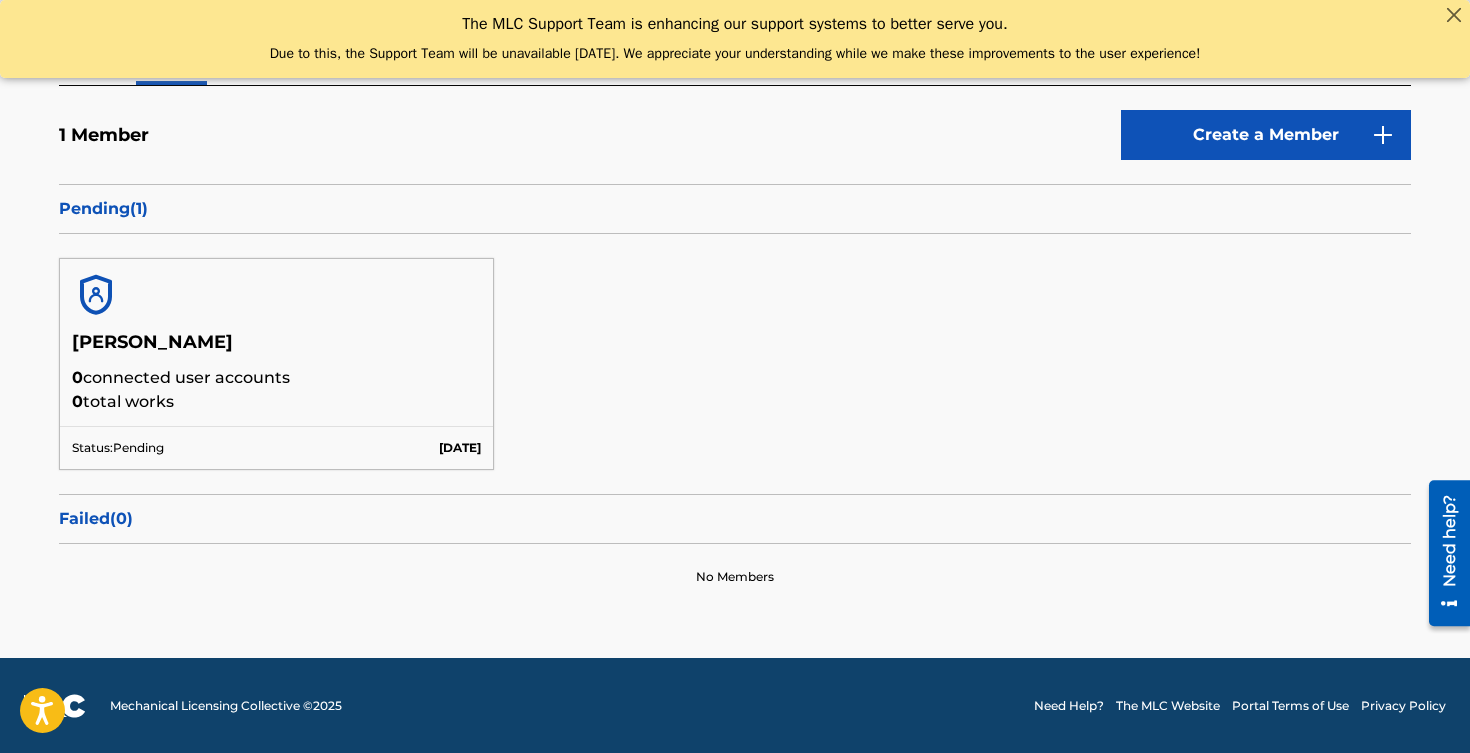 click on "Failed  ( 0 )" at bounding box center [735, 519] 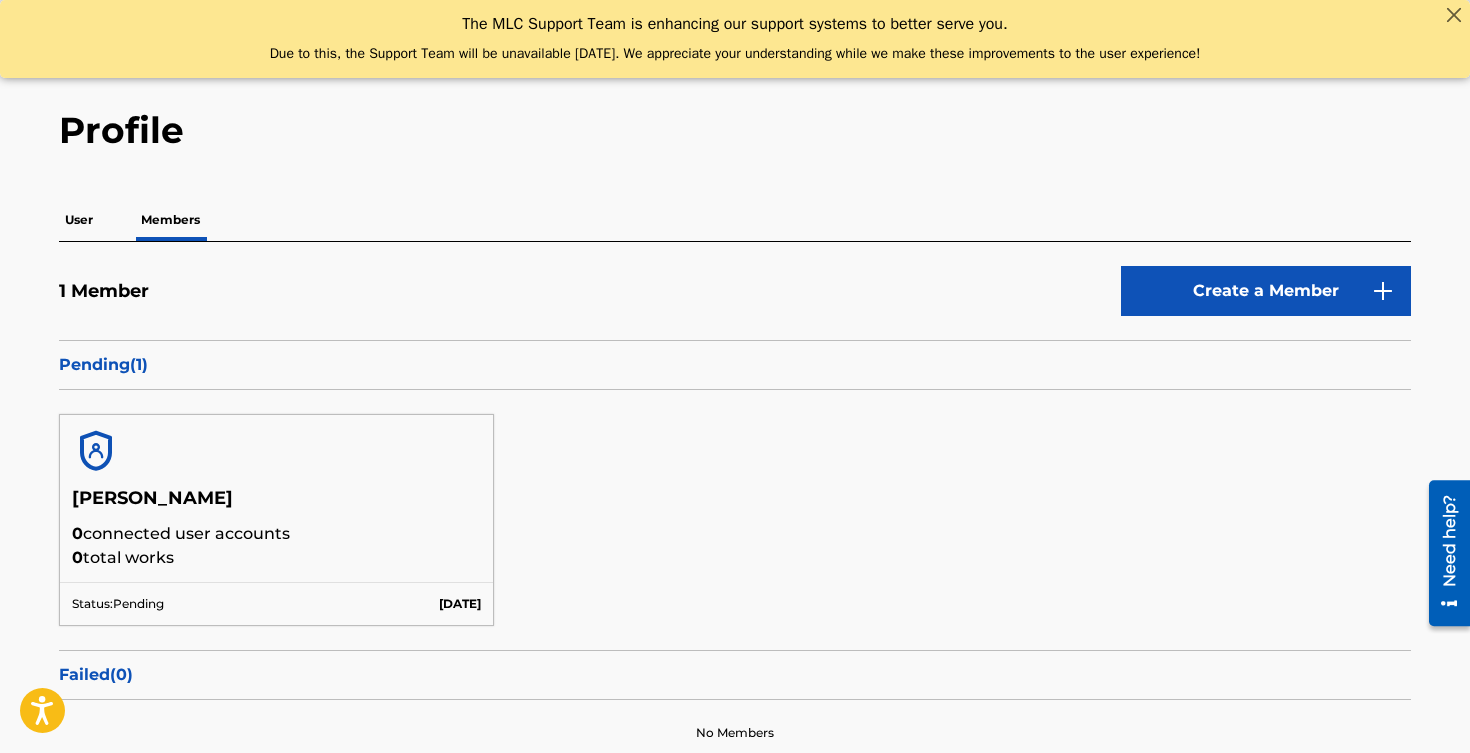 scroll, scrollTop: 0, scrollLeft: 0, axis: both 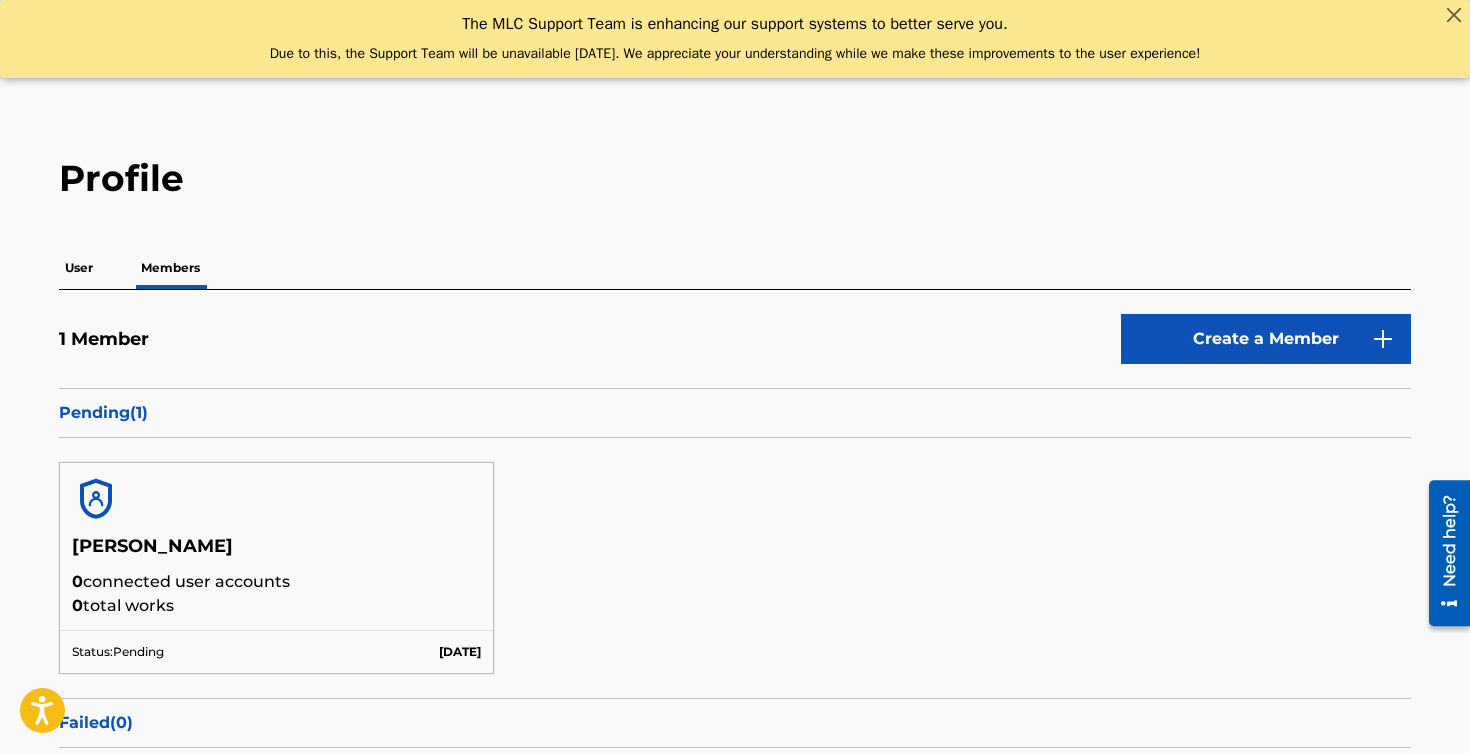 click on "The MLC Support Team is enhancing our support systems to better serve you.
Due to this, the Support Team will be unavailable today. We appreciate your understanding while we make these improvements to the user experience!" at bounding box center (735, 39) 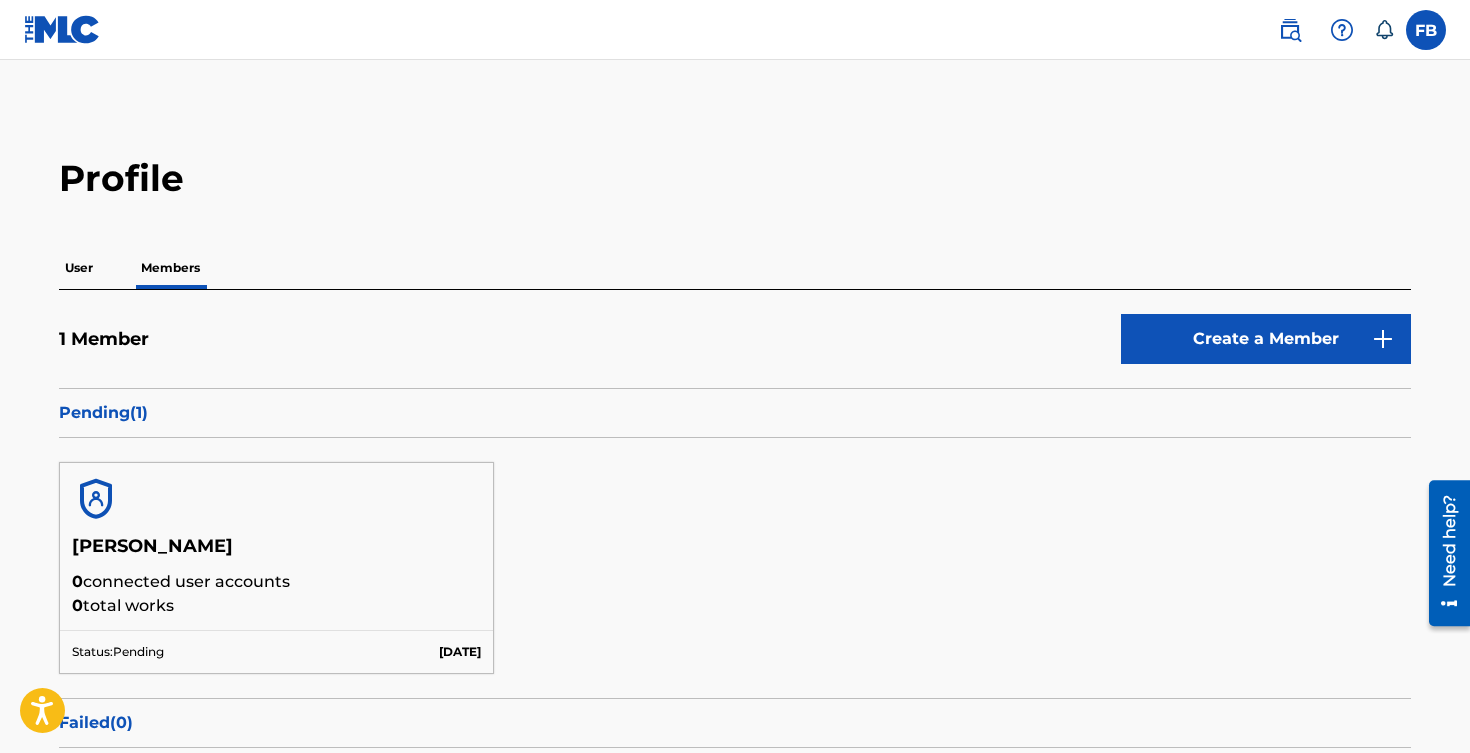 click at bounding box center (1426, 30) 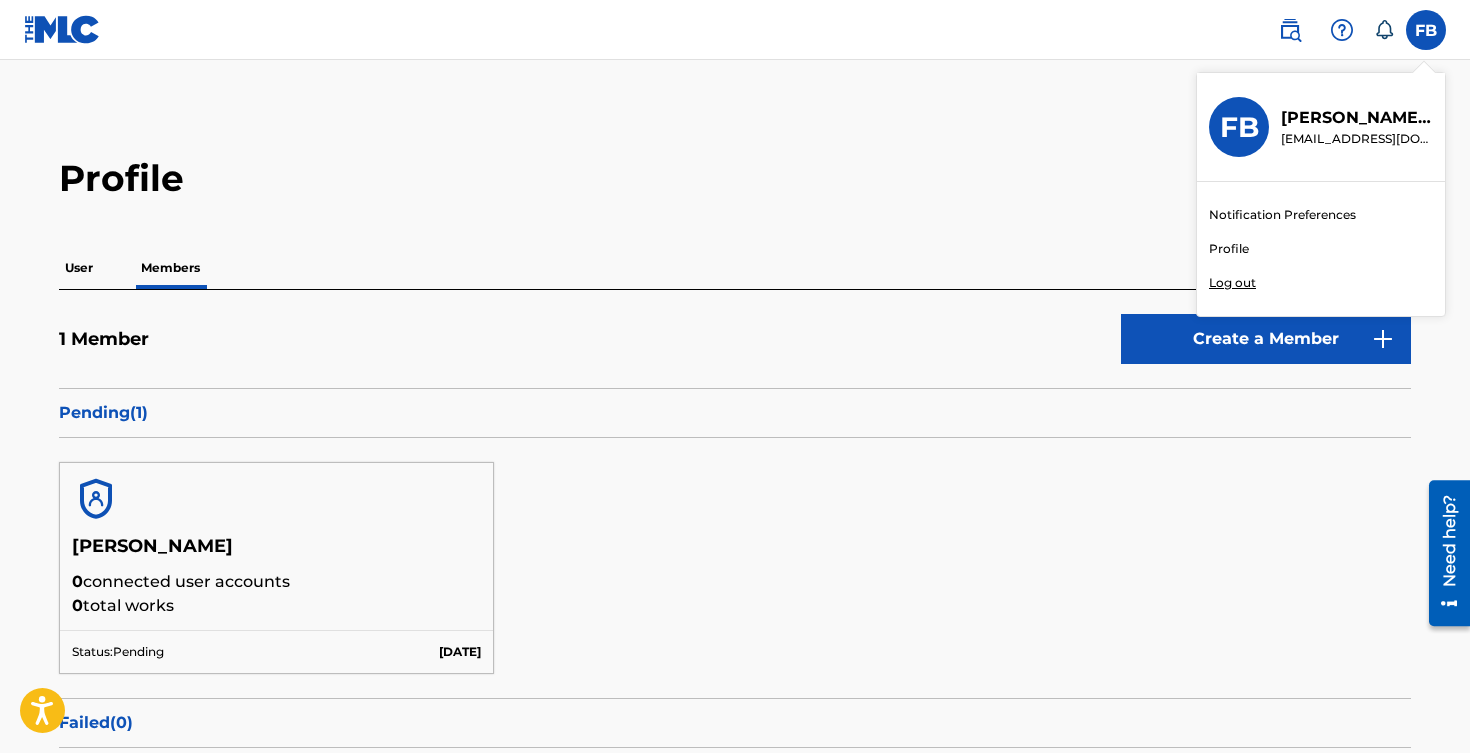 click on "Log out" at bounding box center (1232, 283) 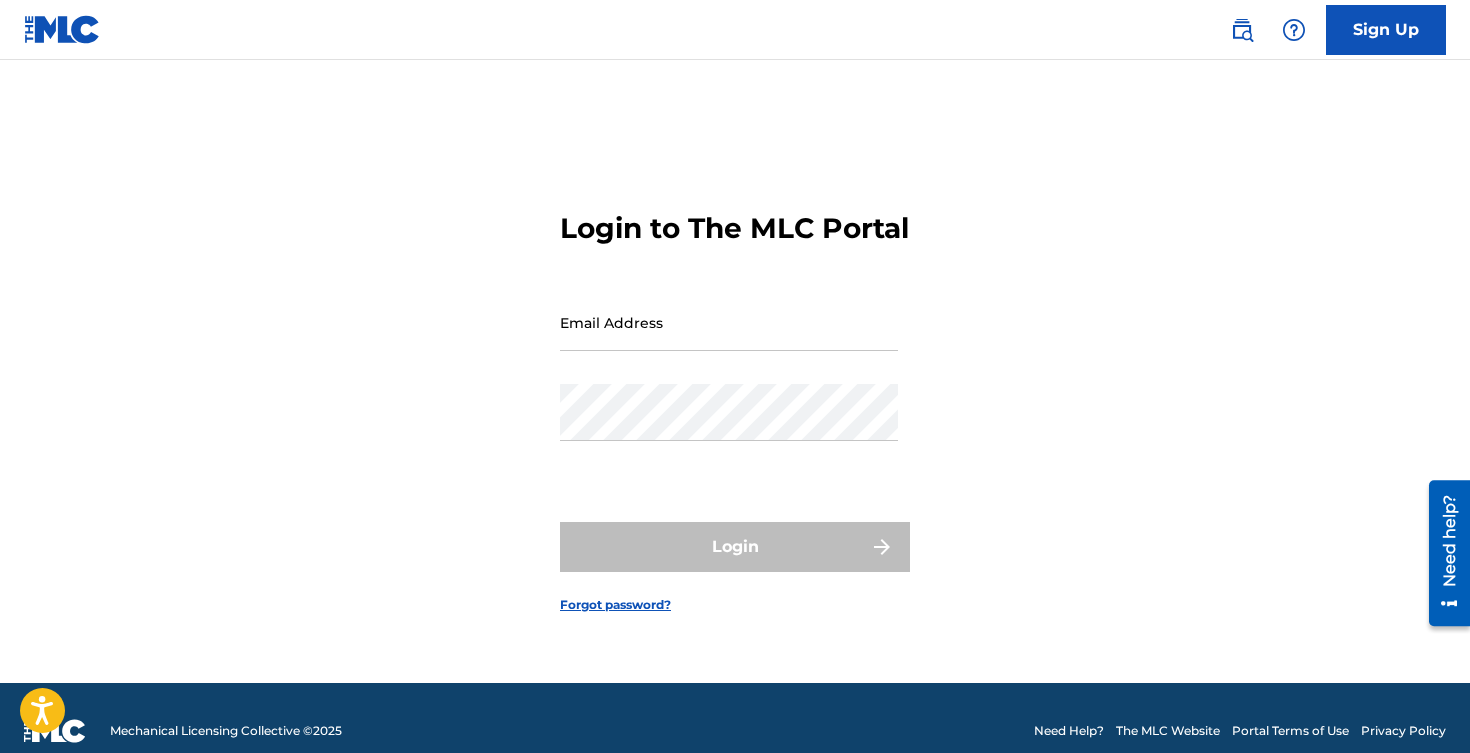 scroll, scrollTop: 0, scrollLeft: 0, axis: both 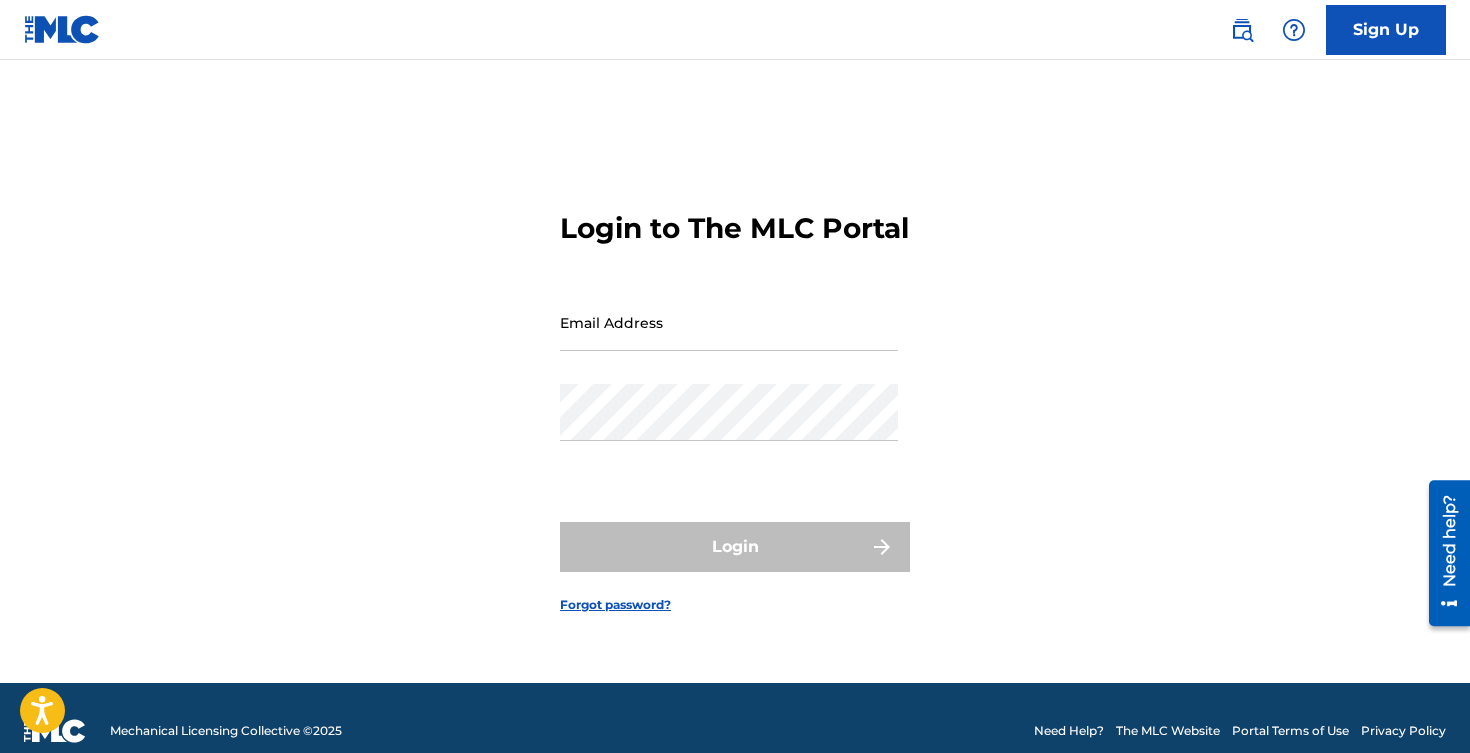 click at bounding box center [62, 29] 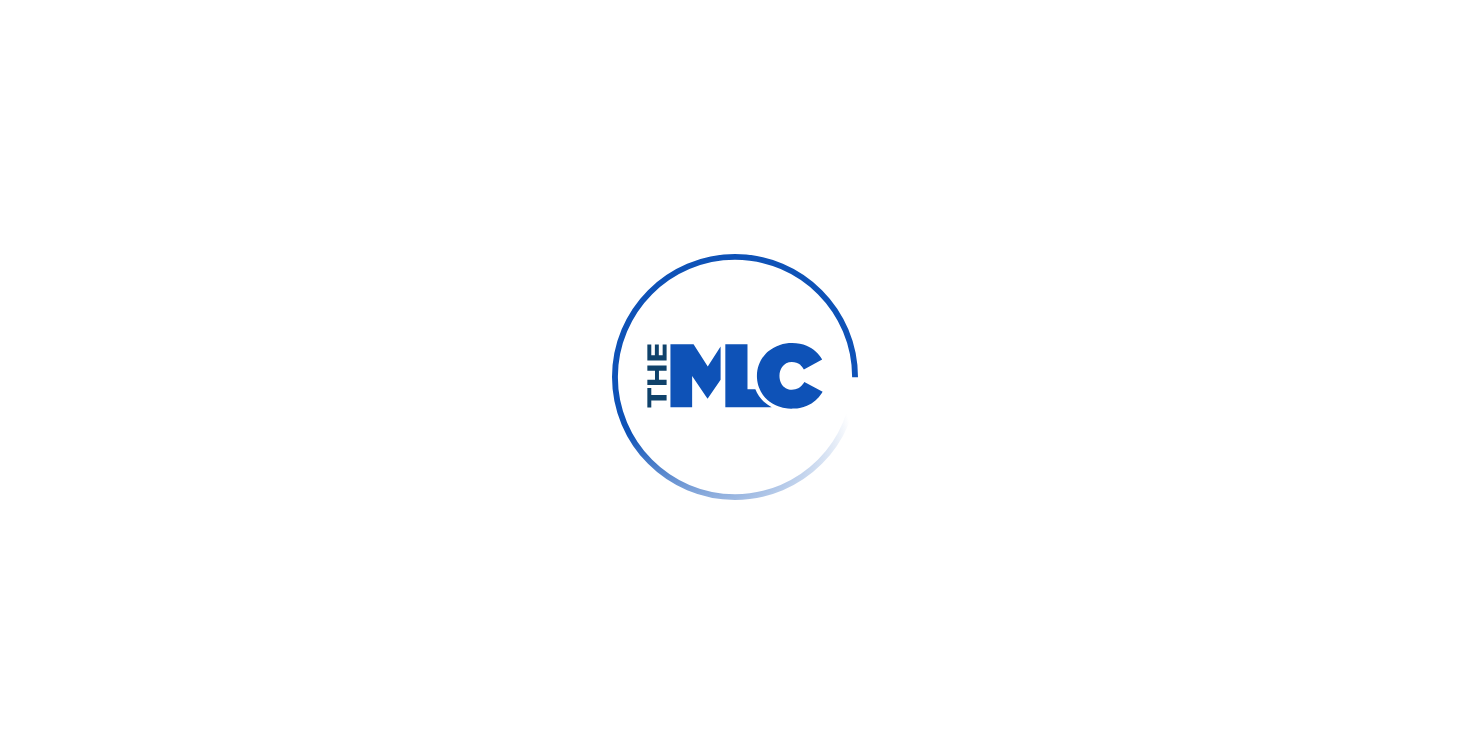 scroll, scrollTop: 0, scrollLeft: 0, axis: both 